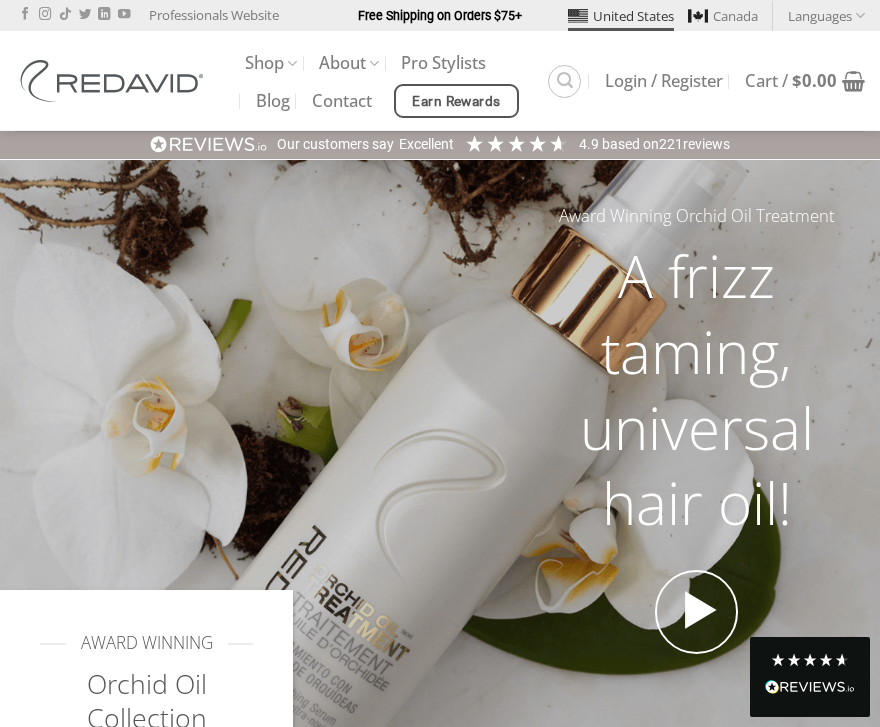scroll, scrollTop: 0, scrollLeft: 0, axis: both 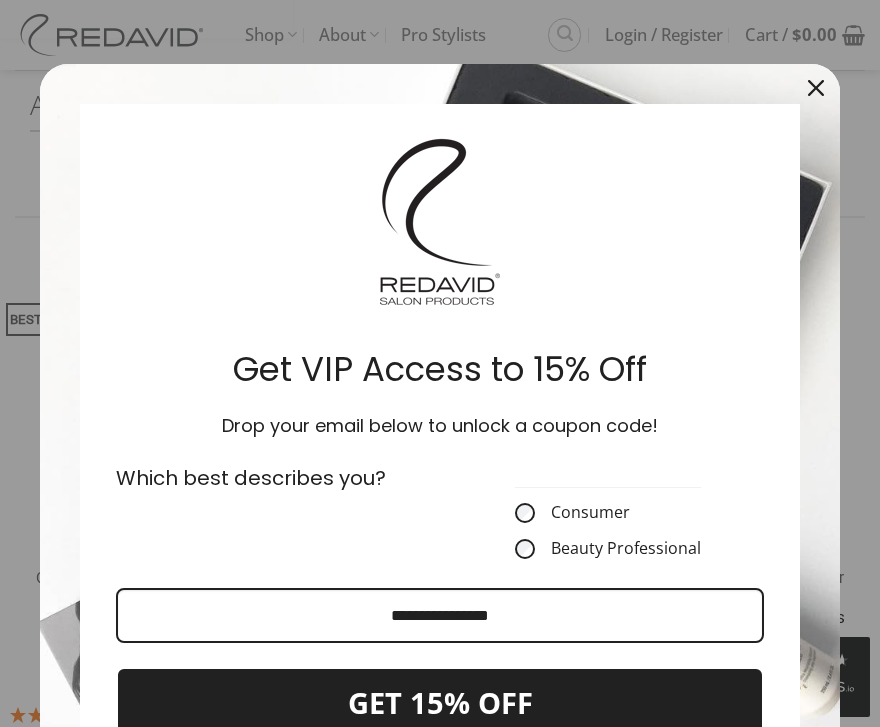 click 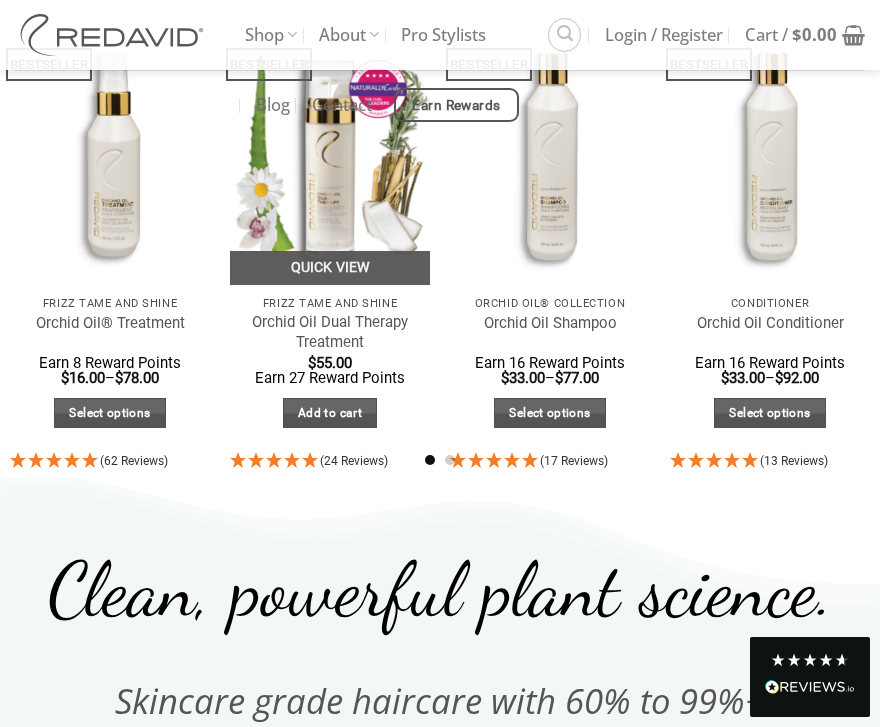 scroll, scrollTop: 1205, scrollLeft: 0, axis: vertical 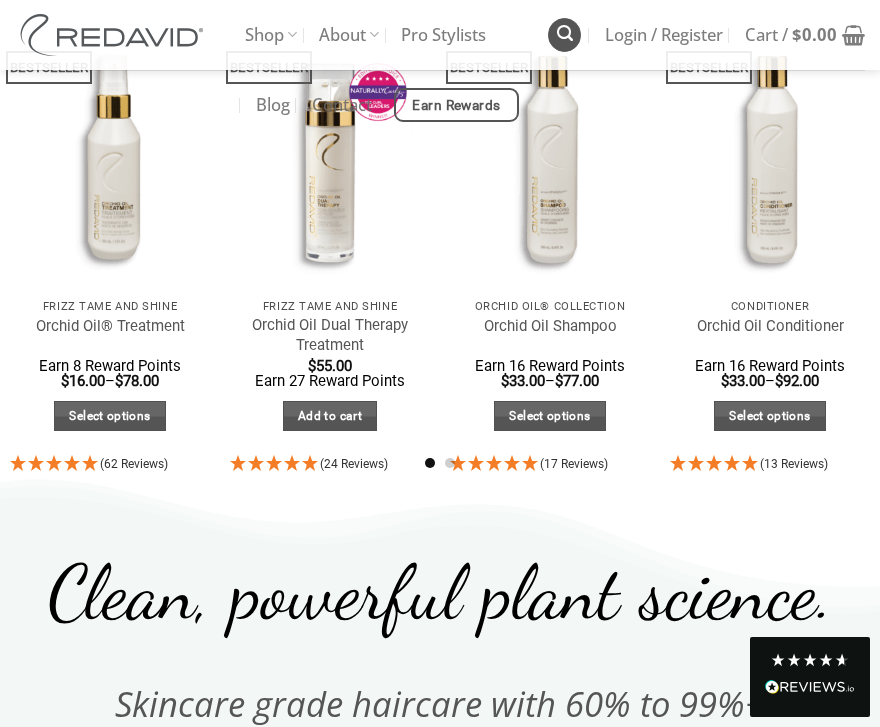 click at bounding box center [565, 33] 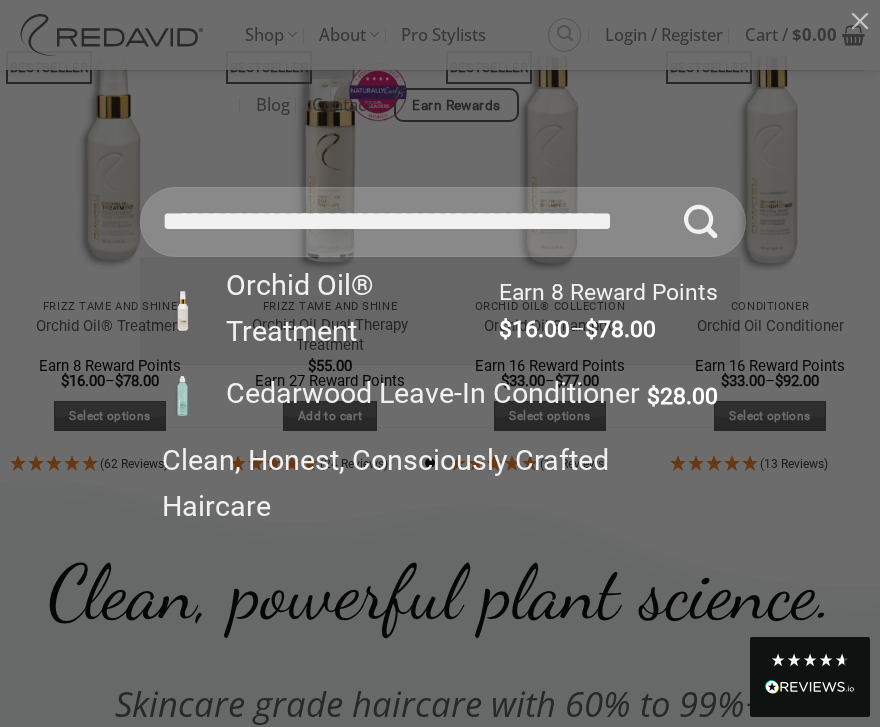 click on "Orchid Oil® Treatment" at bounding box center (353, 309) 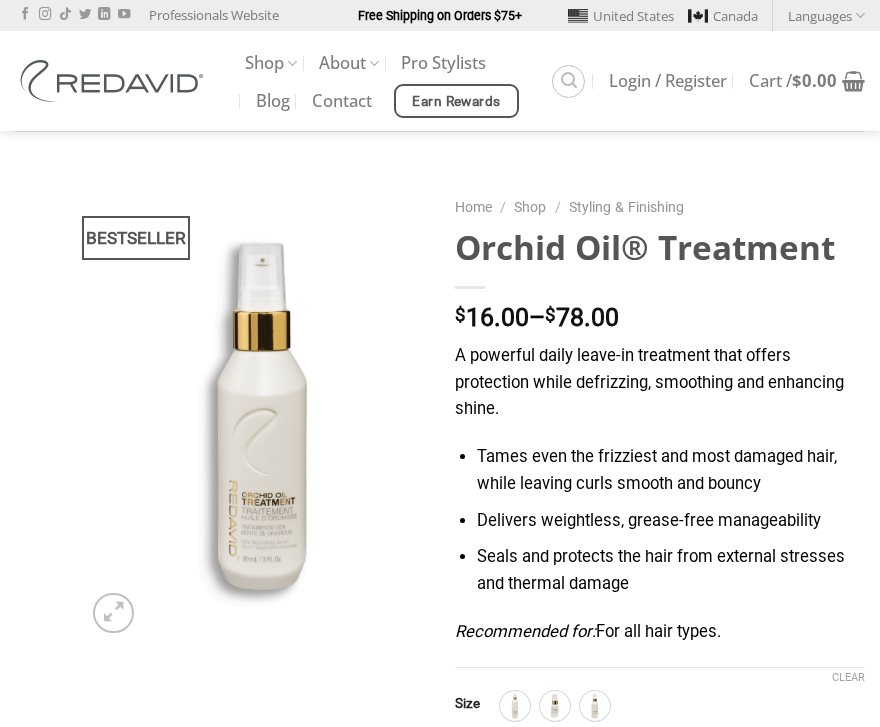 scroll, scrollTop: 0, scrollLeft: 0, axis: both 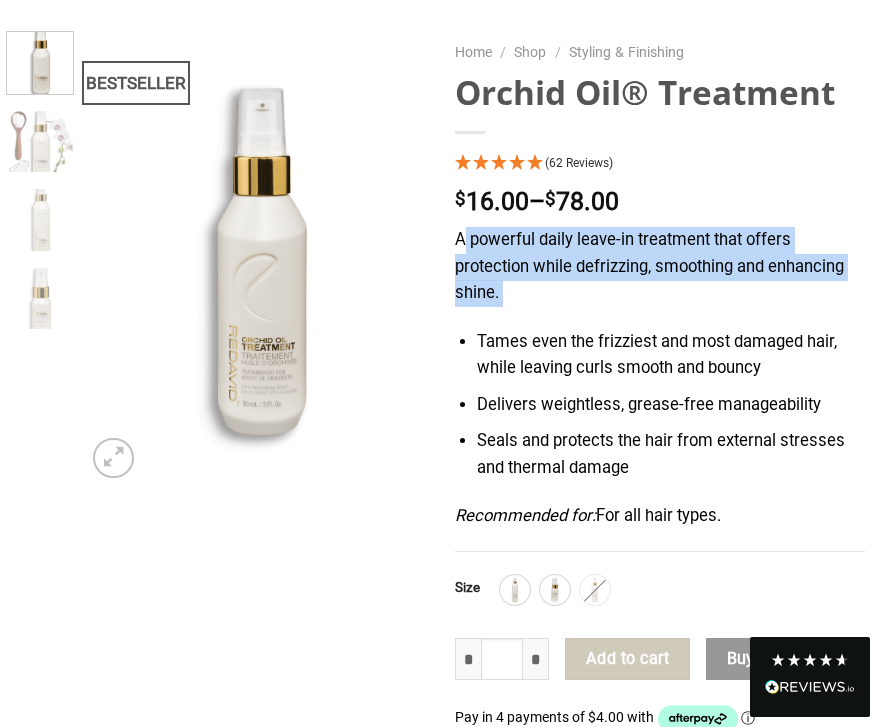 drag, startPoint x: 461, startPoint y: 243, endPoint x: 566, endPoint y: 313, distance: 126.1943 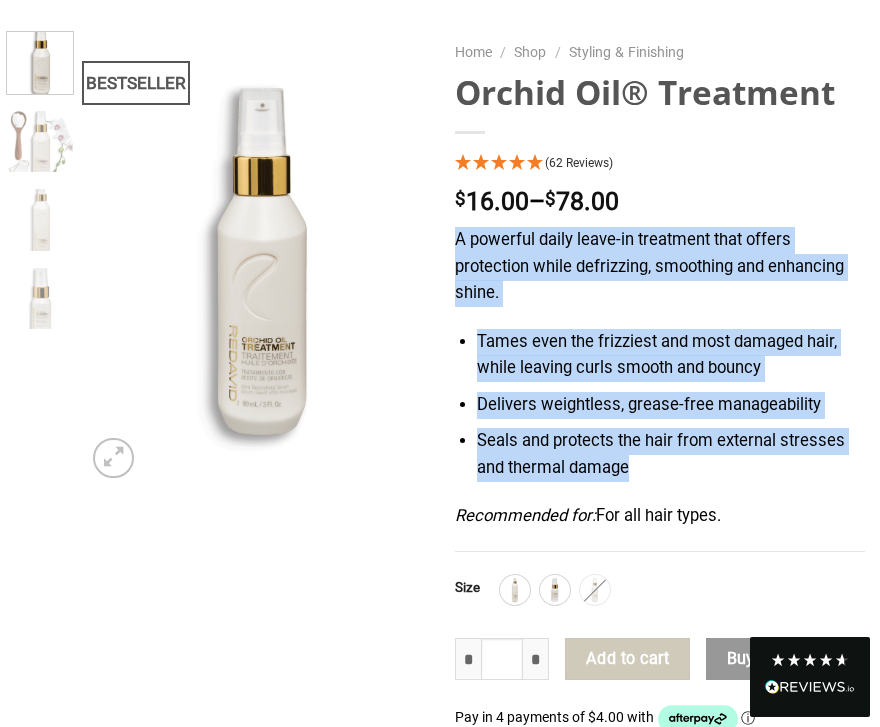 drag, startPoint x: 456, startPoint y: 237, endPoint x: 672, endPoint y: 475, distance: 321.40317 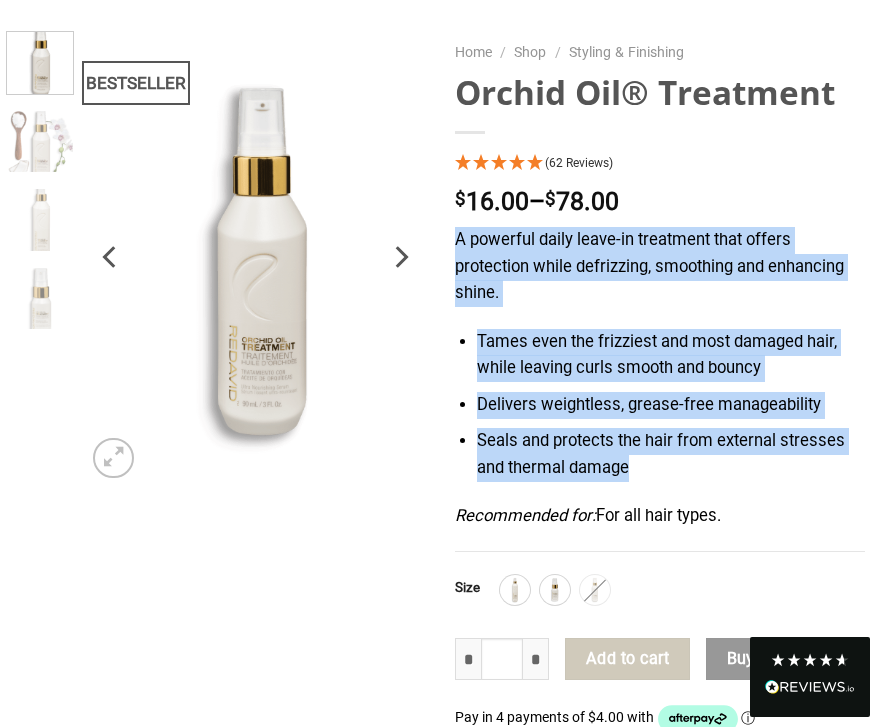 click at bounding box center (255, 257) 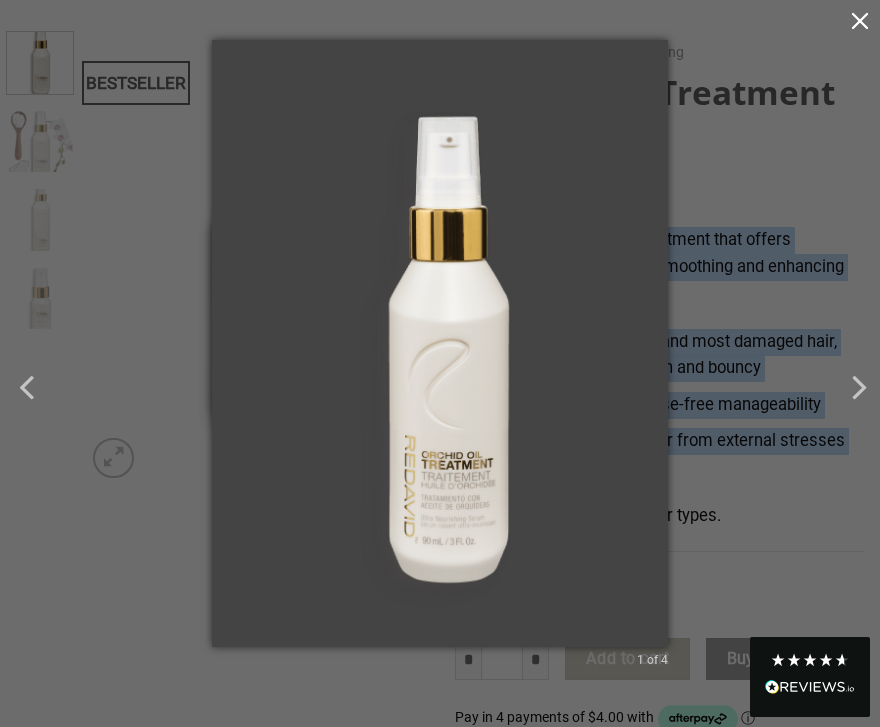 click at bounding box center [860, 20] 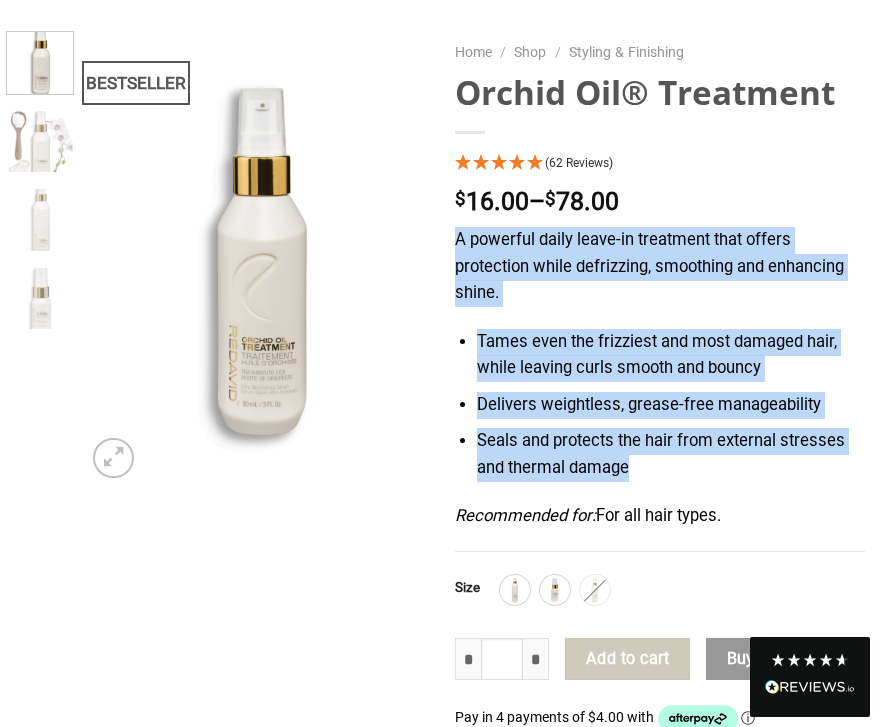 scroll, scrollTop: 130, scrollLeft: 0, axis: vertical 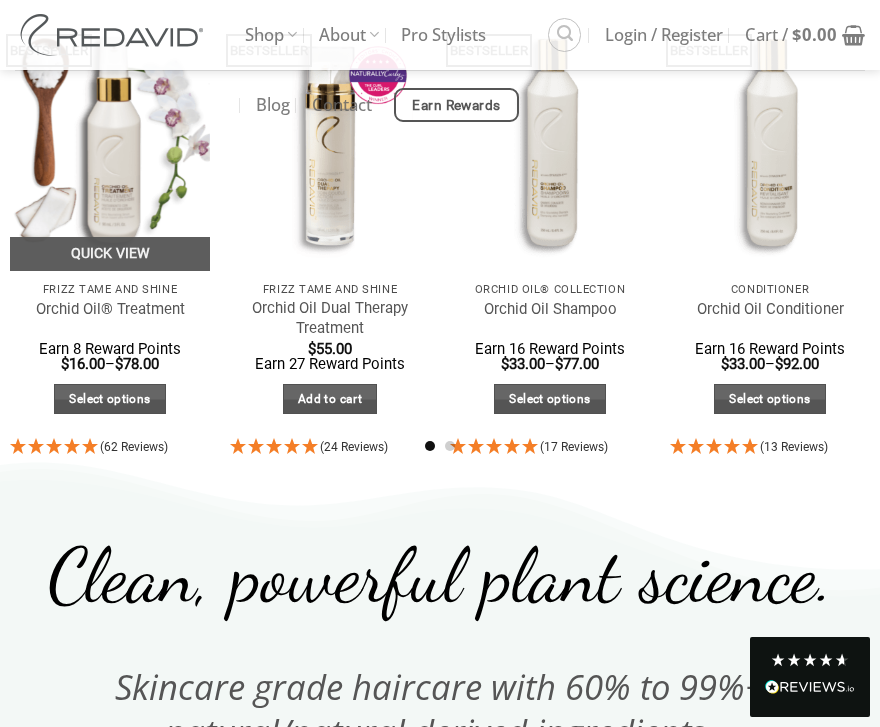 click at bounding box center (110, 137) 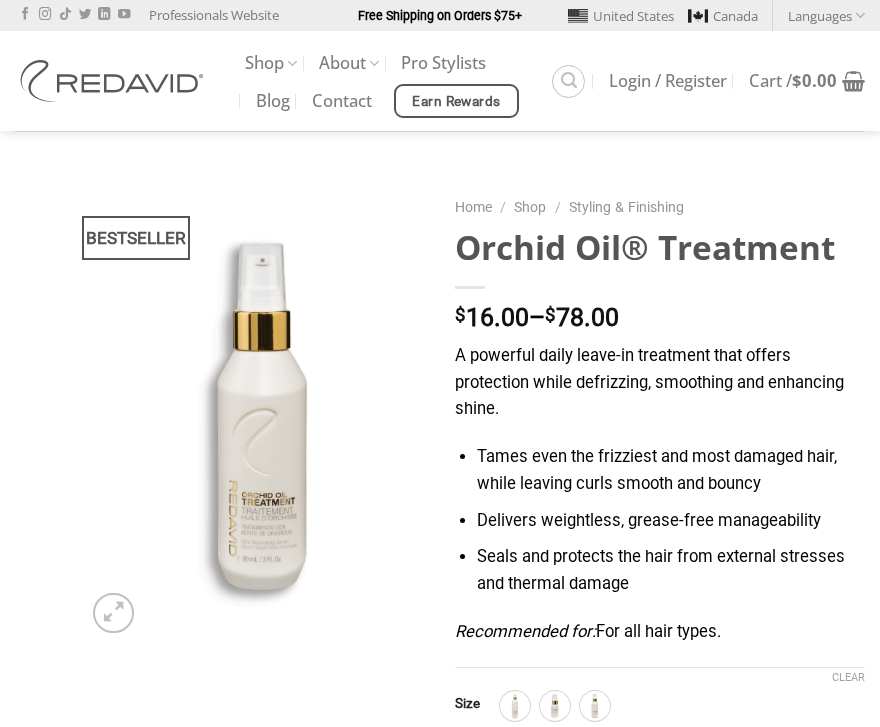 scroll, scrollTop: 0, scrollLeft: 0, axis: both 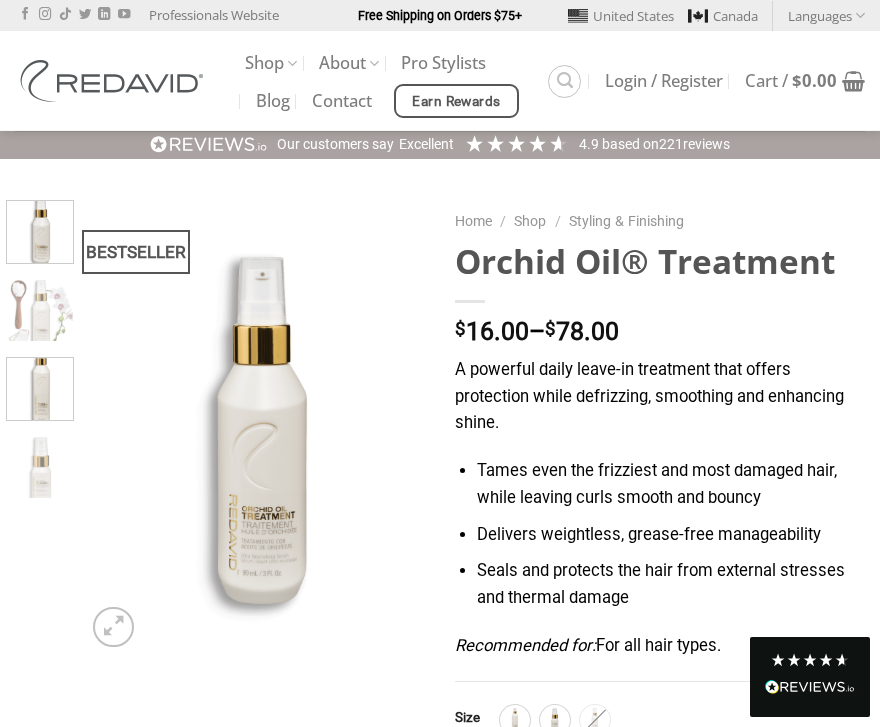 click at bounding box center [40, 386] 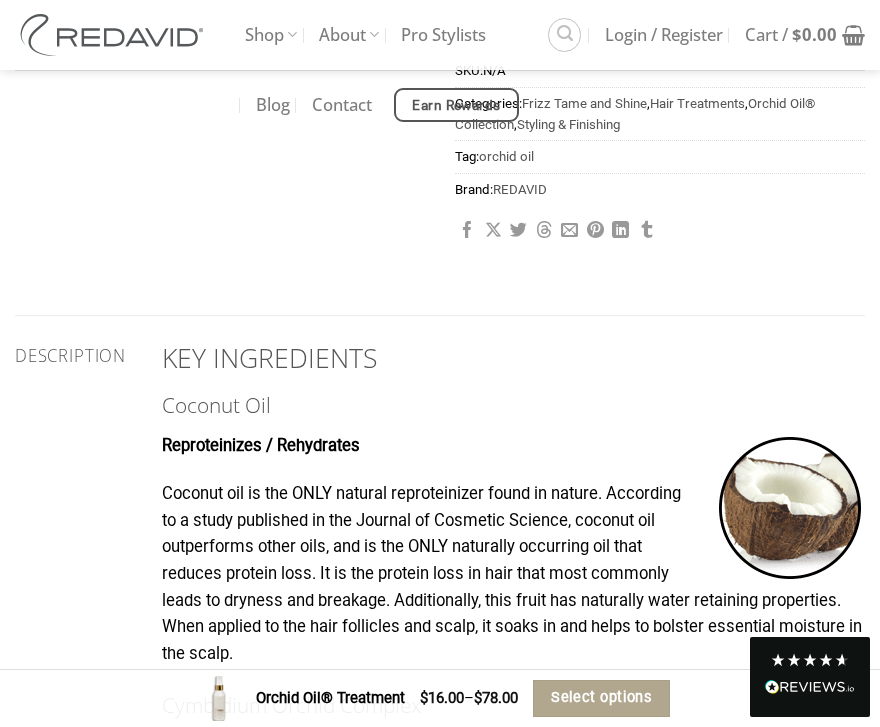 scroll, scrollTop: 333, scrollLeft: 0, axis: vertical 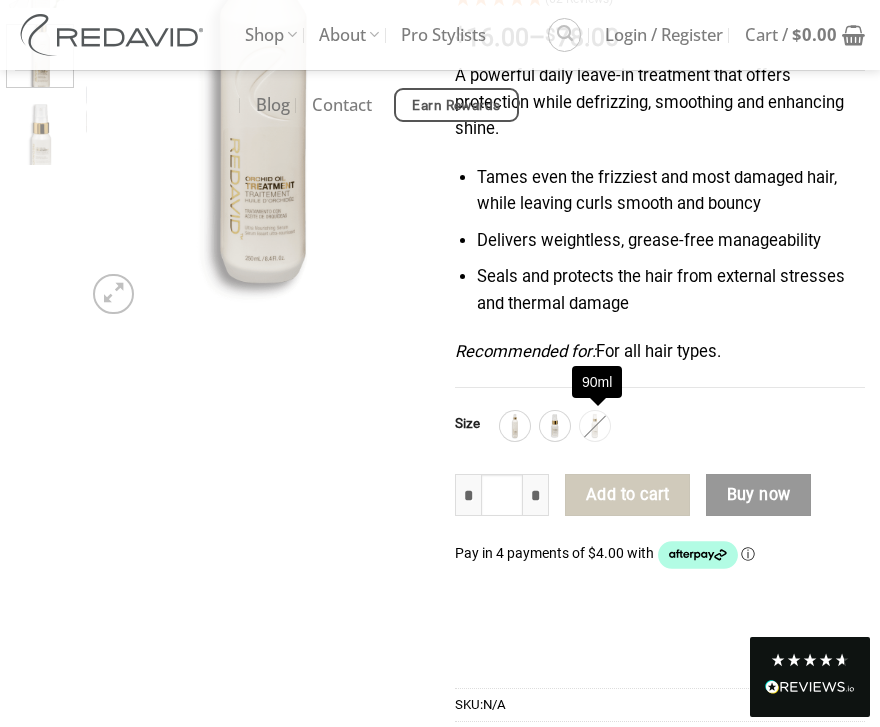 click 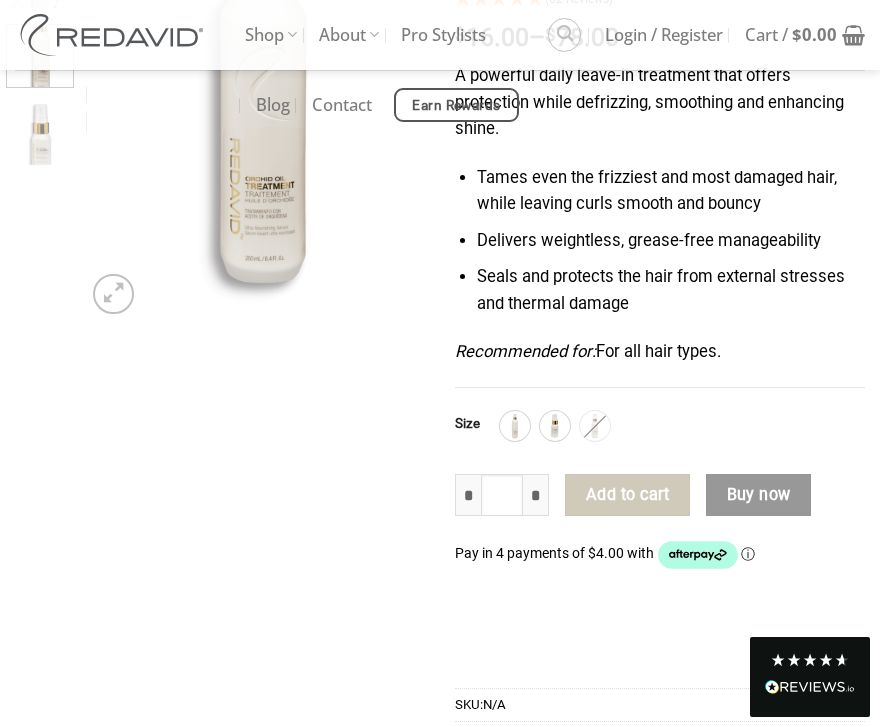 click 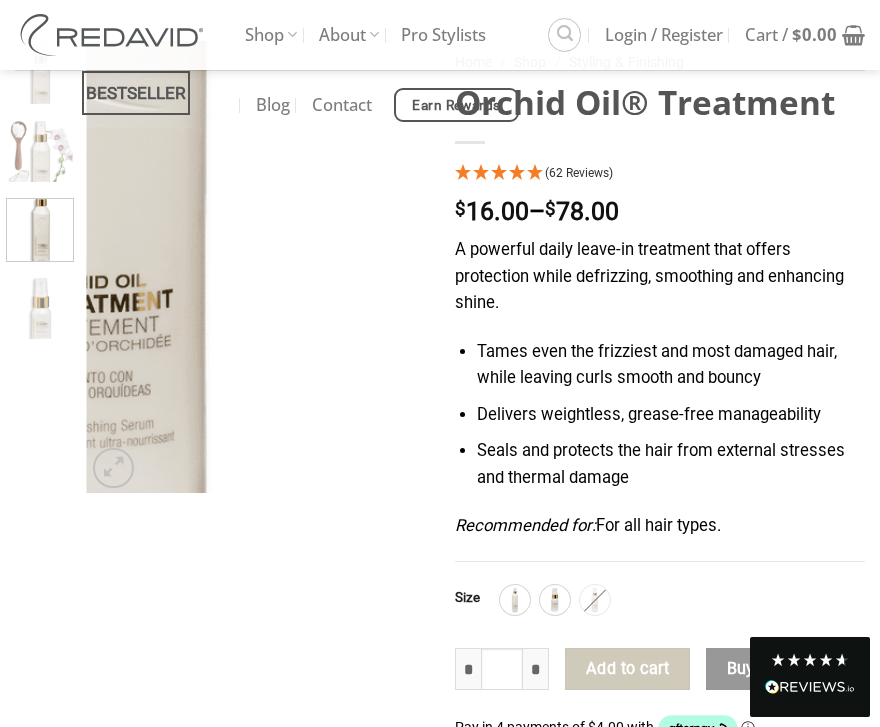 scroll, scrollTop: 143, scrollLeft: 0, axis: vertical 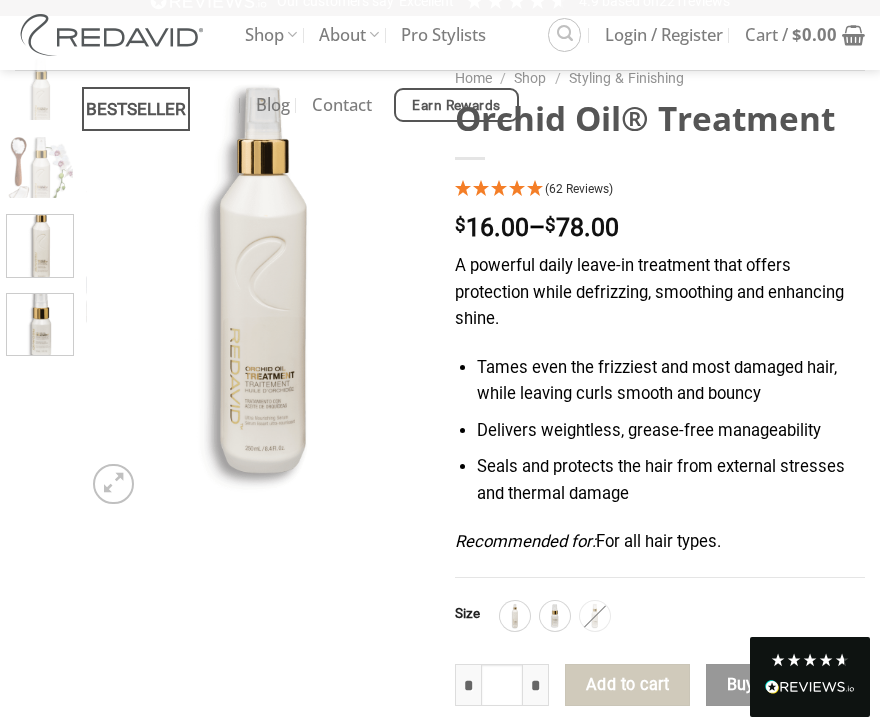click at bounding box center [40, 322] 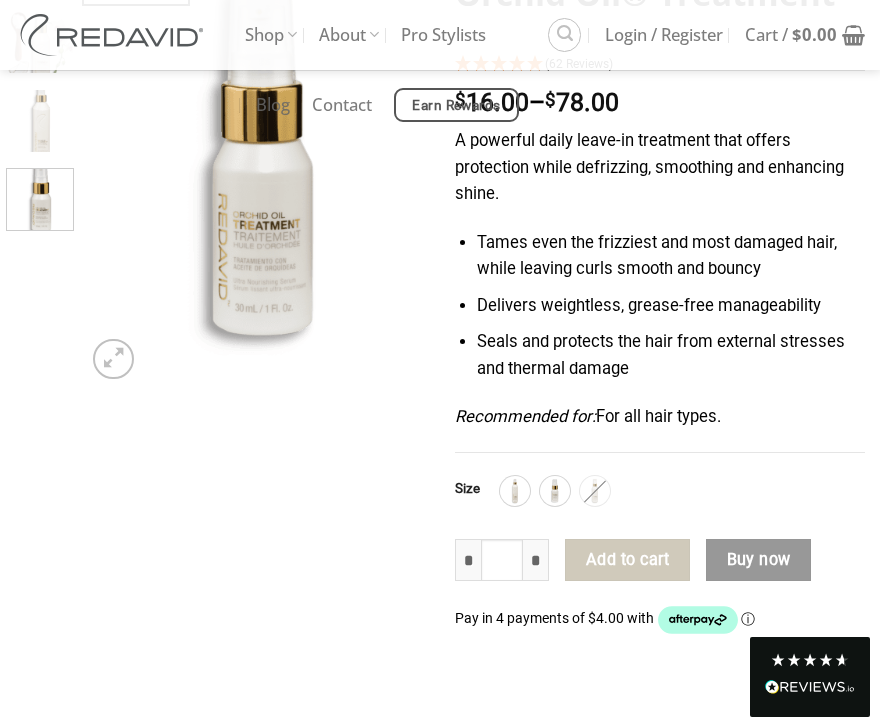 scroll, scrollTop: 267, scrollLeft: 0, axis: vertical 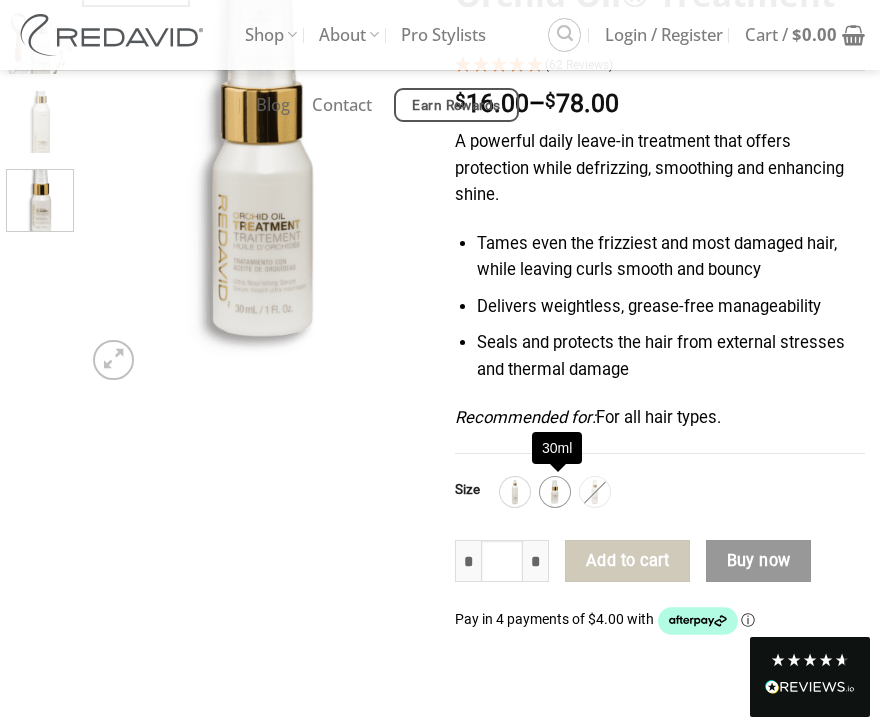click 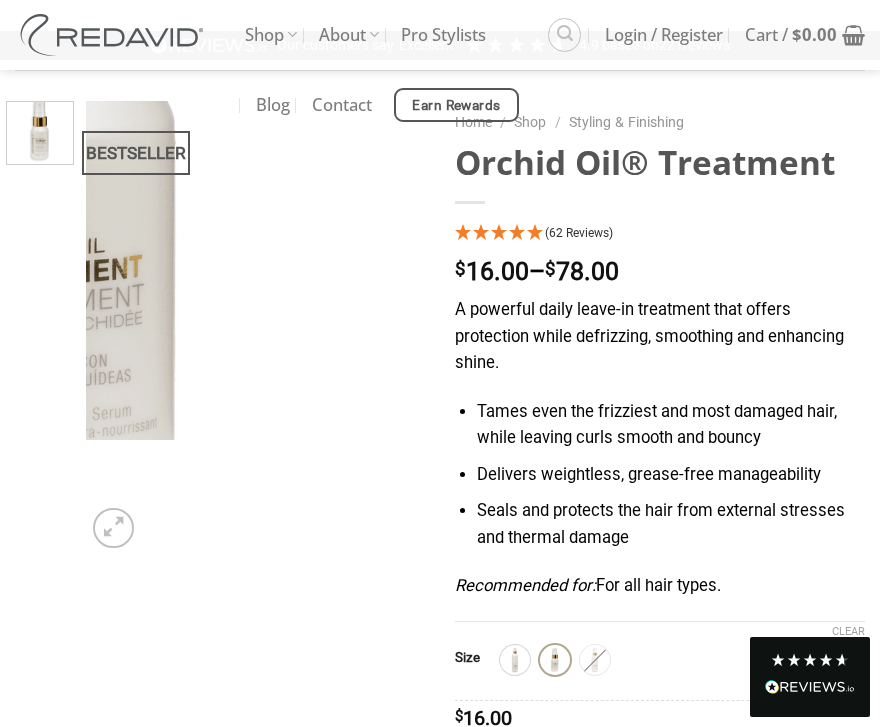 scroll, scrollTop: 100, scrollLeft: 0, axis: vertical 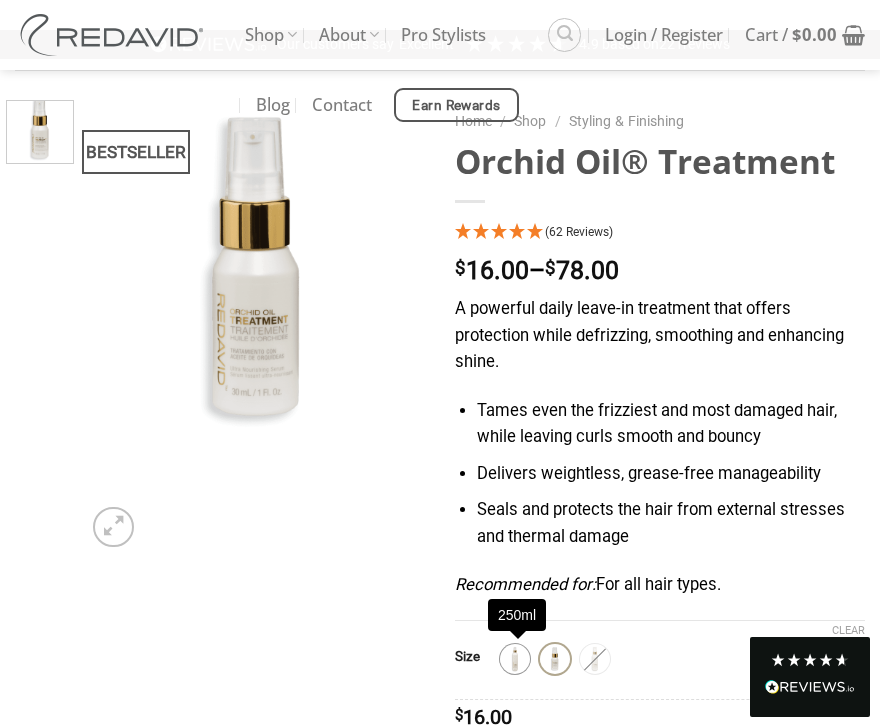 click 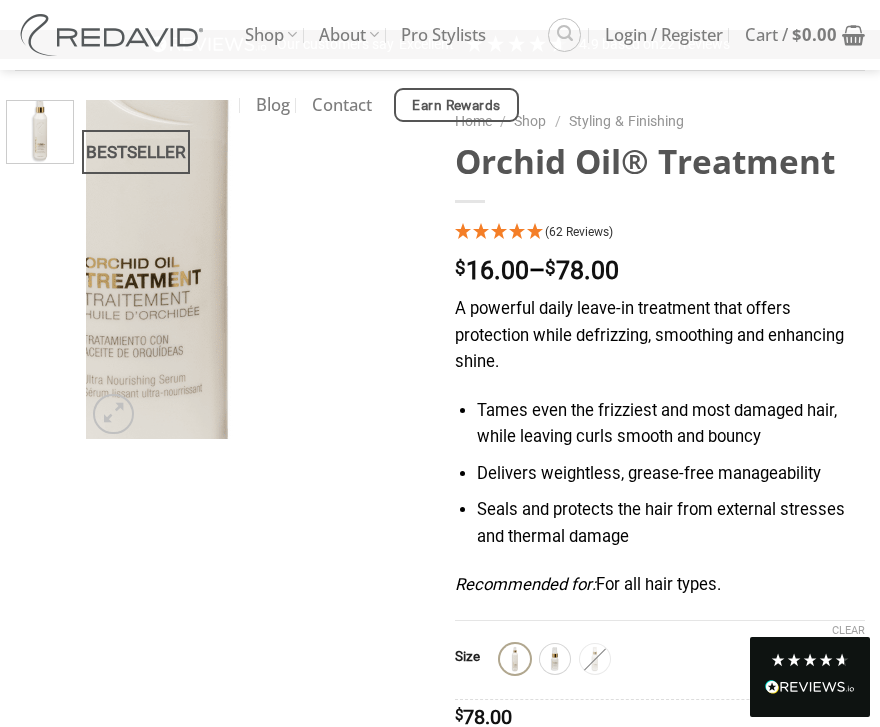 click at bounding box center (255, 269) 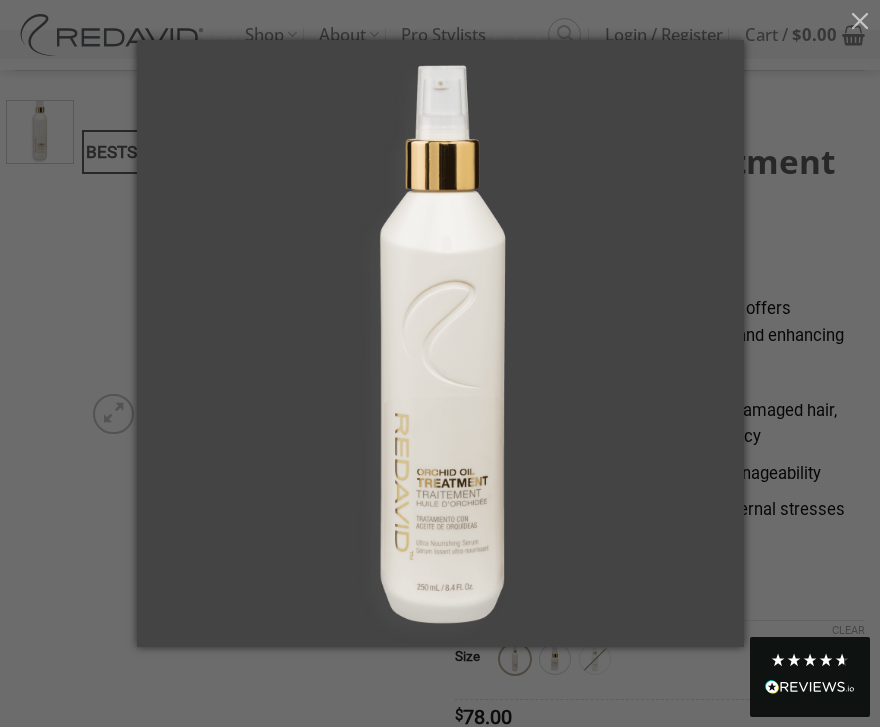 click at bounding box center [440, 363] 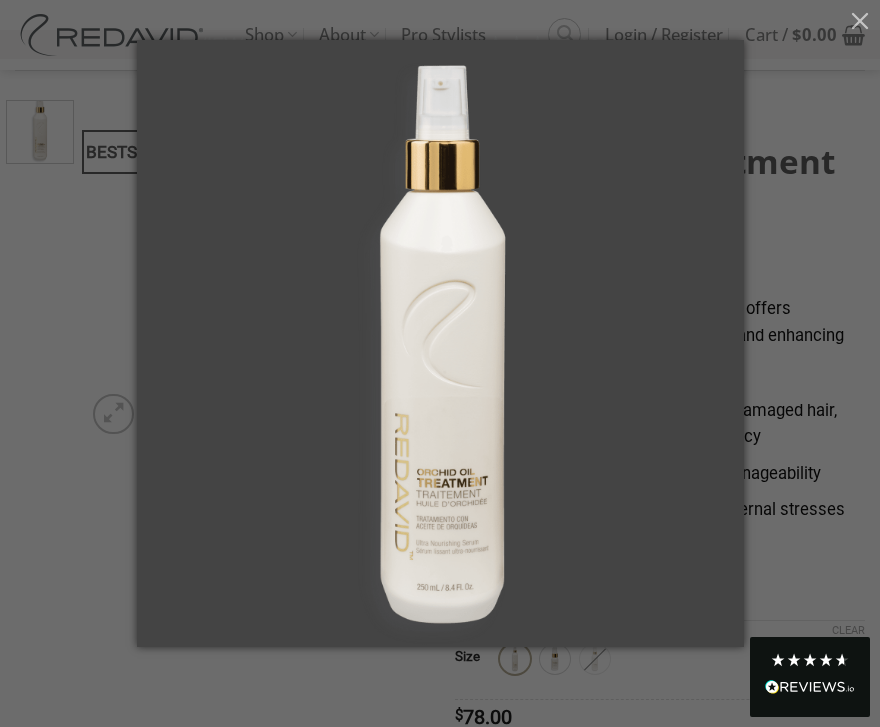 click at bounding box center [440, 363] 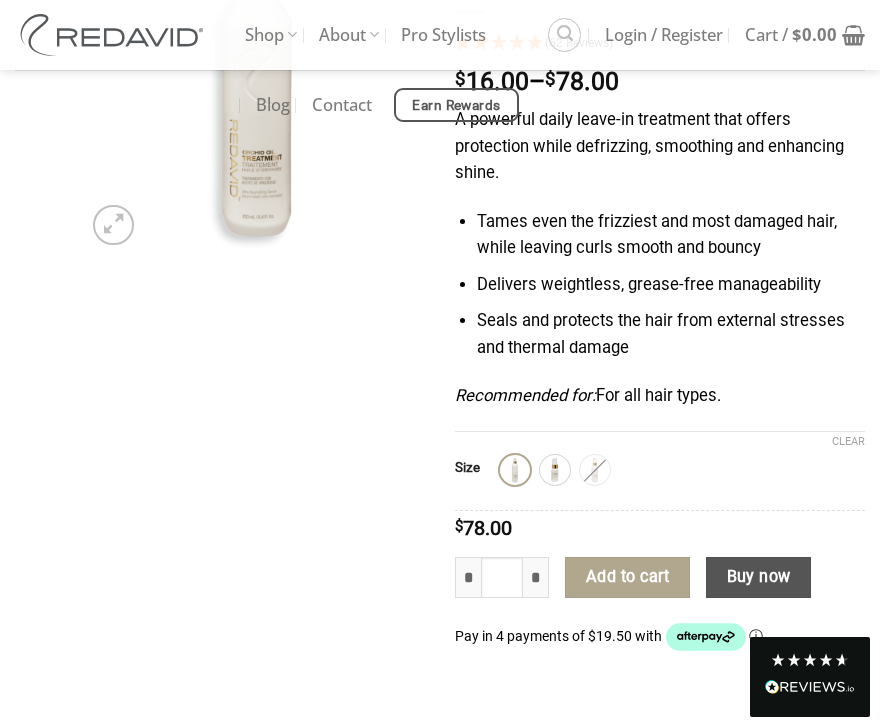 scroll, scrollTop: 140, scrollLeft: 0, axis: vertical 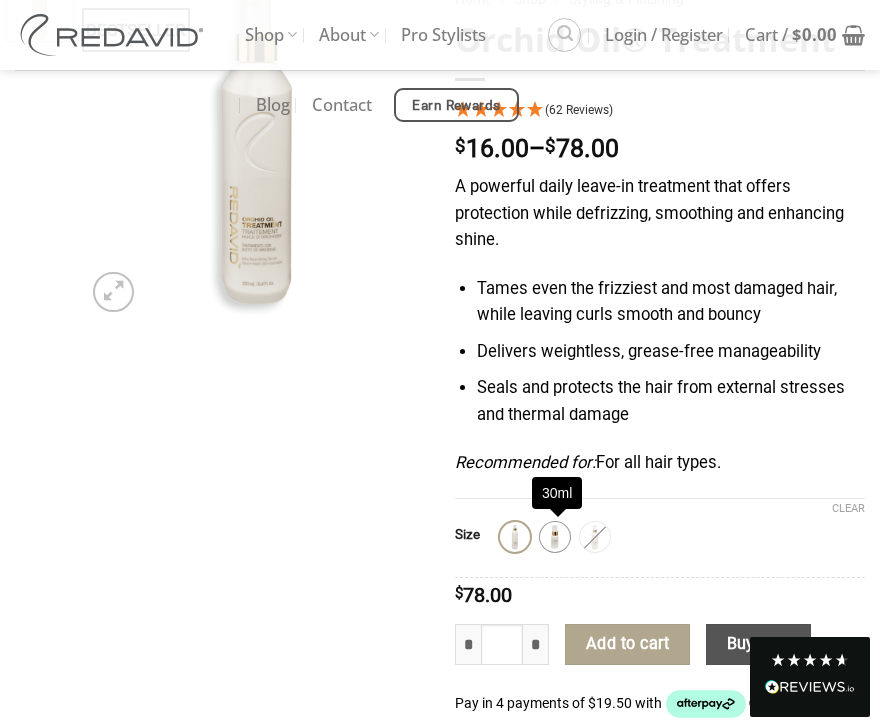 click 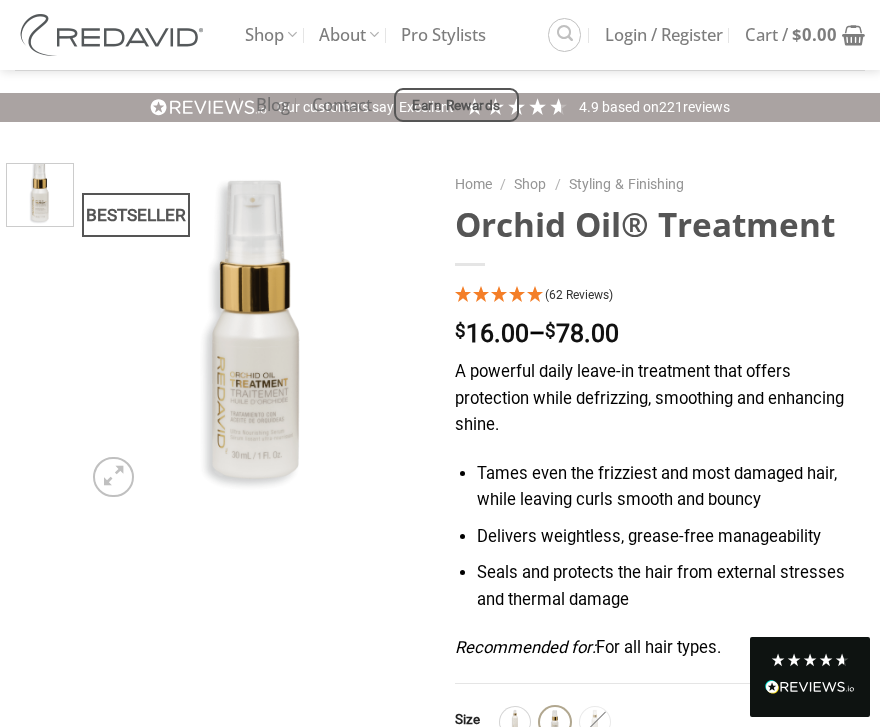 scroll, scrollTop: 0, scrollLeft: 0, axis: both 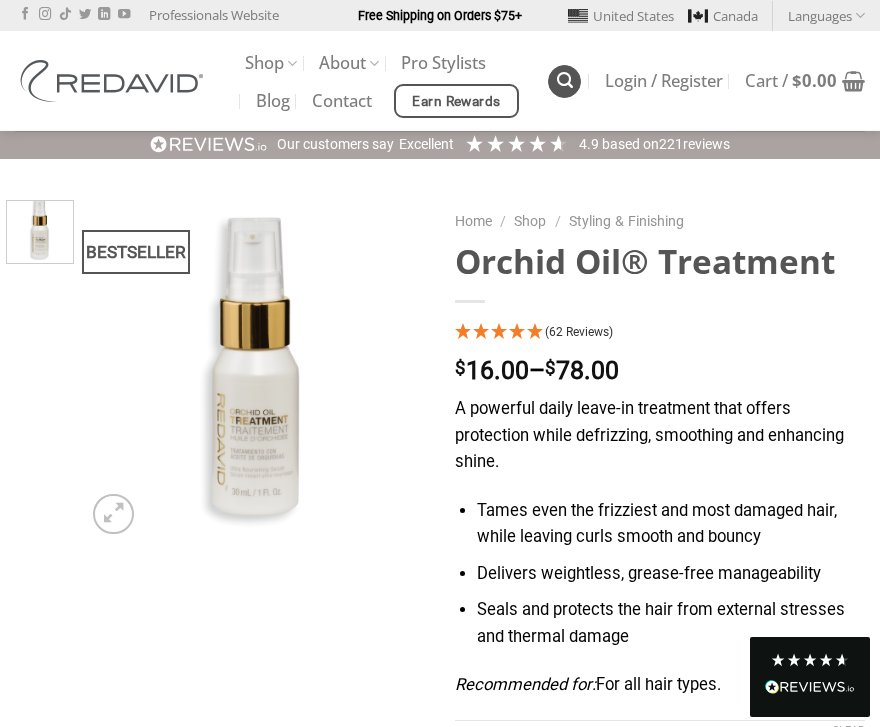 click at bounding box center [565, 80] 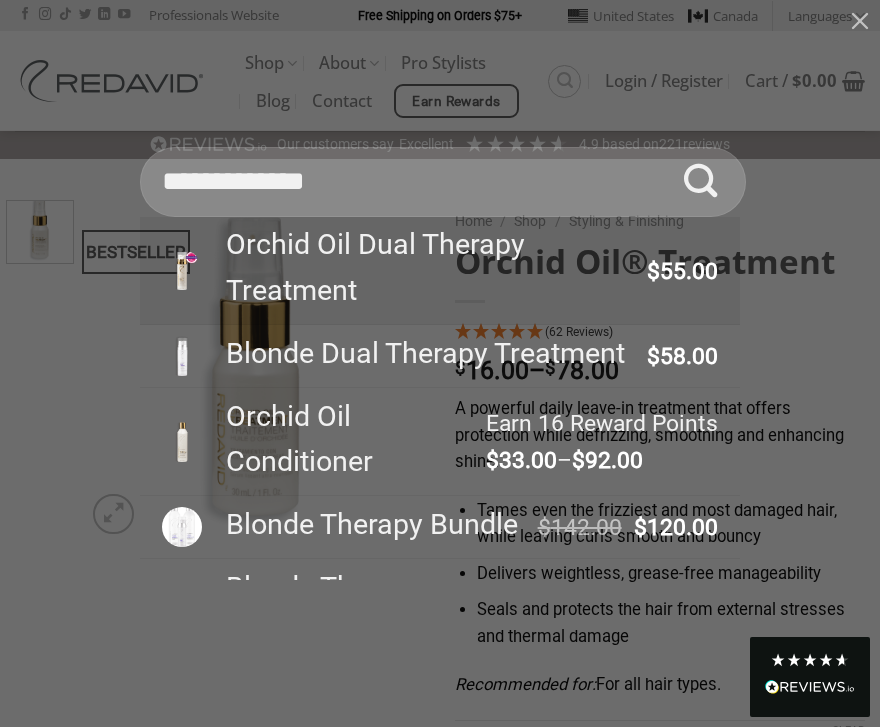 click on "Orchid Oil Dual Therapy Treatment" at bounding box center (427, 268) 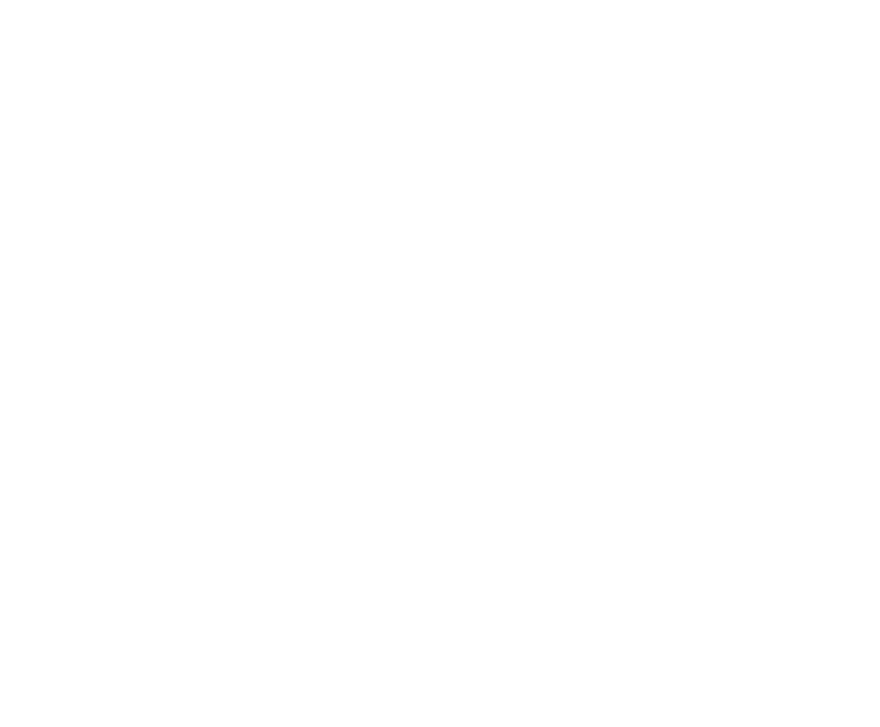 scroll, scrollTop: 0, scrollLeft: 0, axis: both 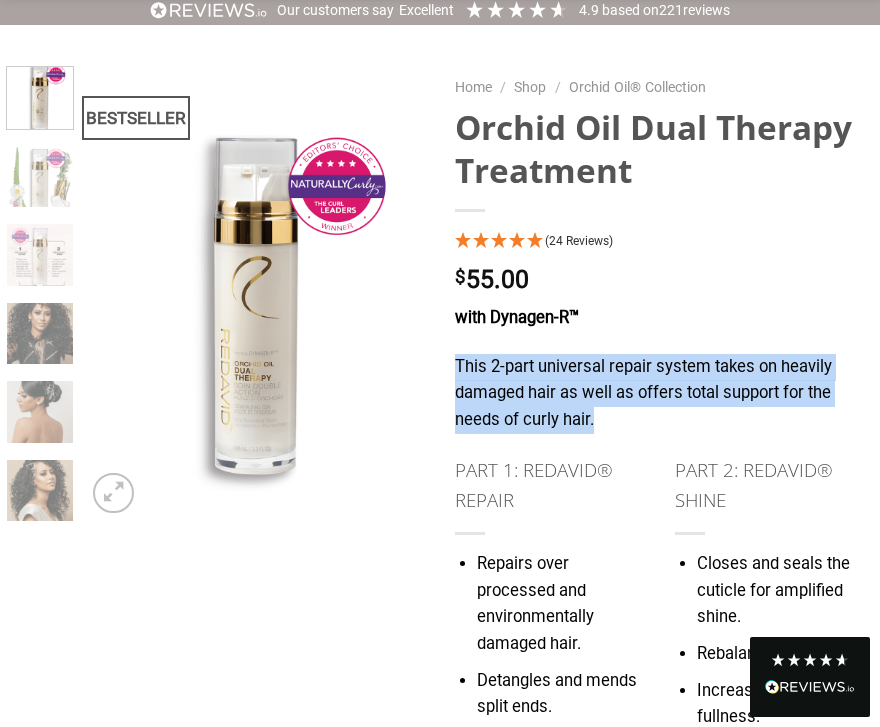 drag, startPoint x: 624, startPoint y: 366, endPoint x: 454, endPoint y: 364, distance: 170.01176 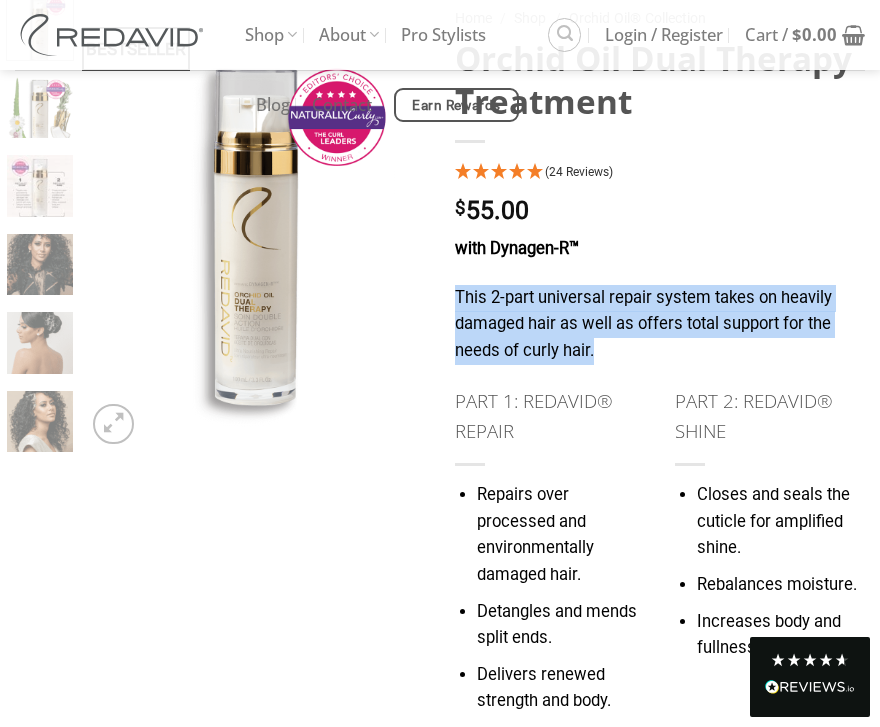 scroll, scrollTop: 173, scrollLeft: 0, axis: vertical 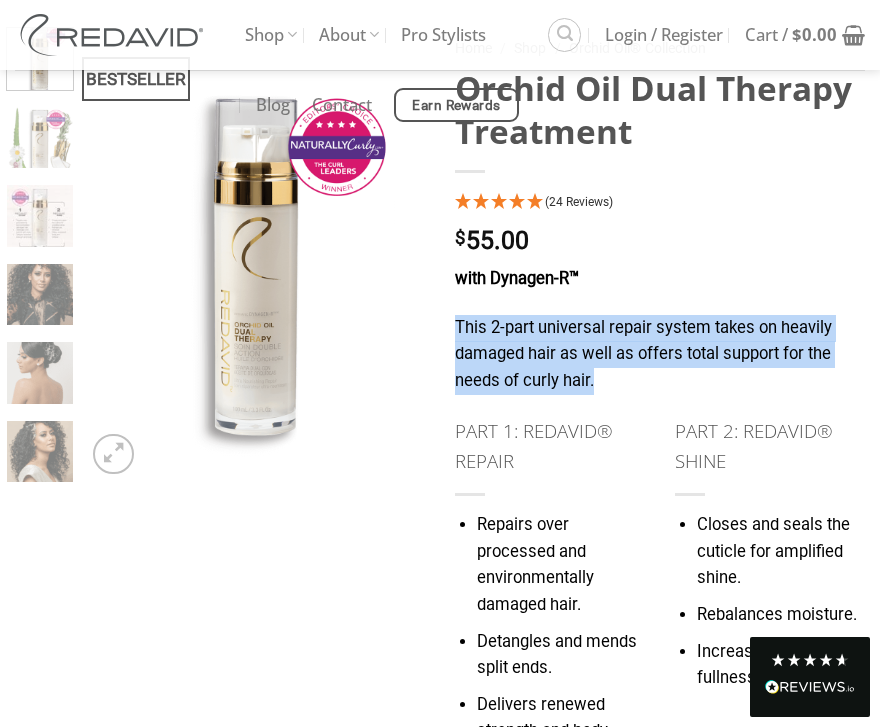 copy on "This 2-part universal repair system takes on heavily damaged hair as well as offers total support for the needs of curly hair." 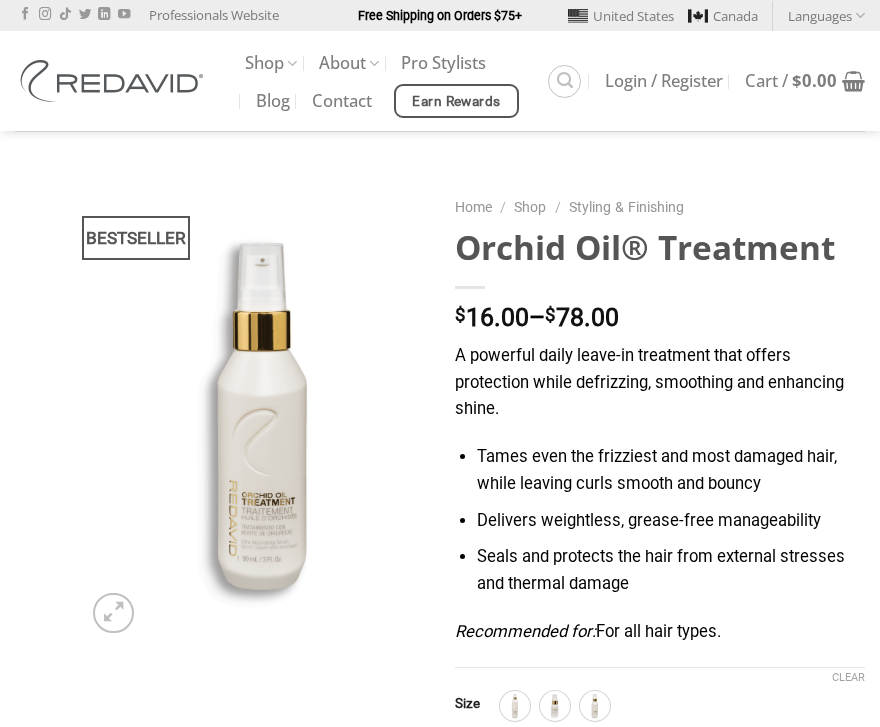 scroll, scrollTop: 0, scrollLeft: 0, axis: both 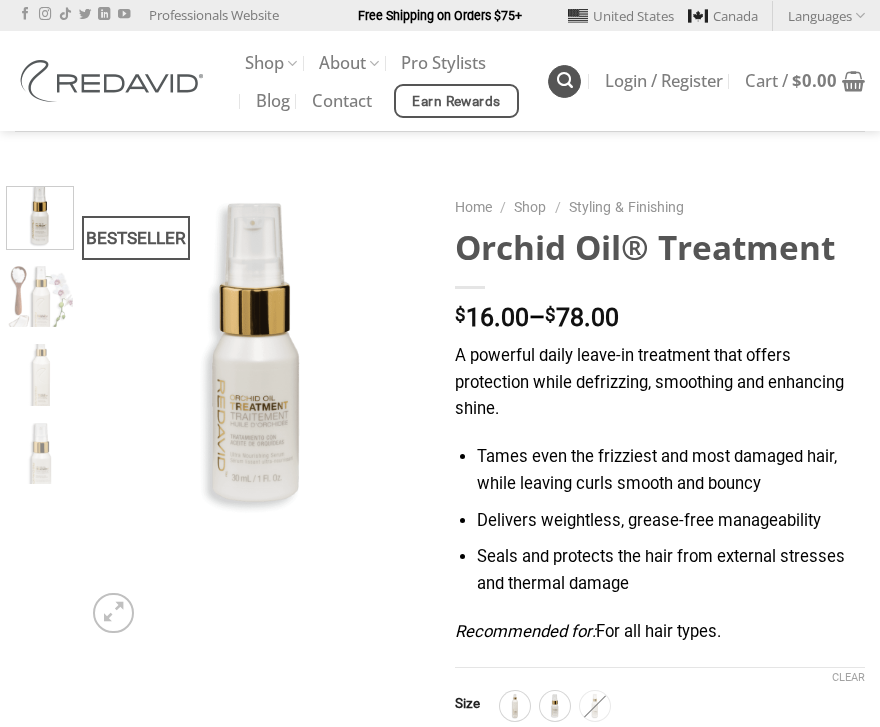 click at bounding box center (564, 81) 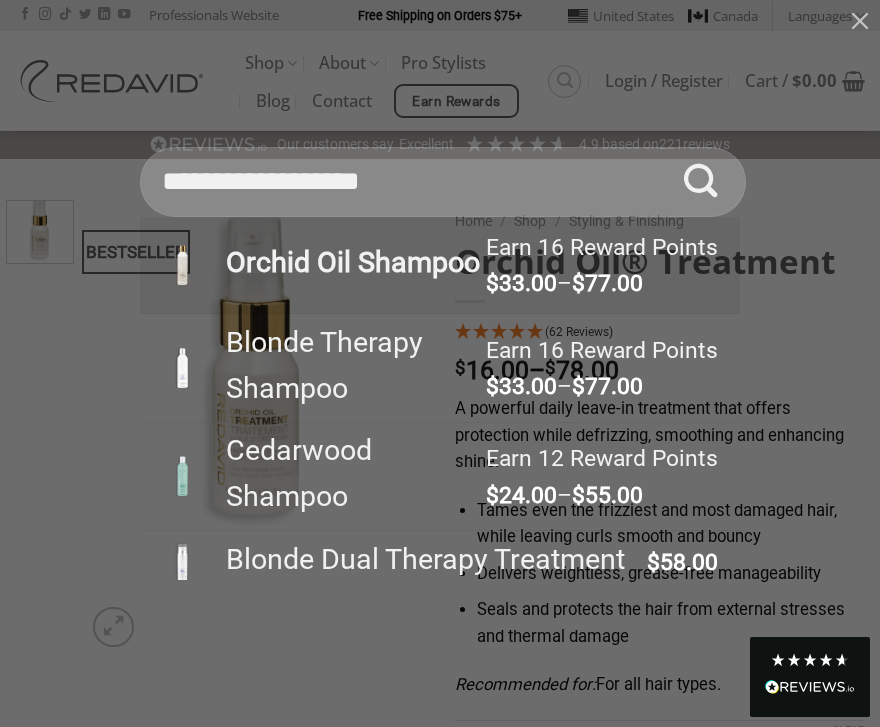 click on "Orchid Oil Shampoo" at bounding box center [353, 262] 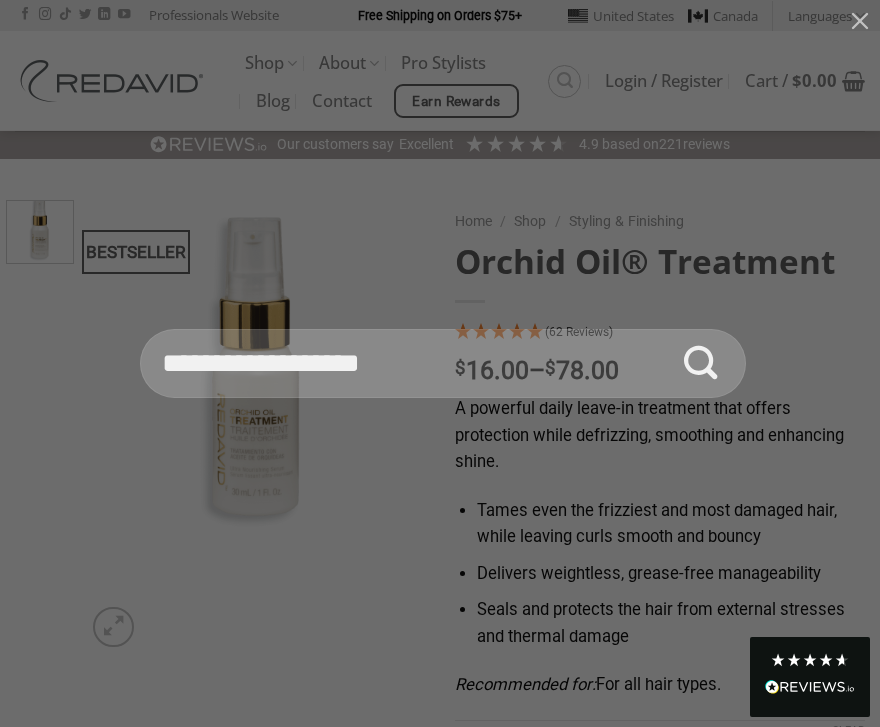 type on "**********" 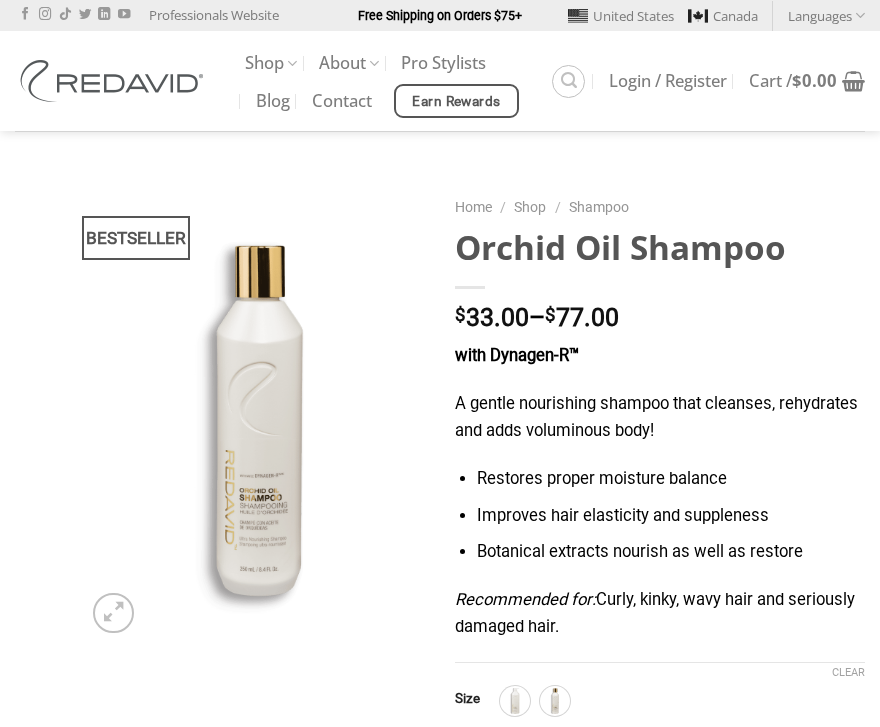 scroll, scrollTop: 0, scrollLeft: 0, axis: both 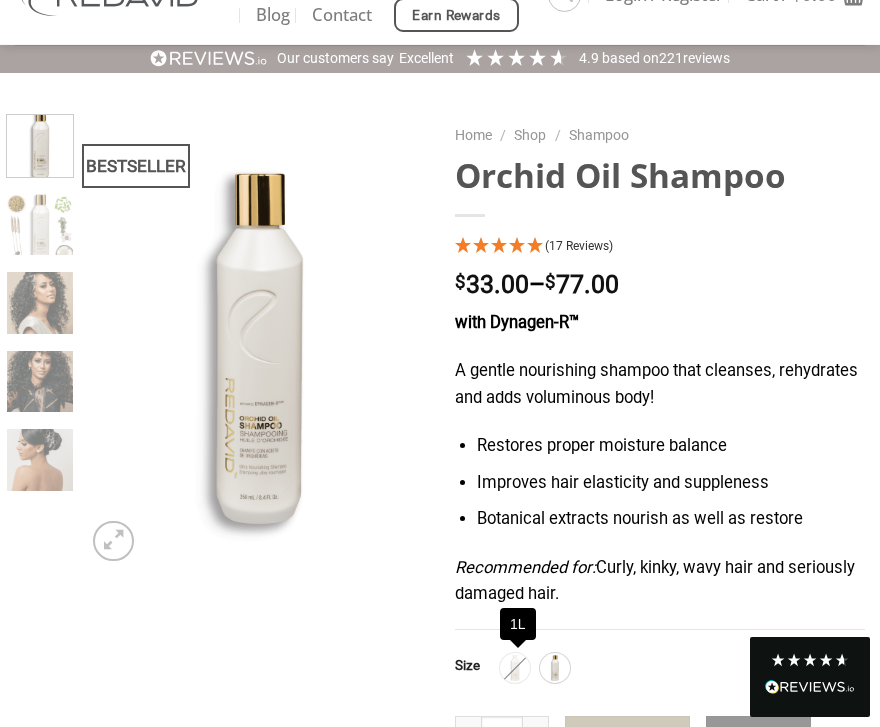 click 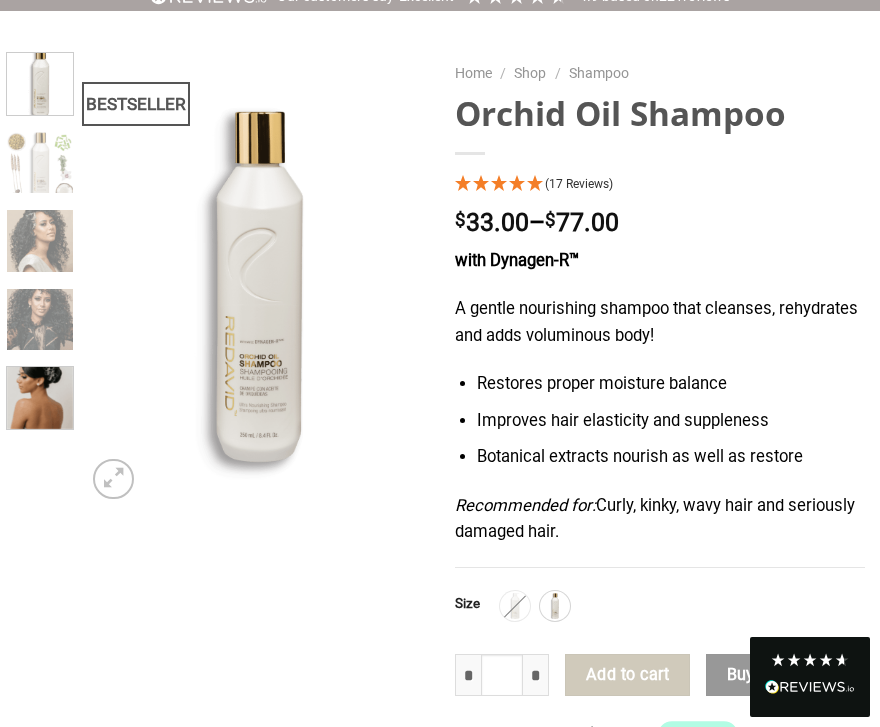 scroll, scrollTop: 147, scrollLeft: 0, axis: vertical 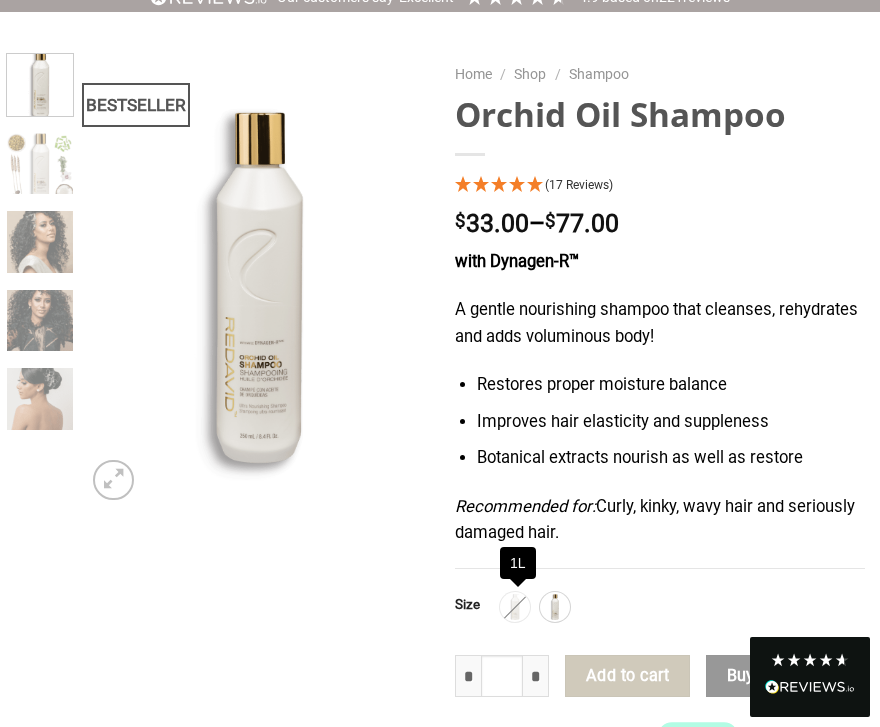 click on "1L" 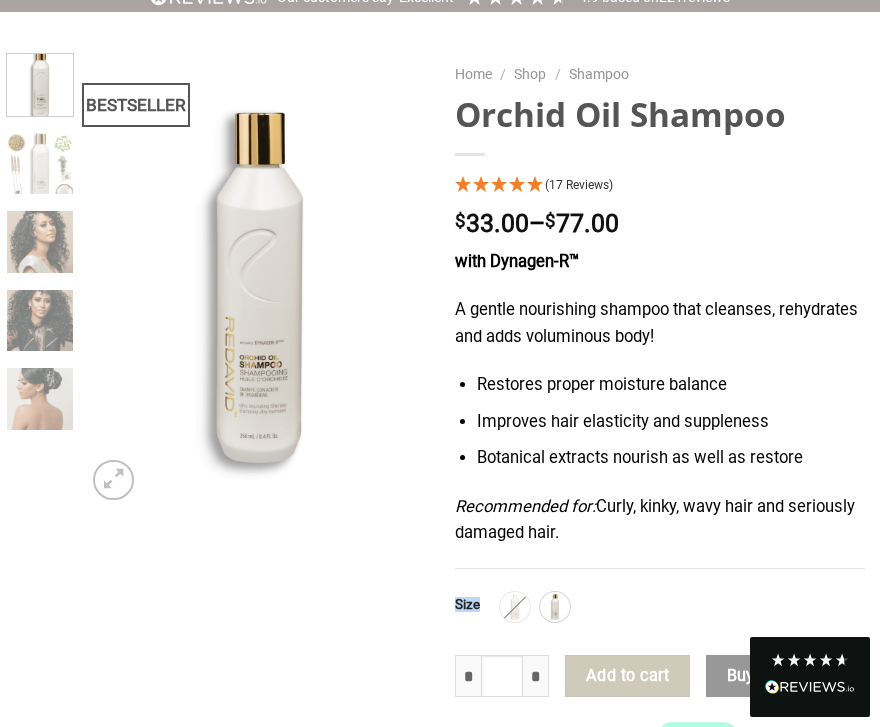 click on "1L" 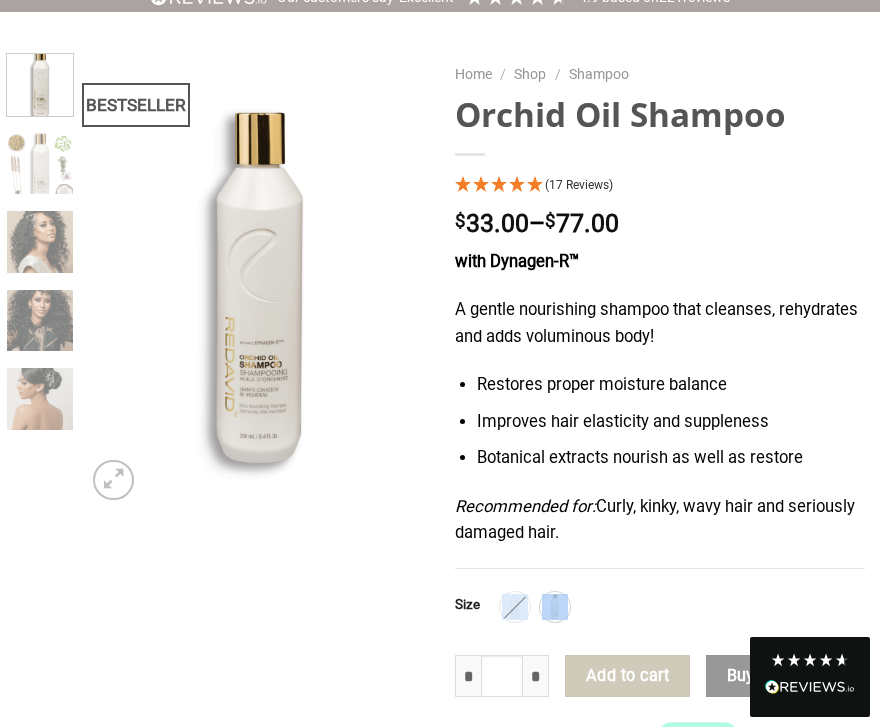 click on "1L" 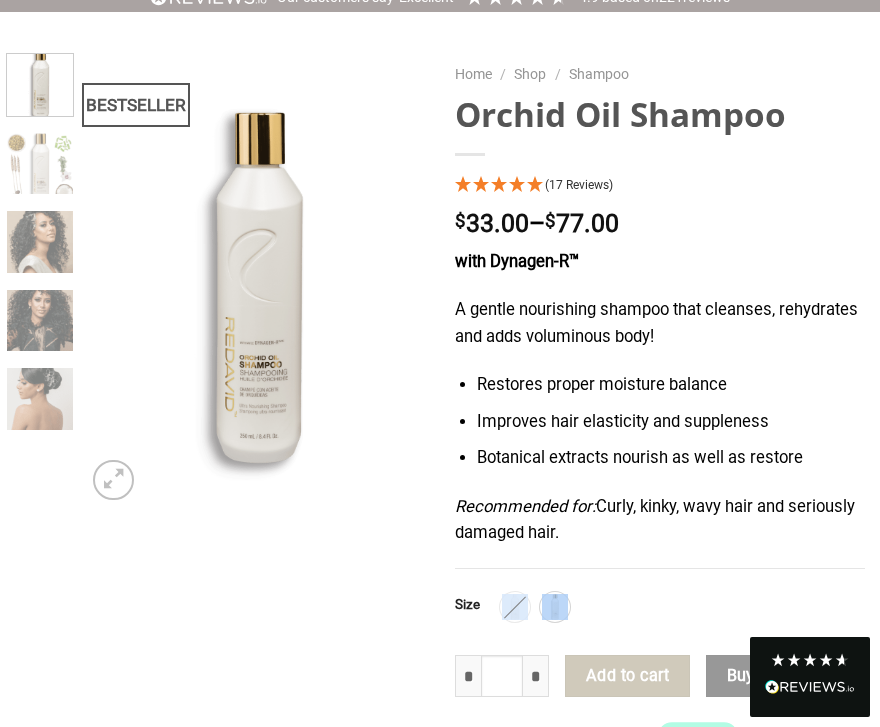 click on "**********" at bounding box center (660, 561) 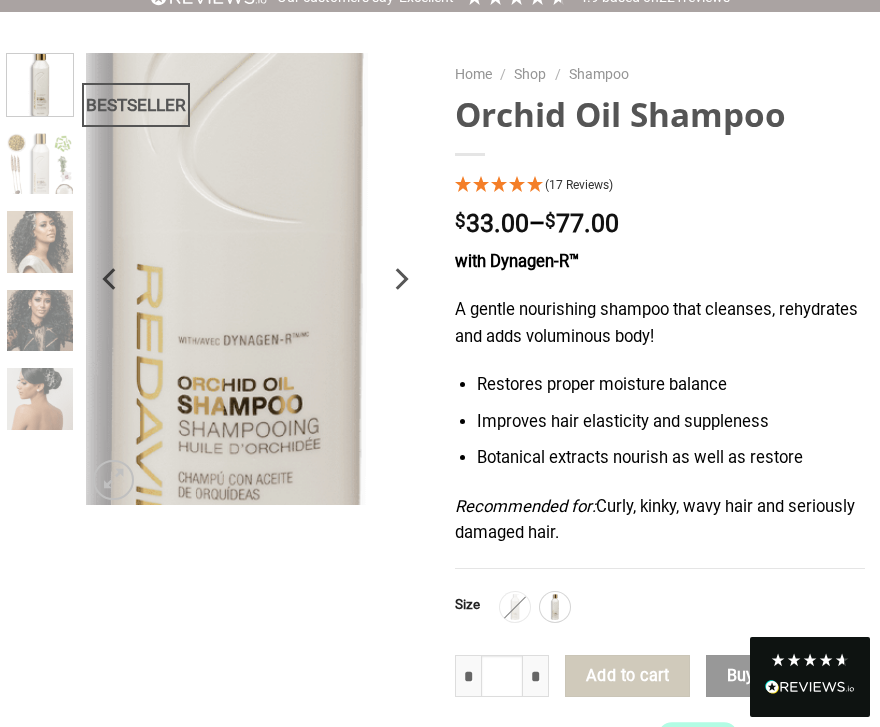click at bounding box center [255, 279] 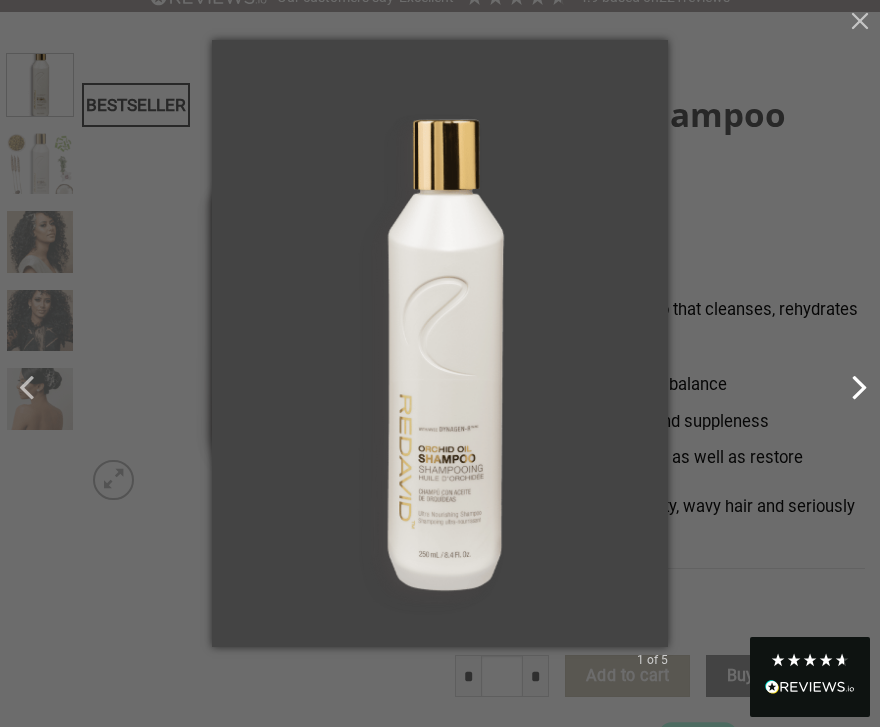click at bounding box center (855, 389) 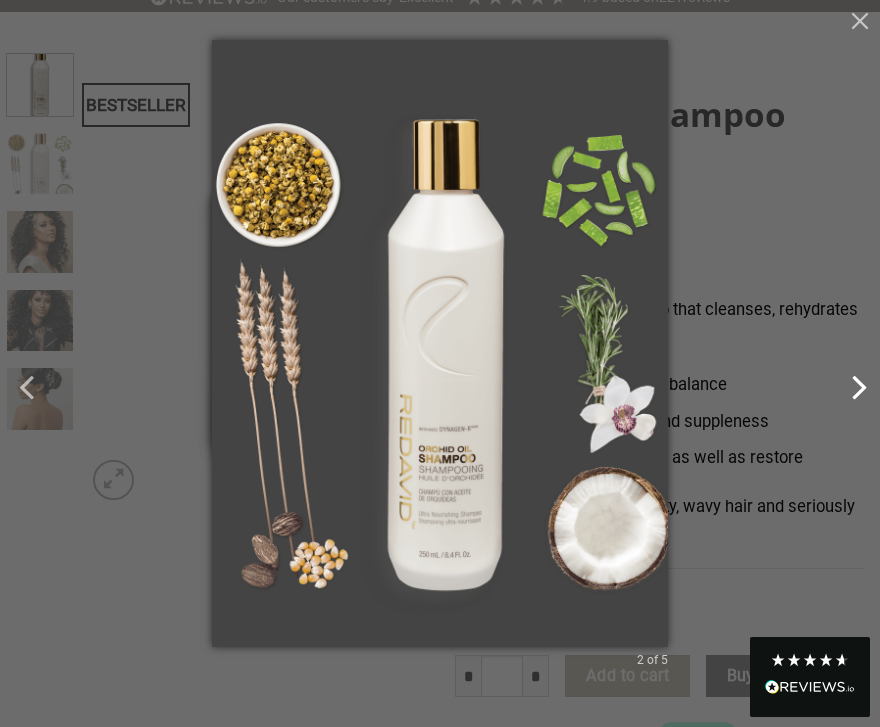 click at bounding box center (855, 389) 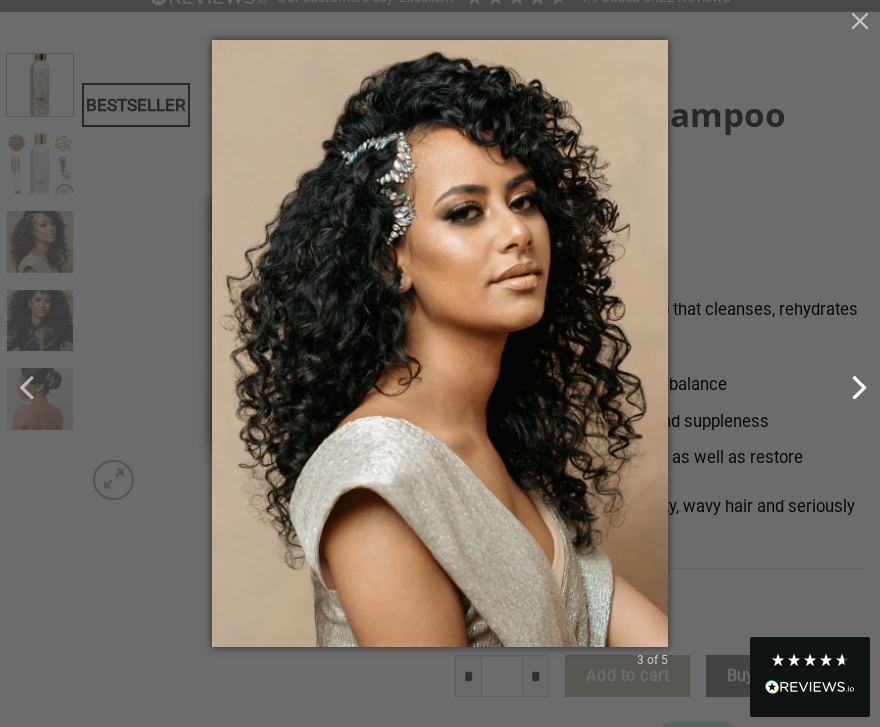 click at bounding box center (855, 389) 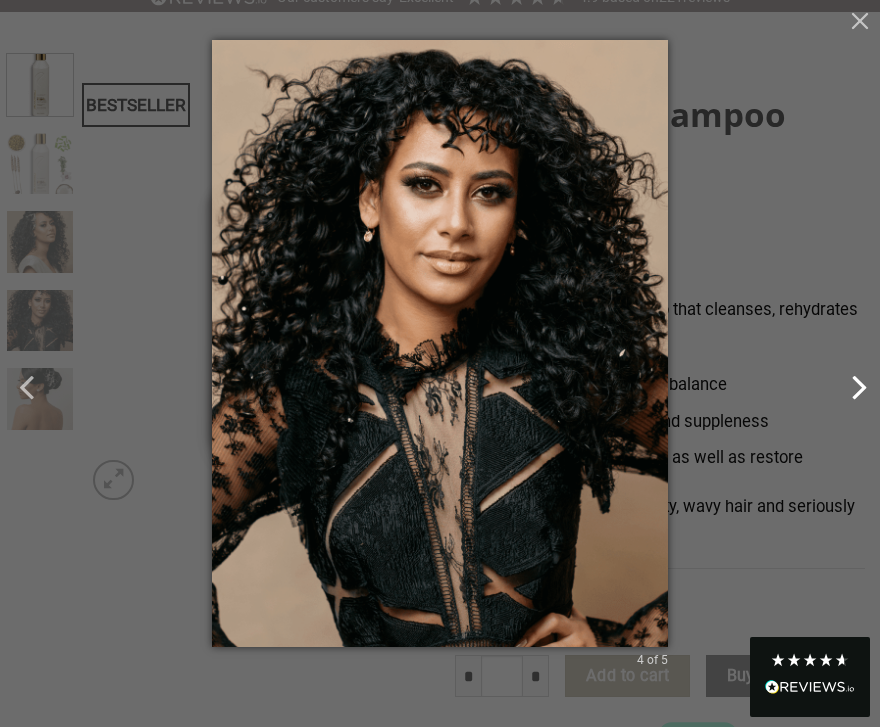 click at bounding box center [855, 389] 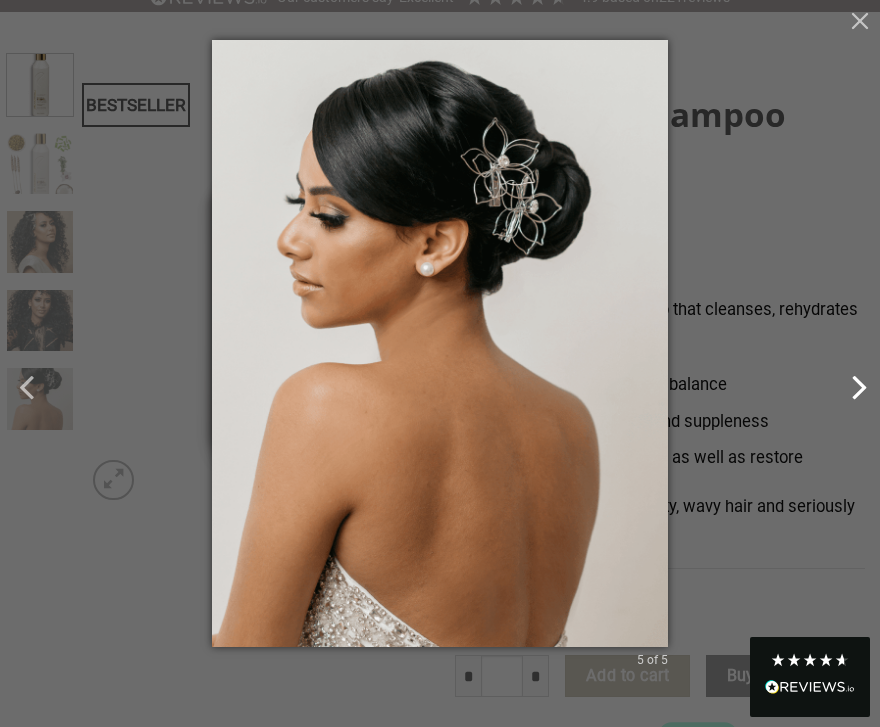 click at bounding box center (855, 389) 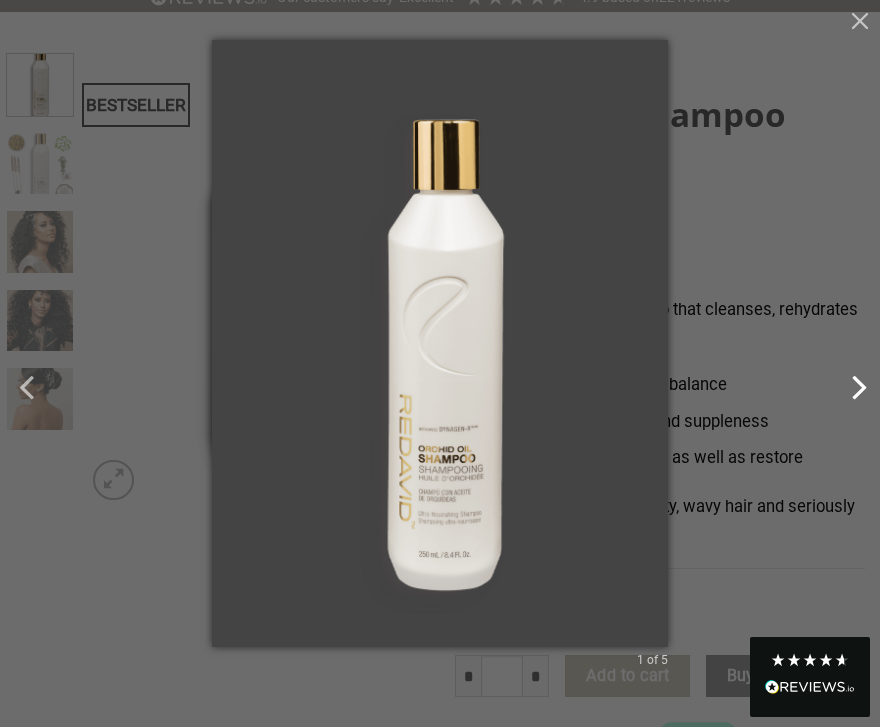 click at bounding box center (855, 389) 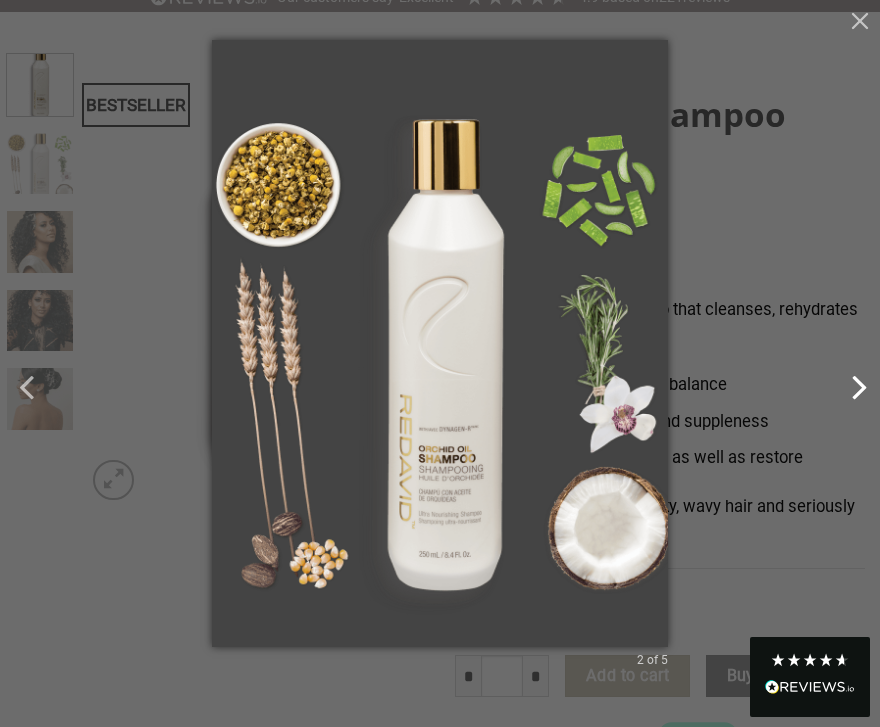 click at bounding box center (855, 389) 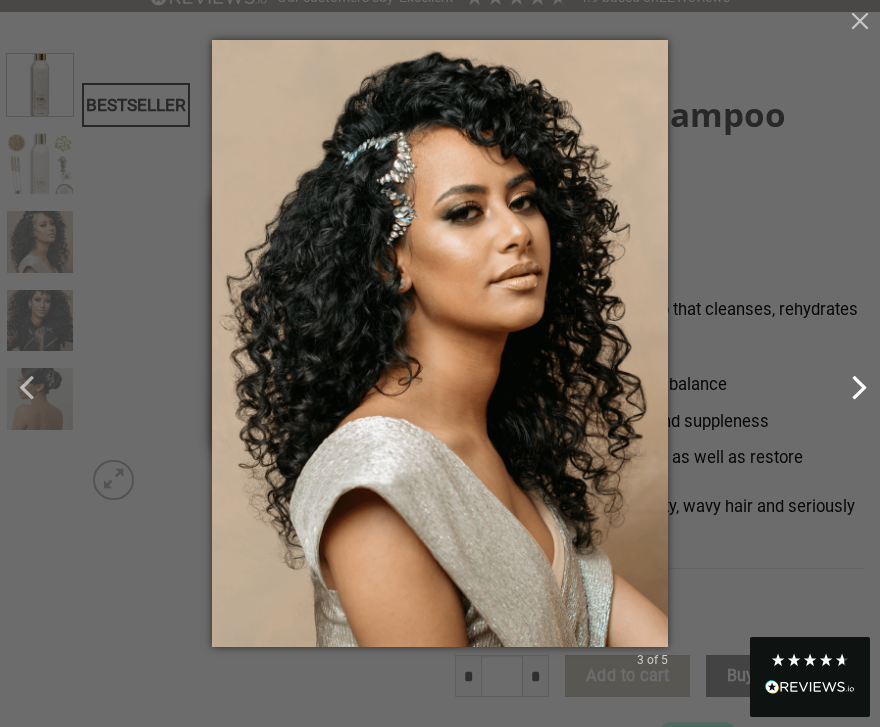 click at bounding box center (855, 389) 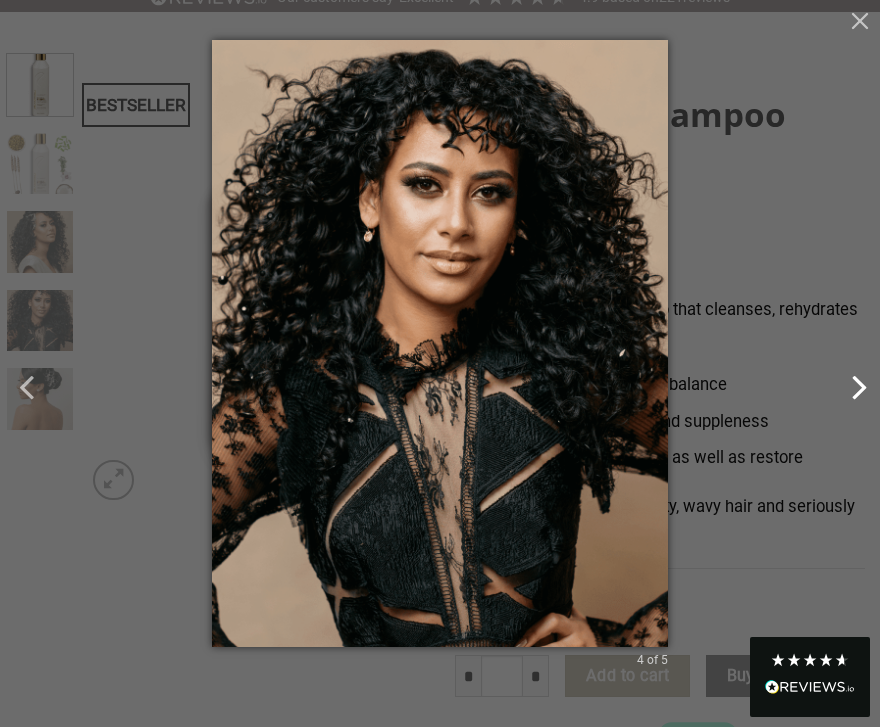 click at bounding box center (855, 389) 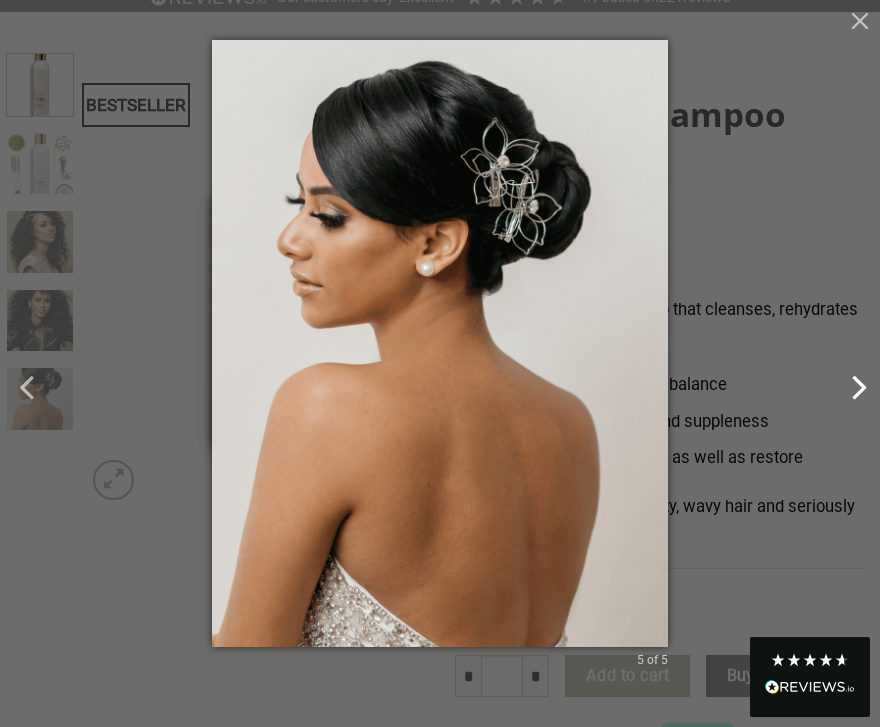 click at bounding box center (855, 389) 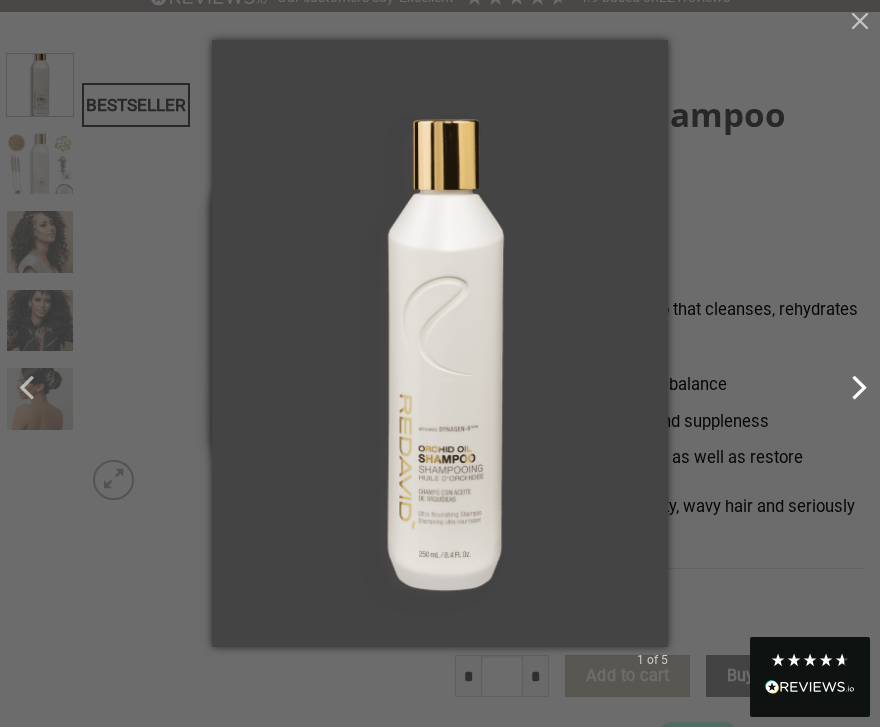 click at bounding box center (855, 389) 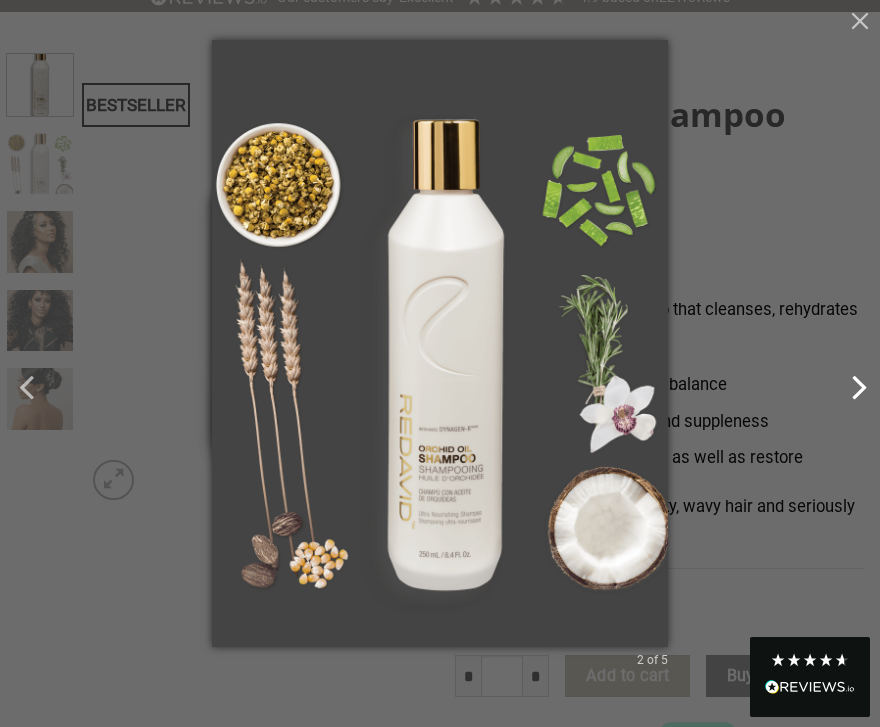 click at bounding box center [855, 389] 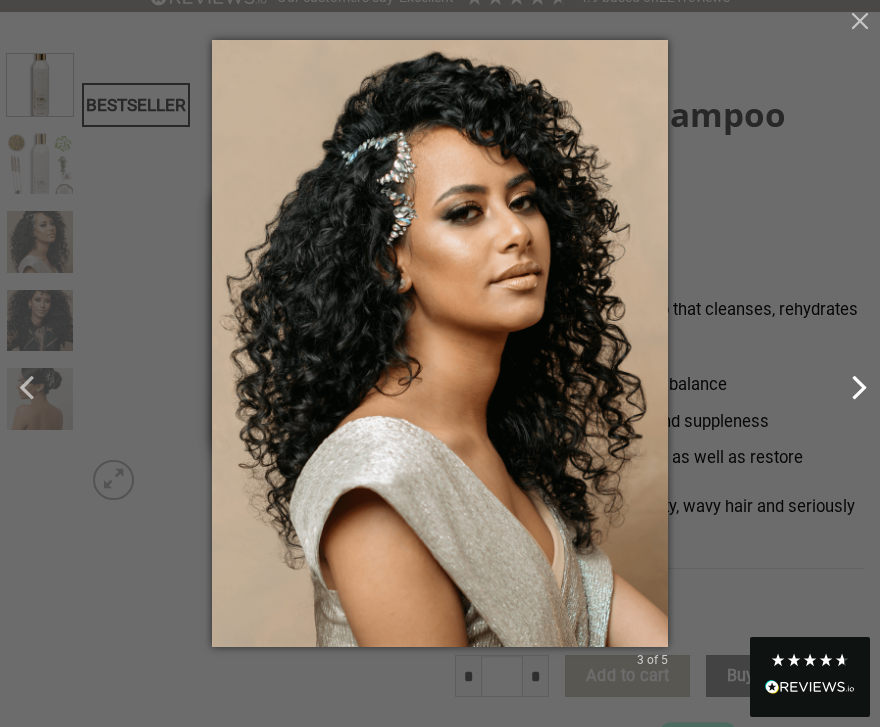 click at bounding box center (855, 389) 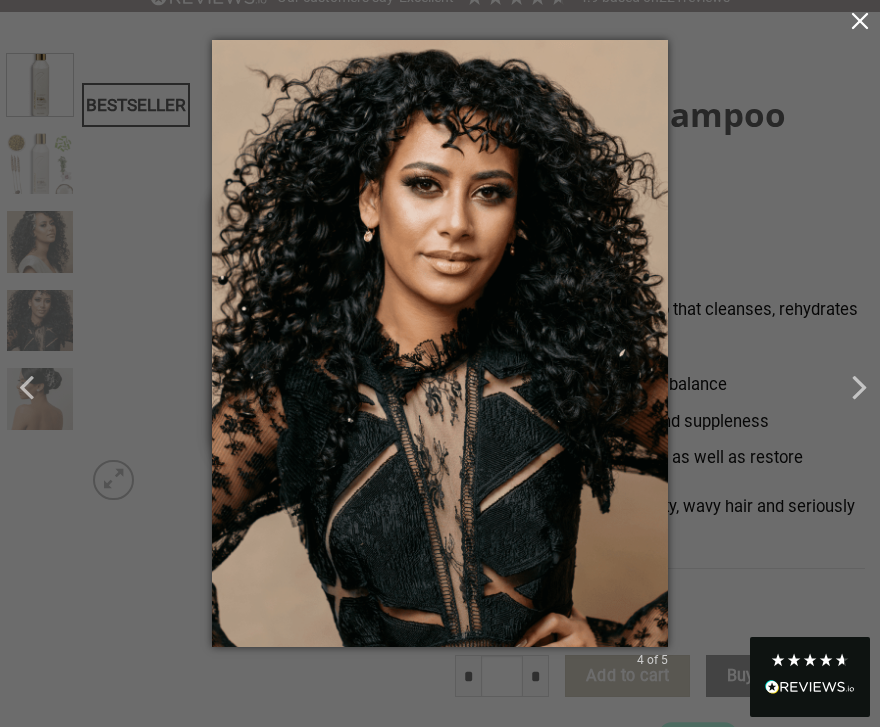 click at bounding box center [860, 20] 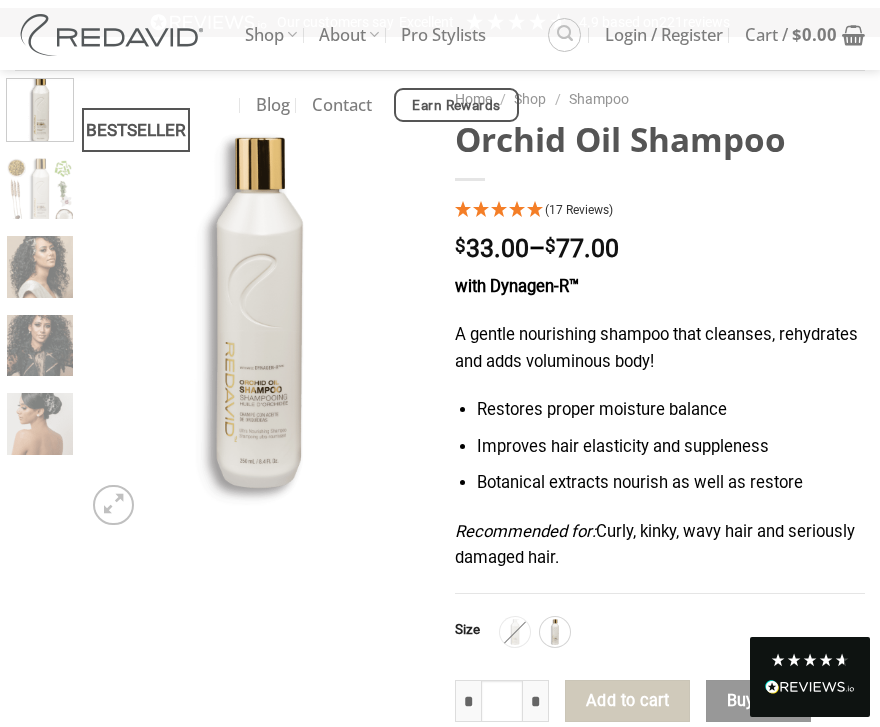 scroll, scrollTop: 115, scrollLeft: 0, axis: vertical 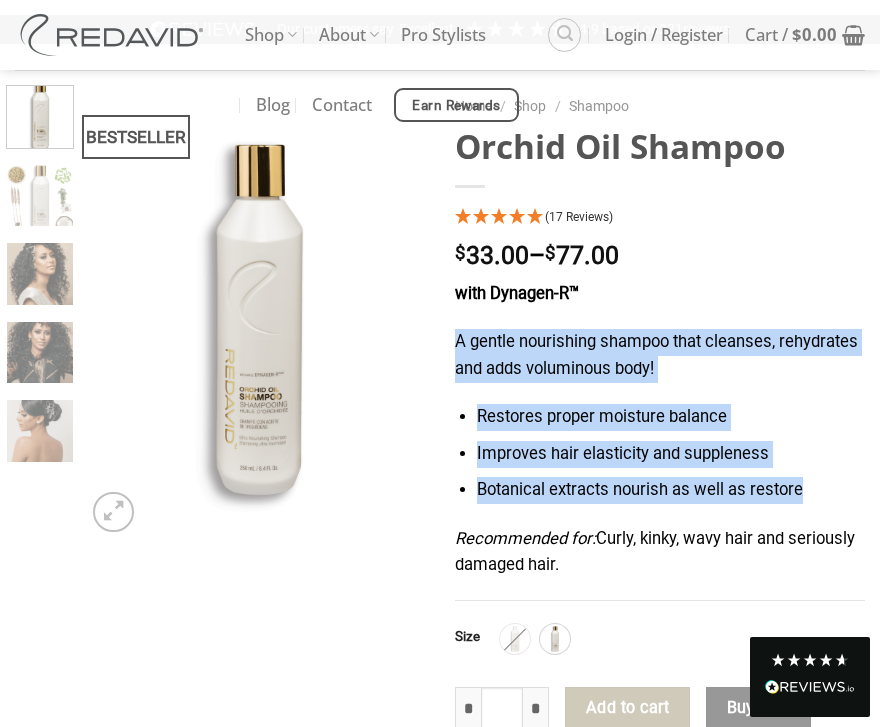 drag, startPoint x: 457, startPoint y: 343, endPoint x: 802, endPoint y: 488, distance: 374.23254 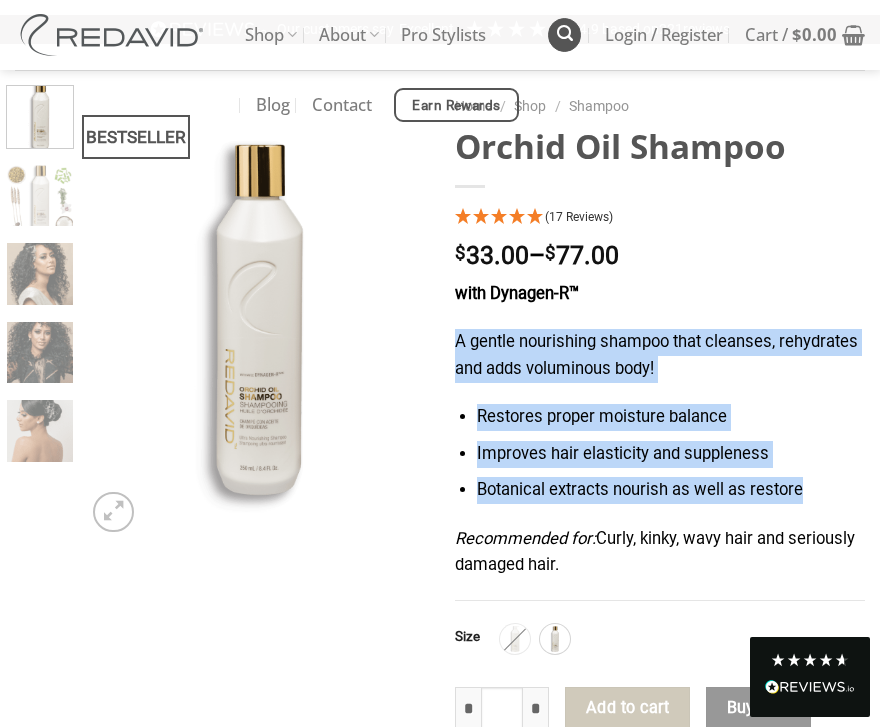 click at bounding box center [564, 34] 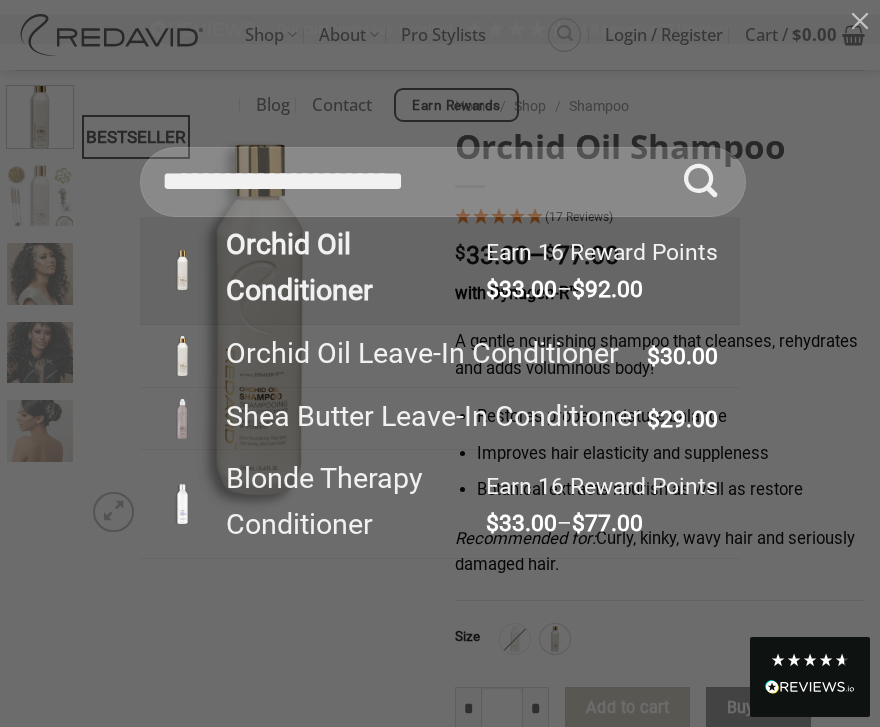 click on "Orchid Oil Conditioner" at bounding box center (347, 268) 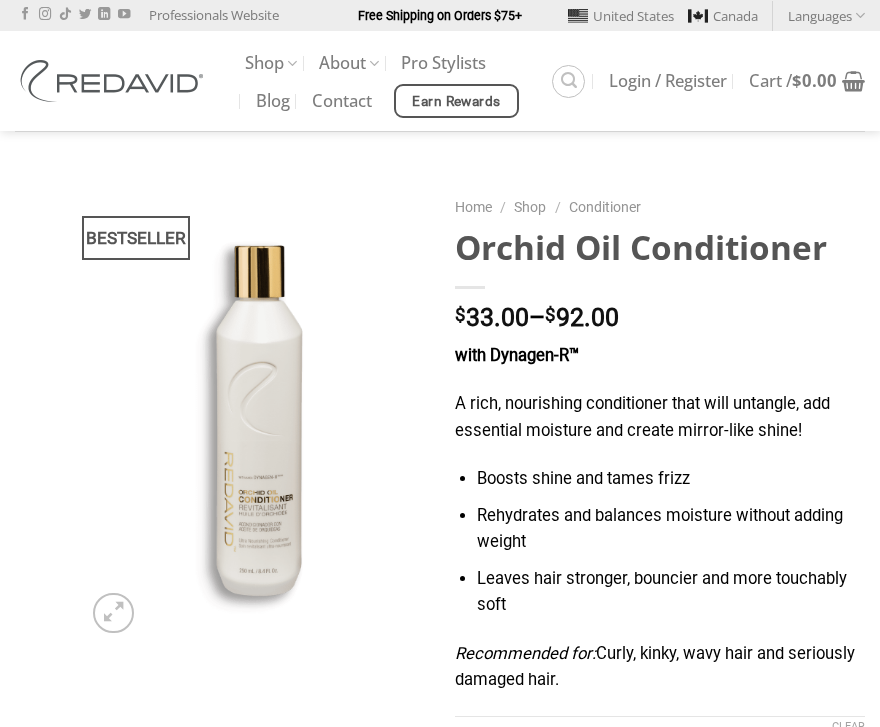scroll, scrollTop: 0, scrollLeft: 0, axis: both 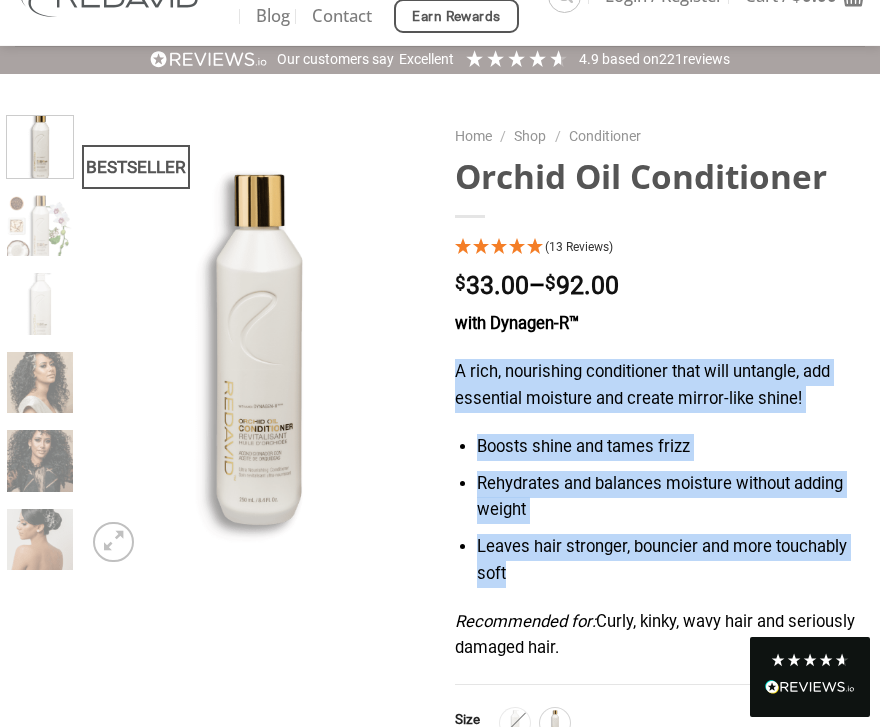 drag, startPoint x: 454, startPoint y: 373, endPoint x: 565, endPoint y: 578, distance: 233.12228 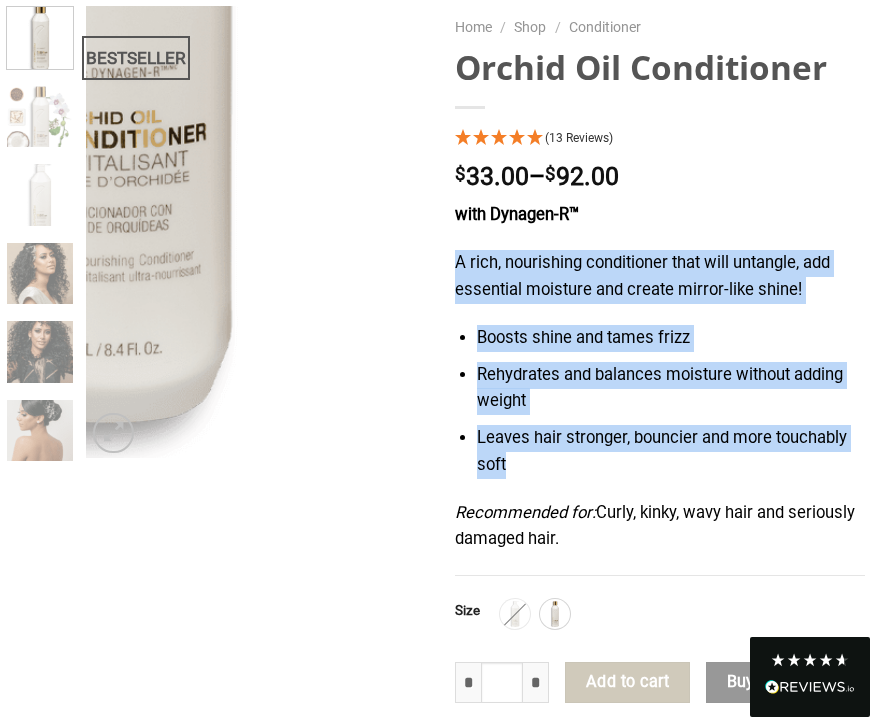 scroll, scrollTop: 227, scrollLeft: 0, axis: vertical 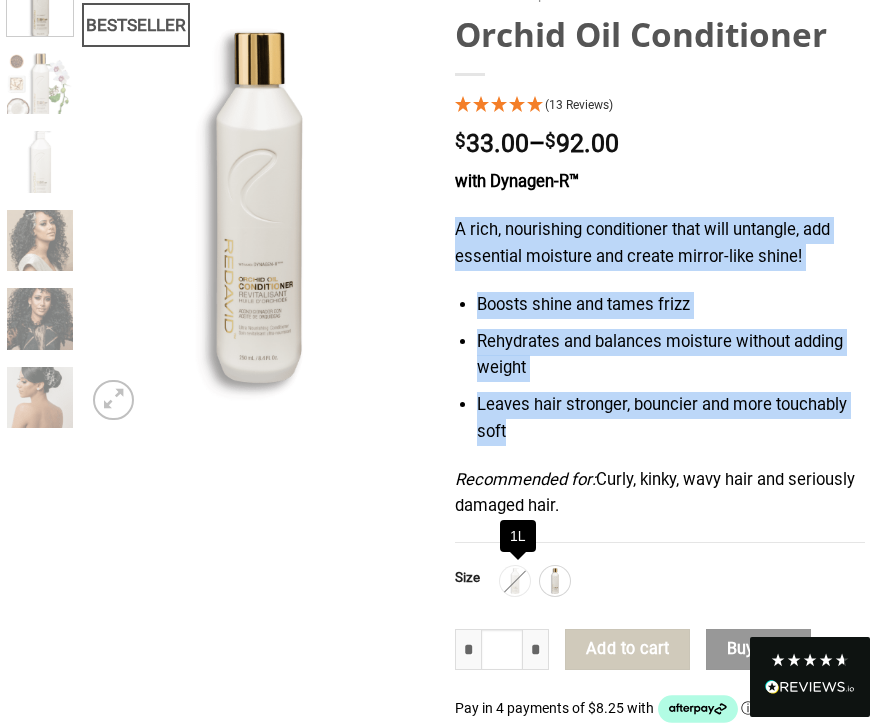 click 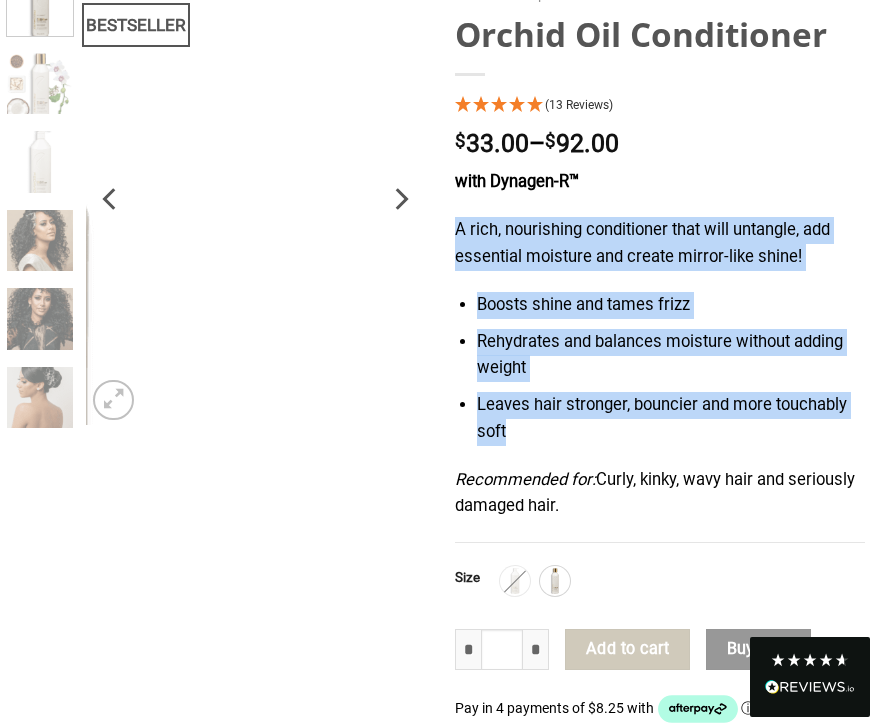 scroll, scrollTop: 0, scrollLeft: 0, axis: both 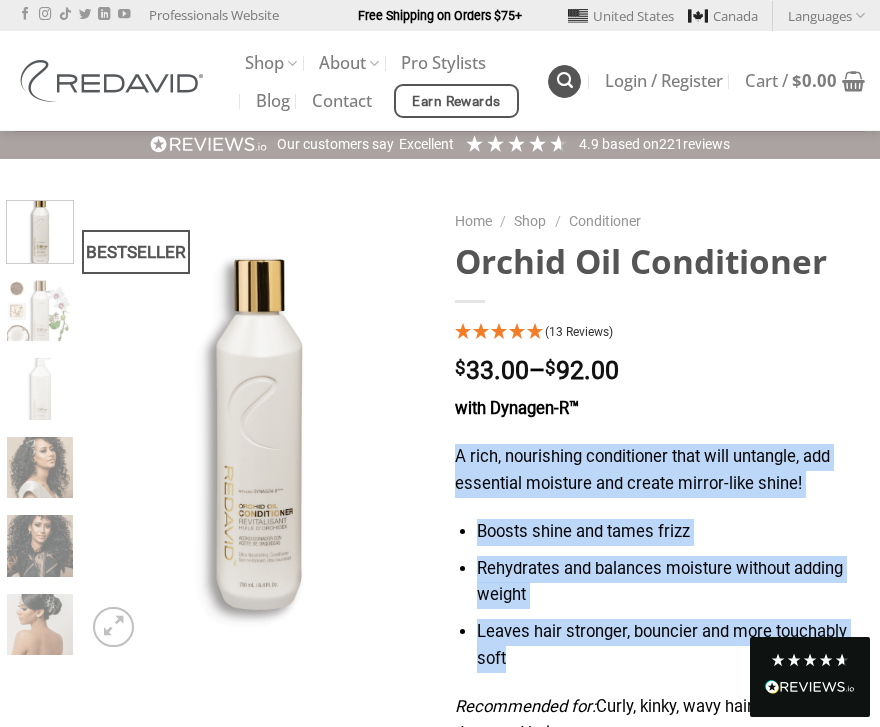 click at bounding box center (564, 81) 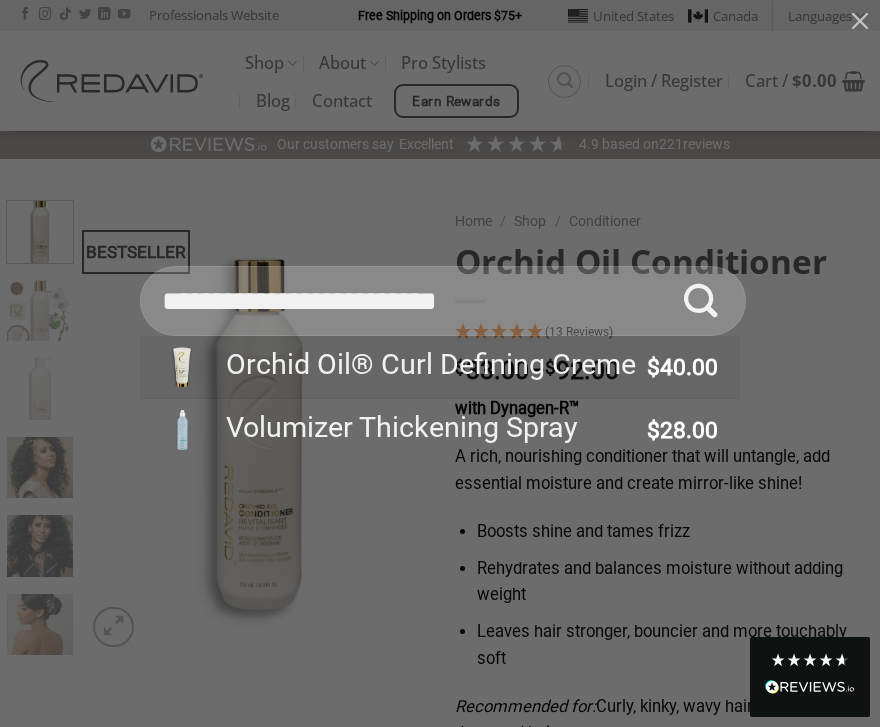 click on "Orchid Oil® Curl Defining Creme" at bounding box center [427, 365] 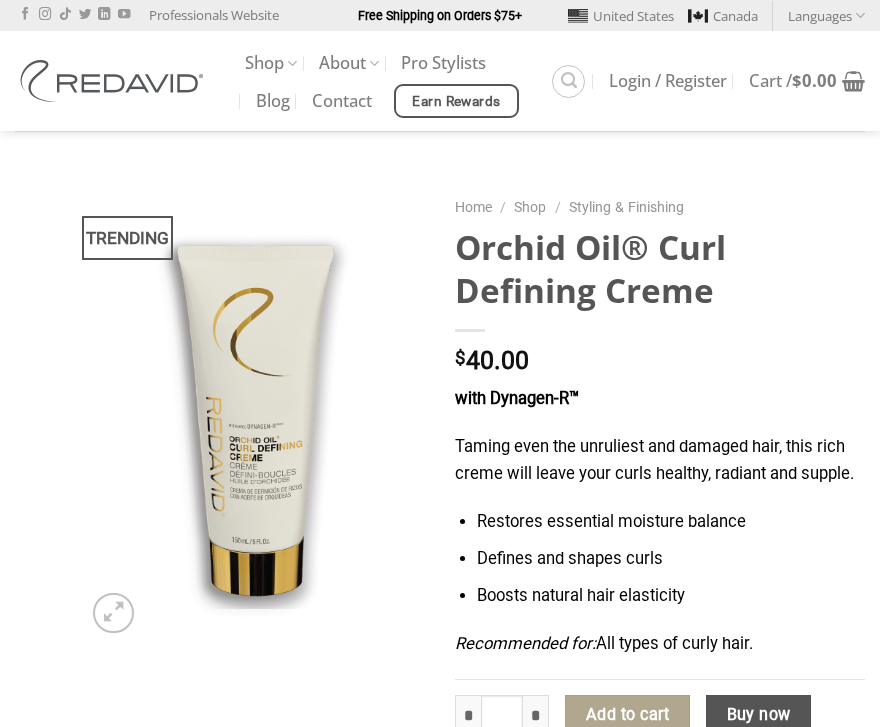 scroll, scrollTop: 0, scrollLeft: 0, axis: both 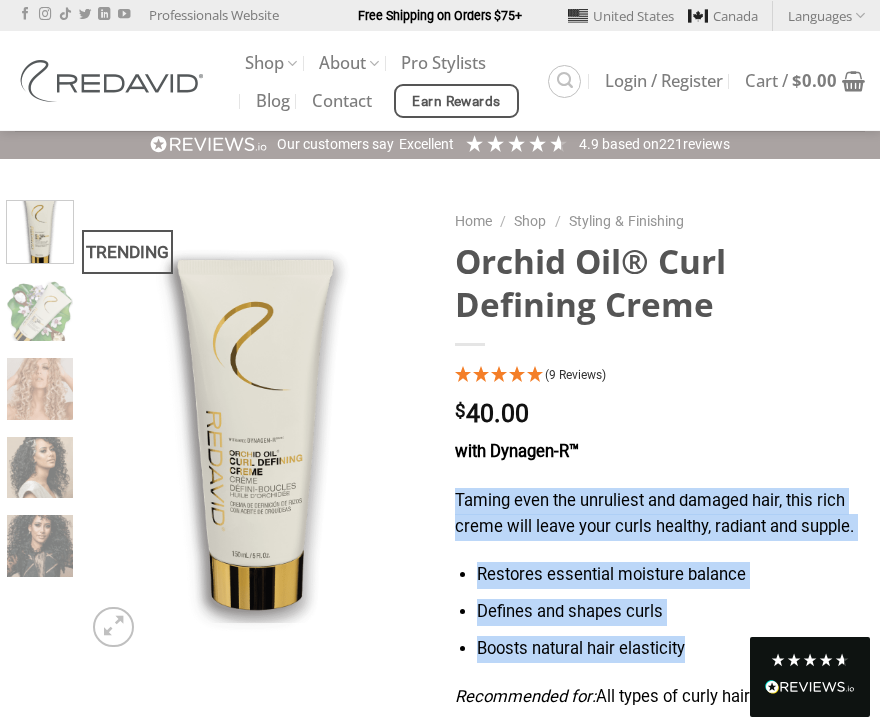 drag, startPoint x: 454, startPoint y: 495, endPoint x: 688, endPoint y: 657, distance: 284.60498 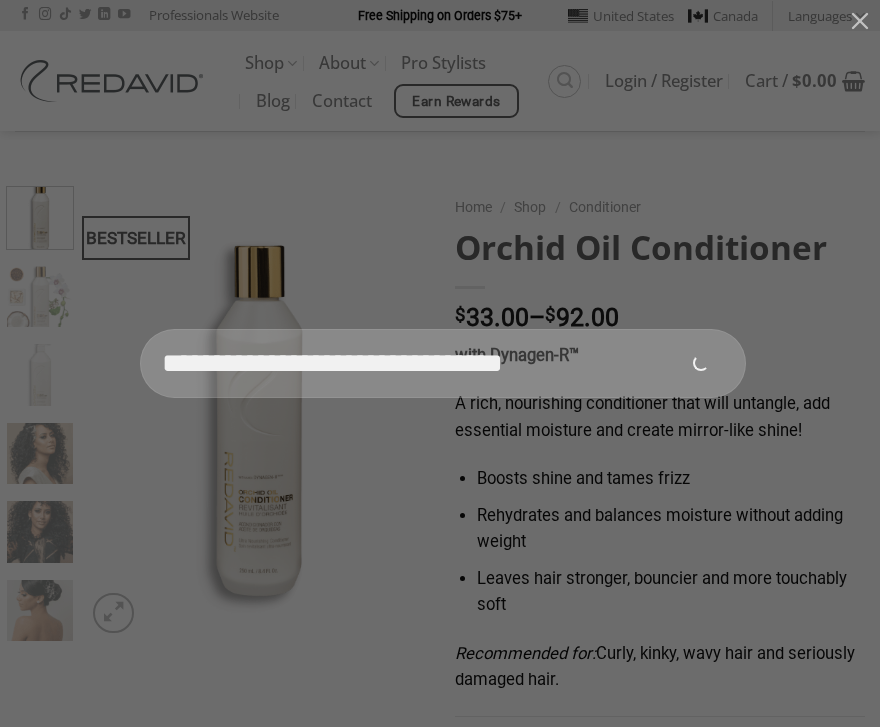 scroll, scrollTop: 0, scrollLeft: 0, axis: both 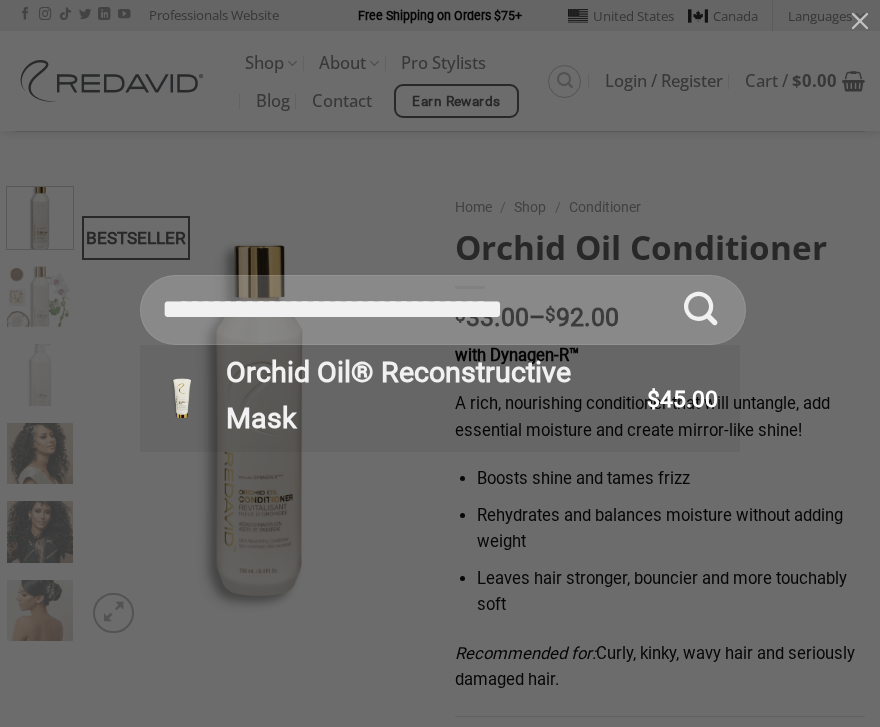 click on "Orchid Oil® Reconstructive Mask" at bounding box center (398, 395) 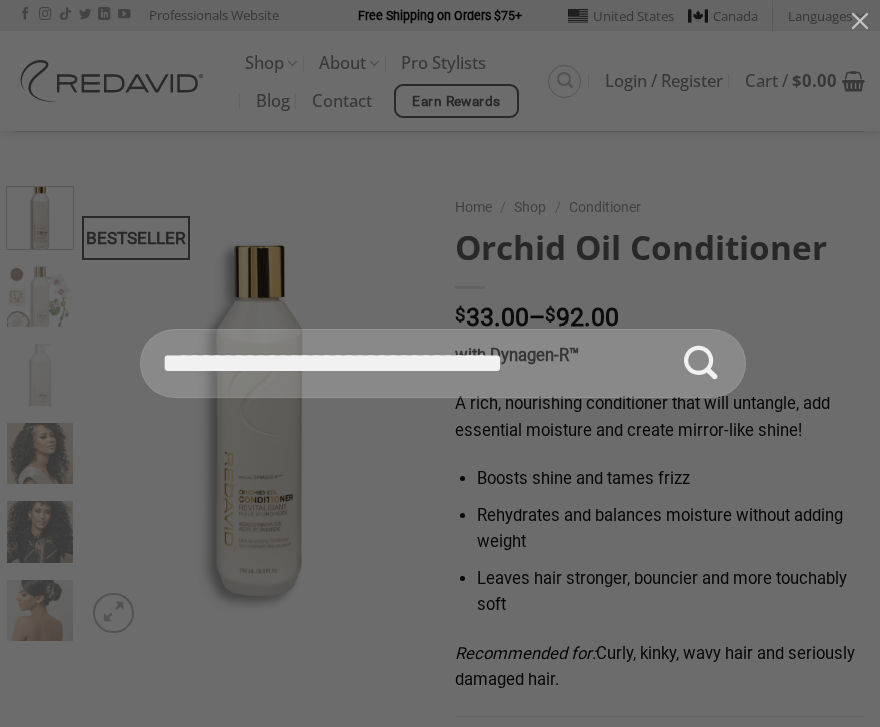click at bounding box center (701, 363) 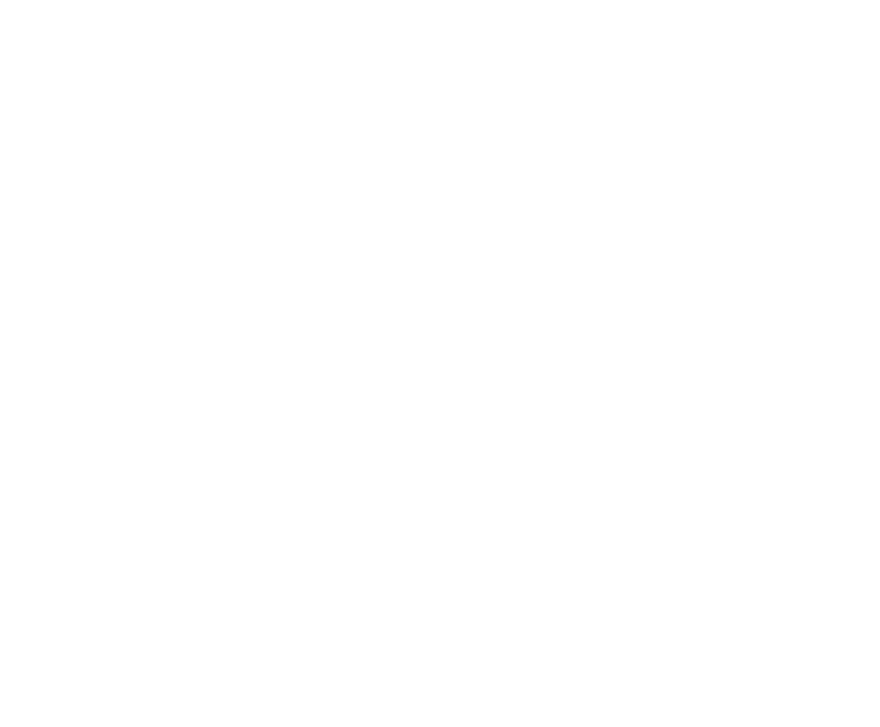 scroll, scrollTop: 163, scrollLeft: 0, axis: vertical 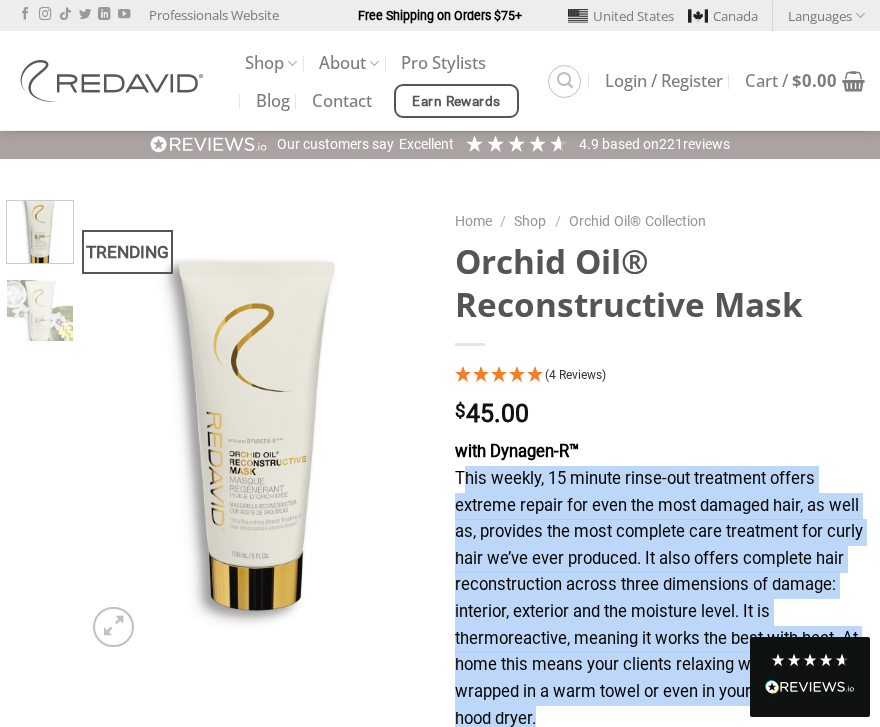 click at bounding box center (565, 81) 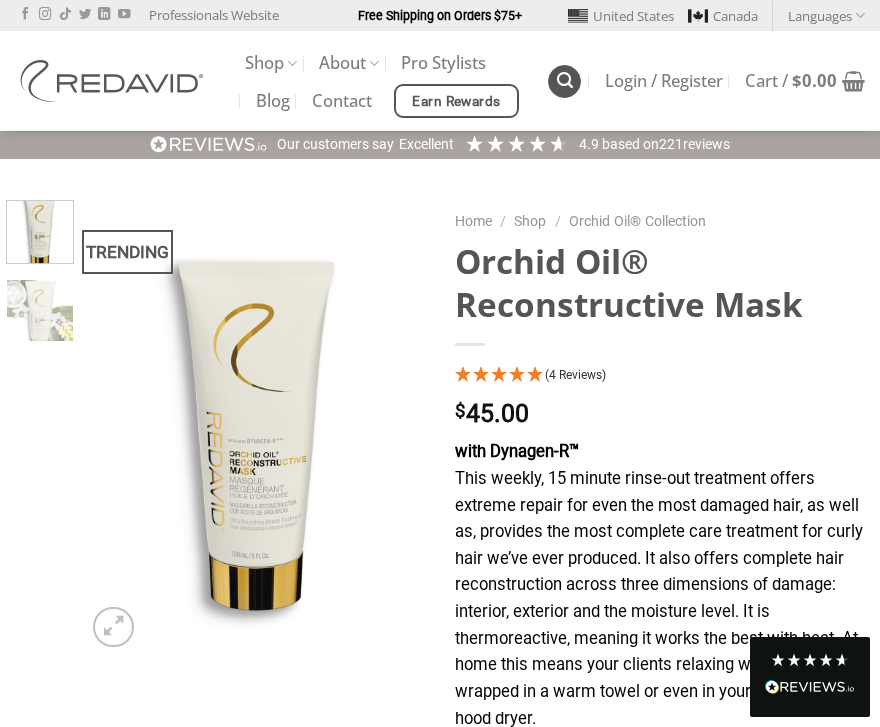 click at bounding box center (565, 80) 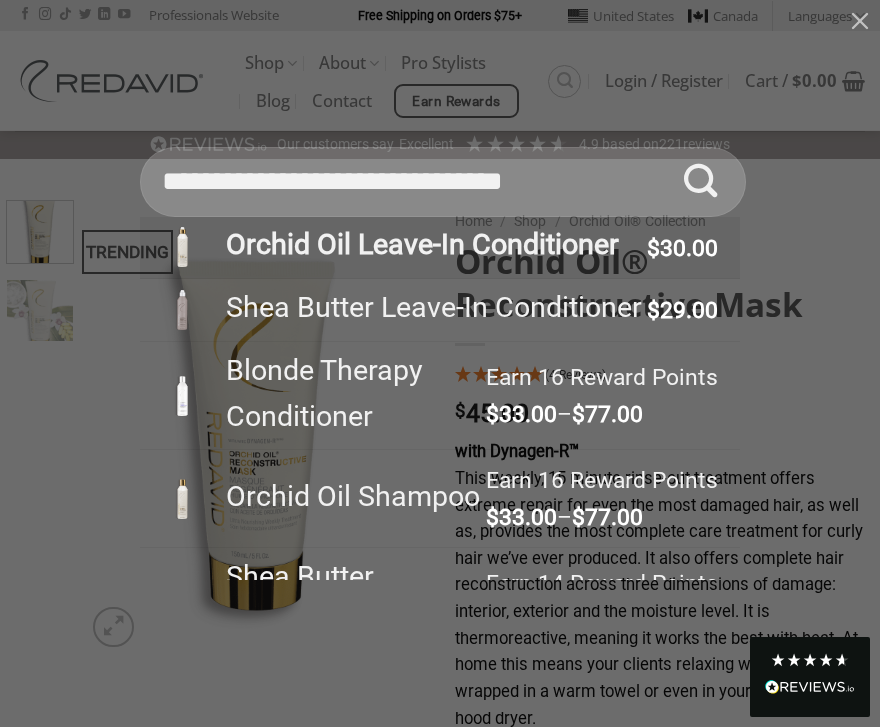 type on "**********" 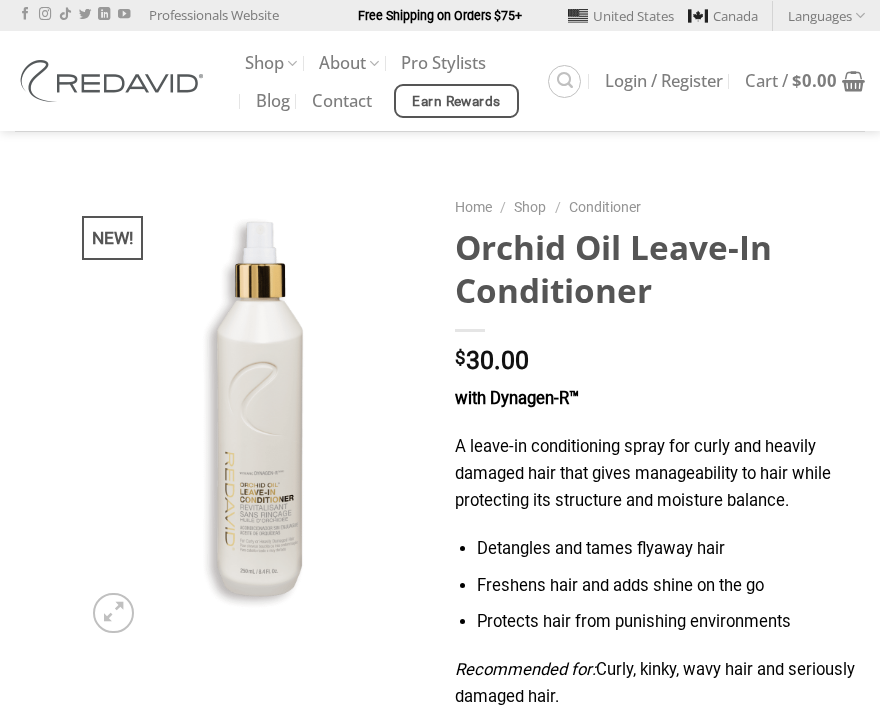 scroll, scrollTop: 0, scrollLeft: 0, axis: both 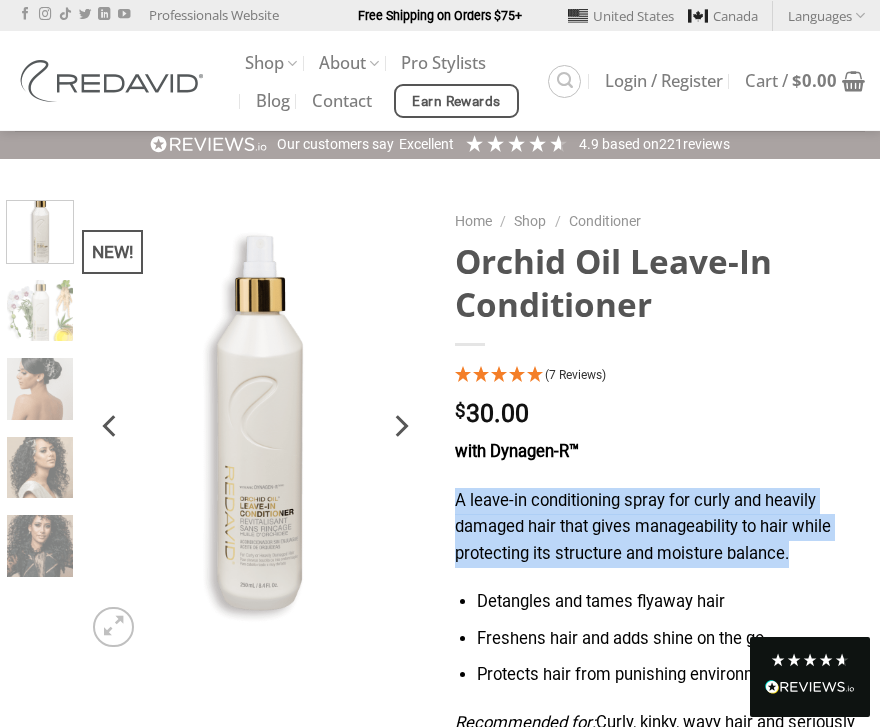 drag, startPoint x: 459, startPoint y: 501, endPoint x: 830, endPoint y: 556, distance: 375.05466 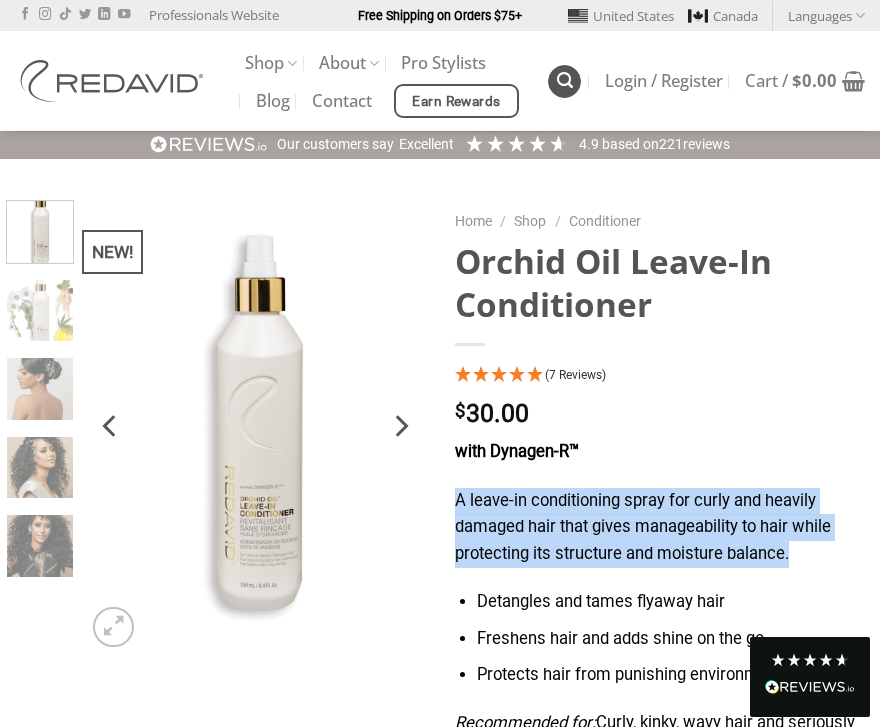 click at bounding box center (565, 80) 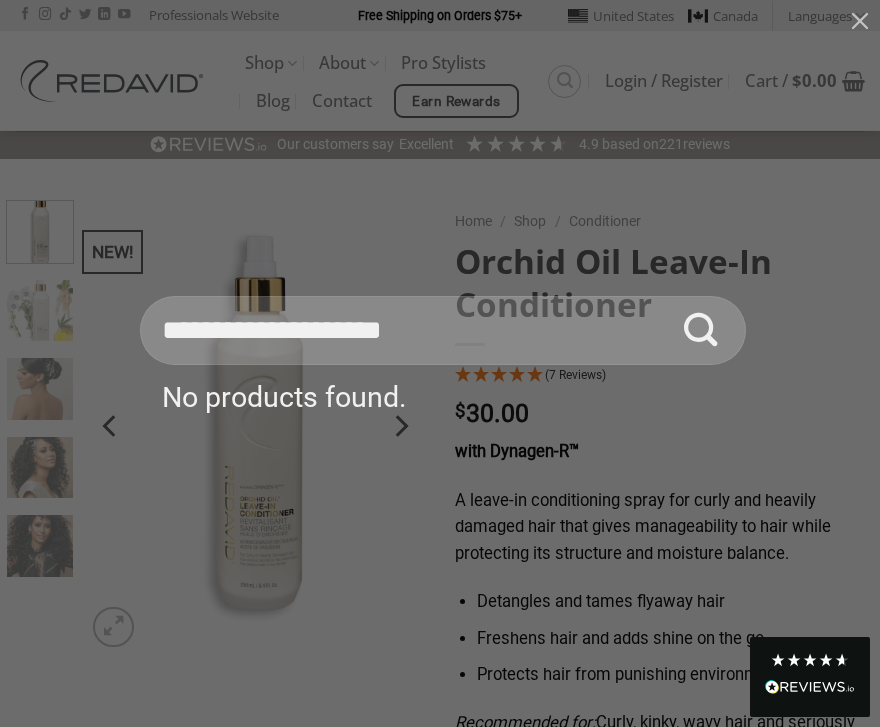 type on "**********" 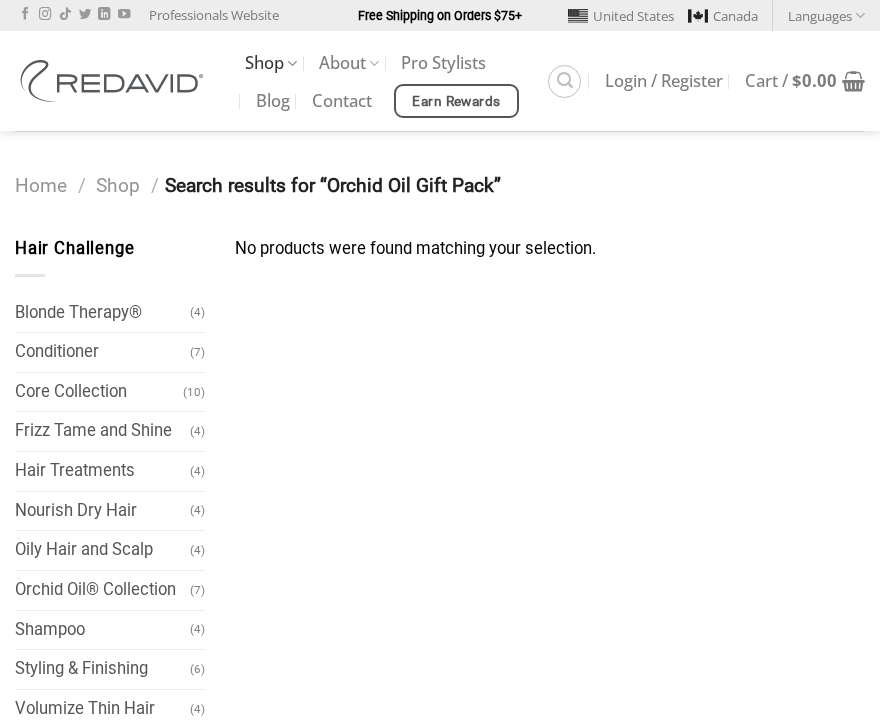 scroll, scrollTop: 0, scrollLeft: 0, axis: both 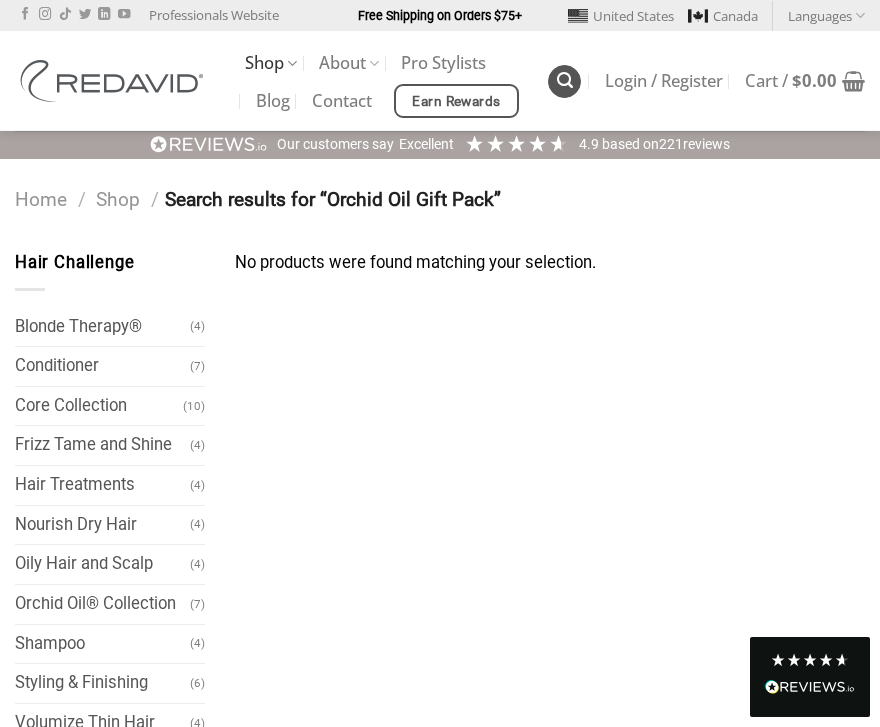 click at bounding box center (565, 80) 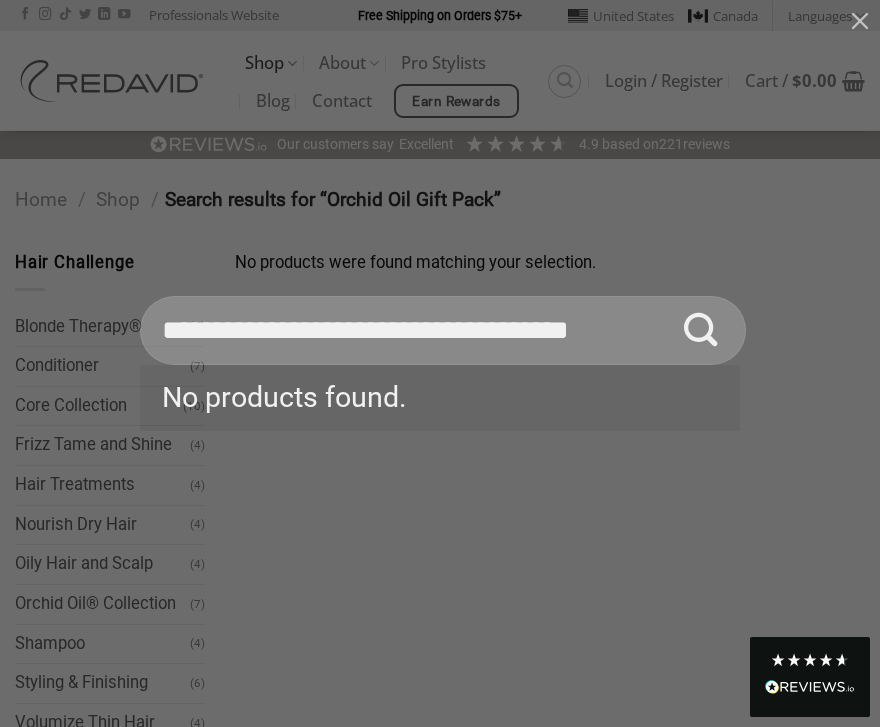 drag, startPoint x: 420, startPoint y: 330, endPoint x: 733, endPoint y: 392, distance: 319.08148 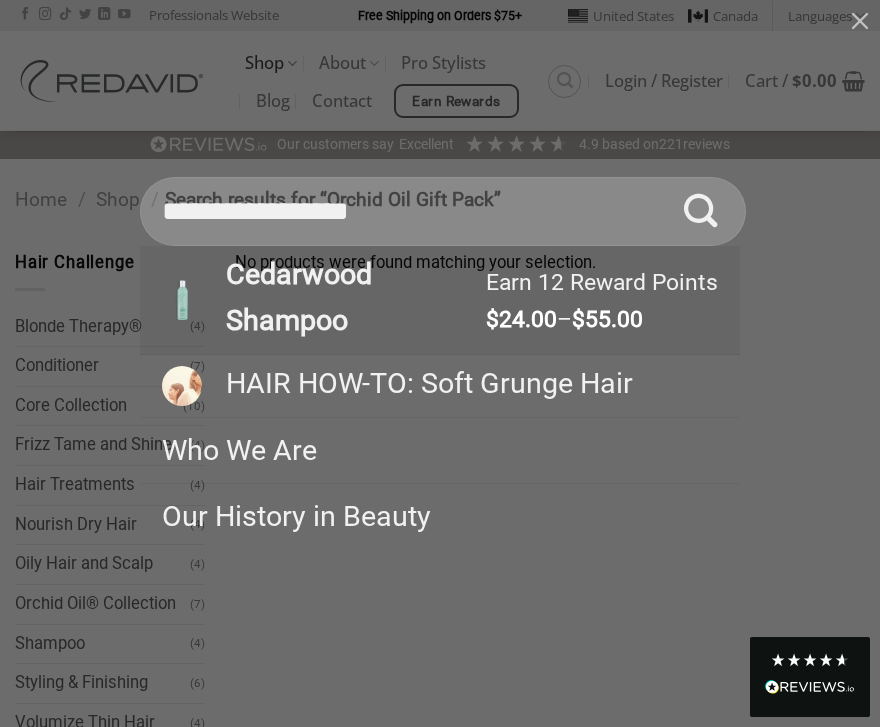 type on "**********" 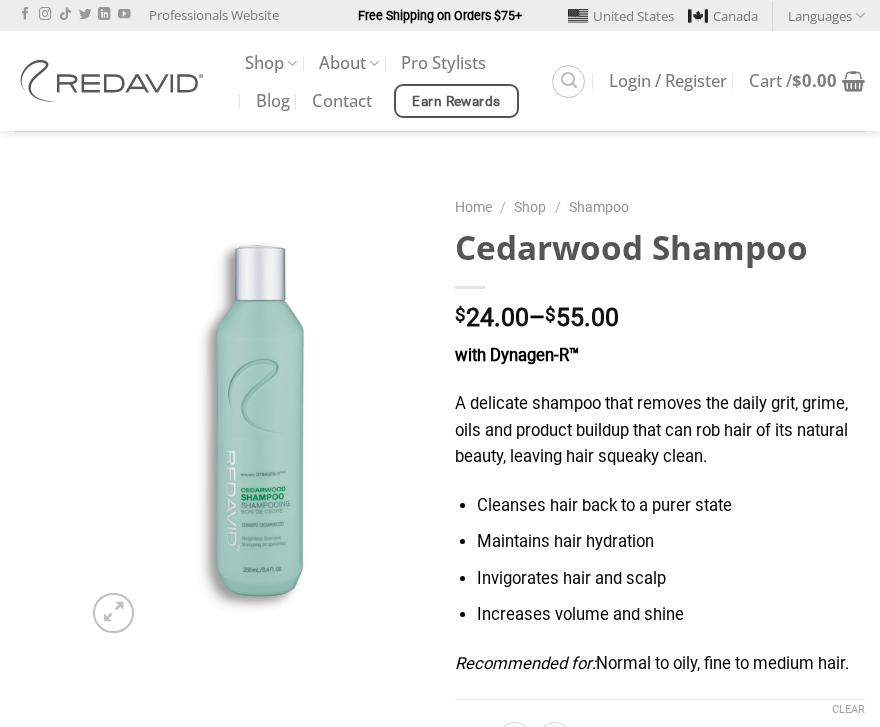 scroll, scrollTop: 0, scrollLeft: 0, axis: both 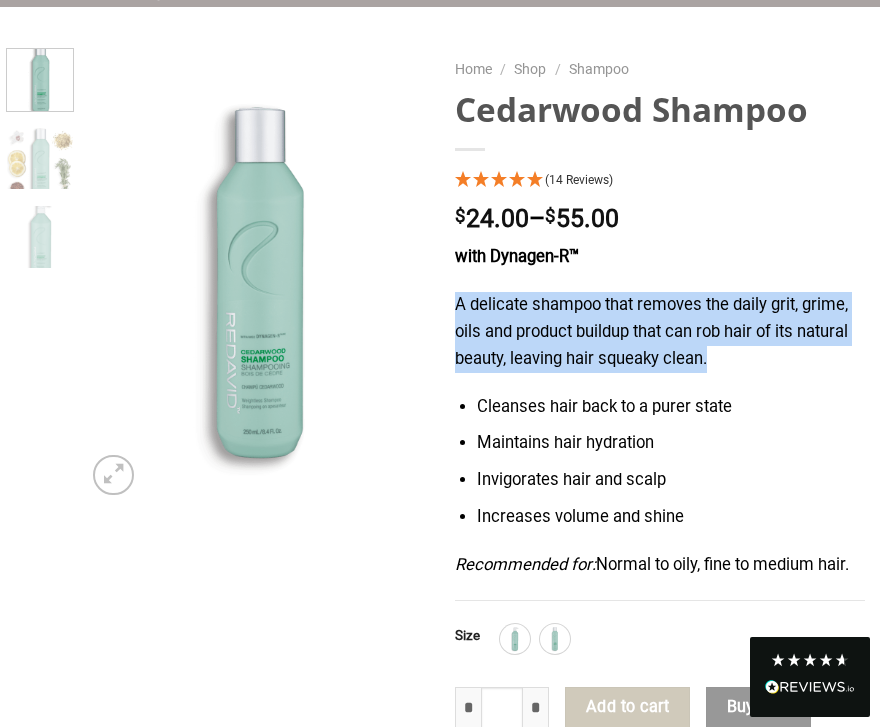 drag, startPoint x: 456, startPoint y: 305, endPoint x: 727, endPoint y: 355, distance: 275.57394 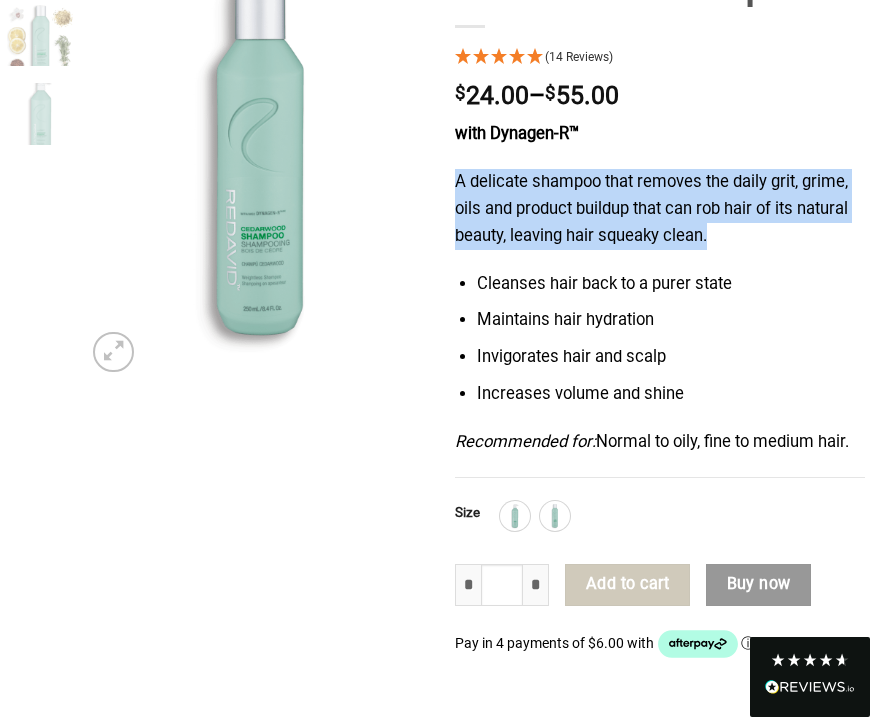 scroll, scrollTop: 314, scrollLeft: 0, axis: vertical 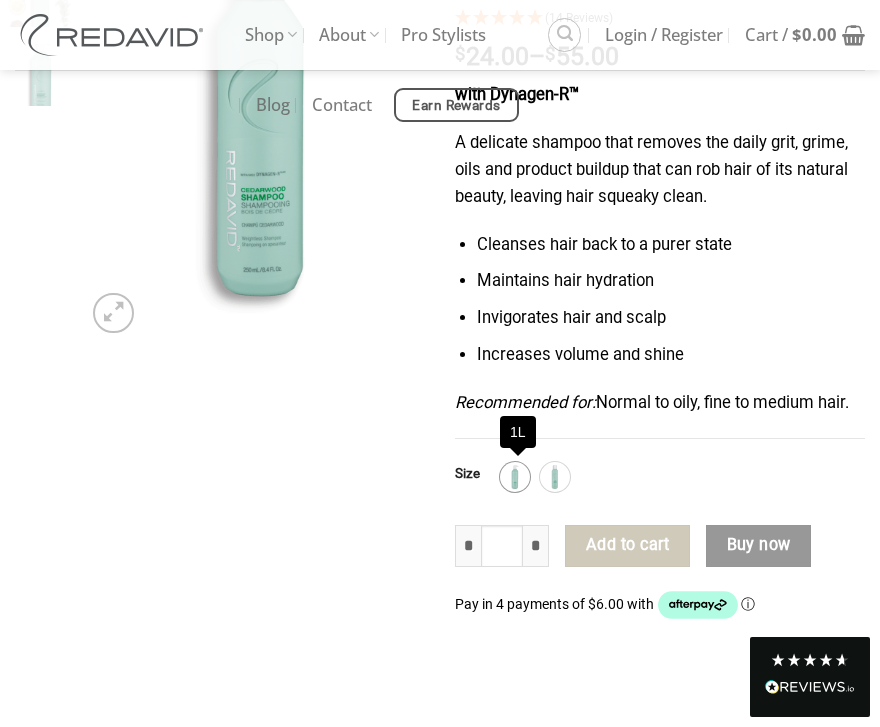 click on "1L" 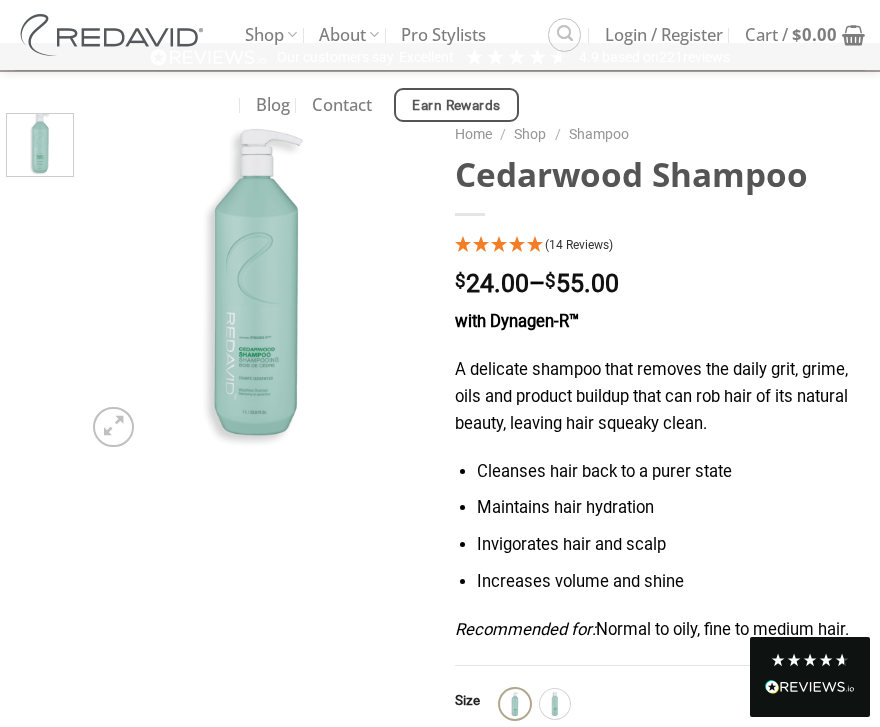 scroll, scrollTop: 63, scrollLeft: 0, axis: vertical 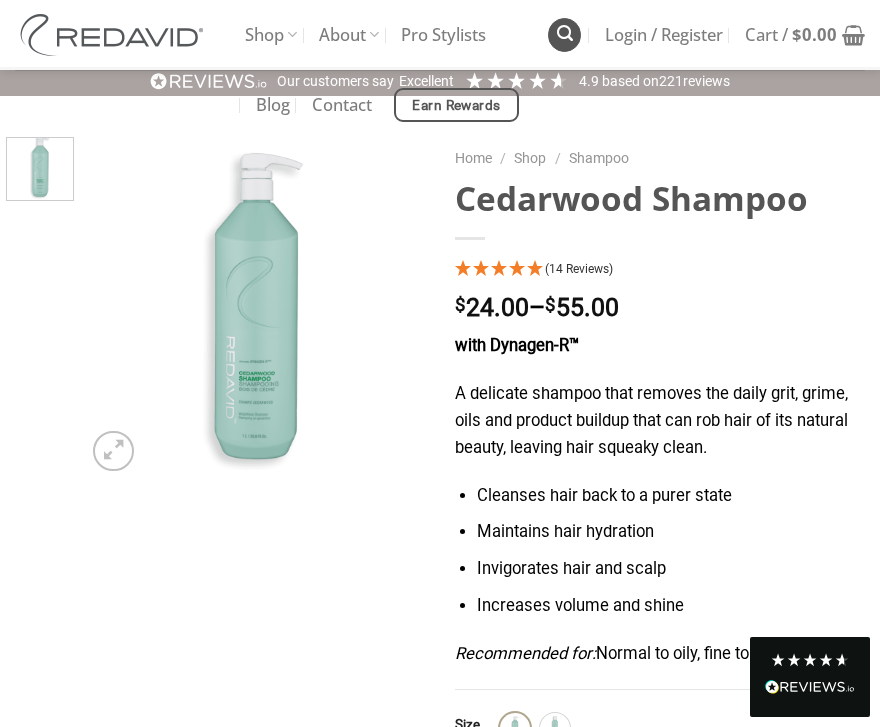 click at bounding box center [564, 34] 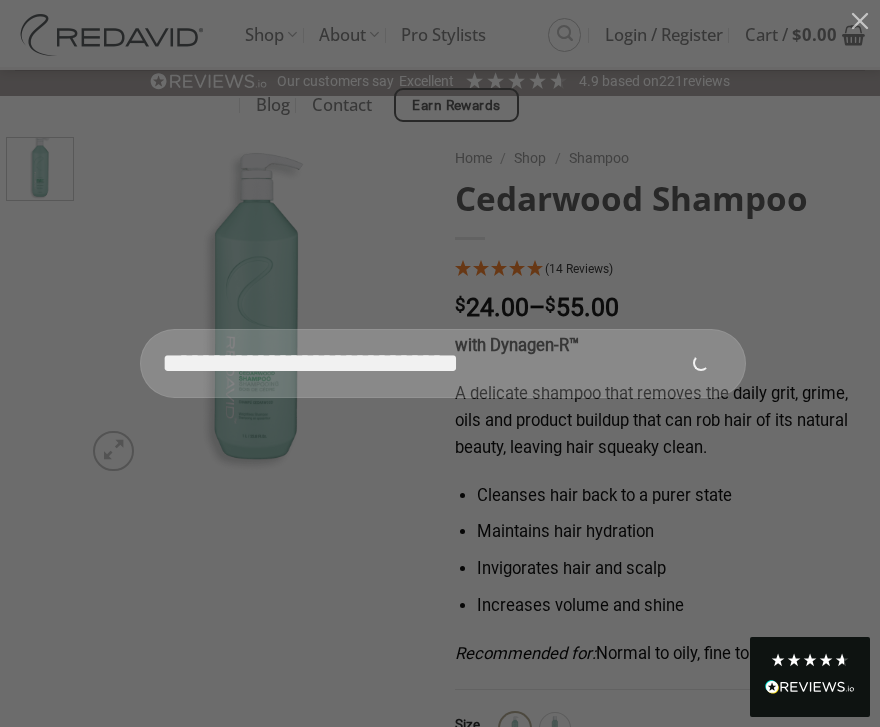 type on "**********" 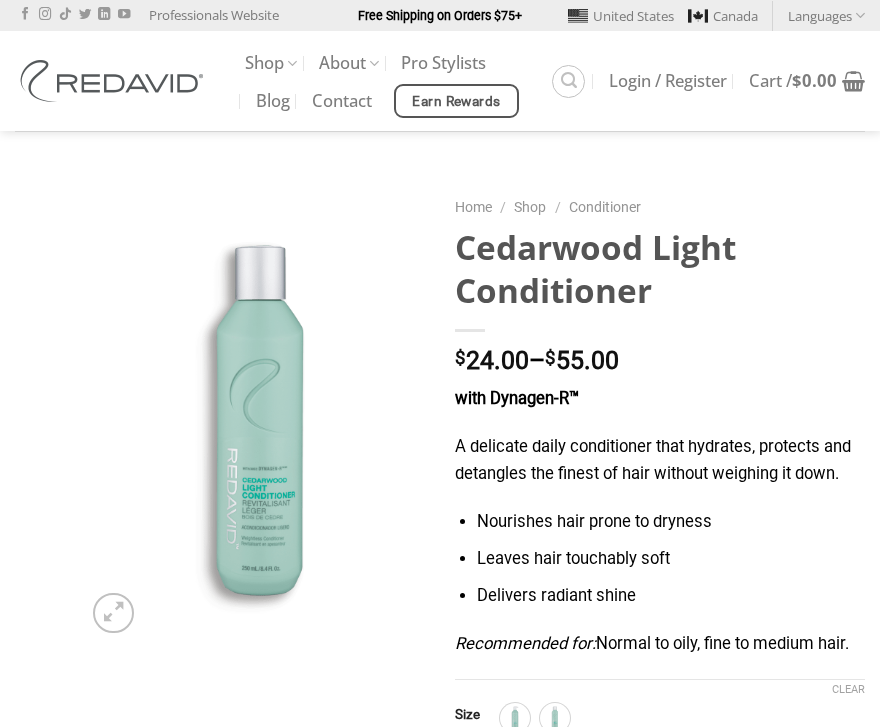 scroll, scrollTop: 0, scrollLeft: 0, axis: both 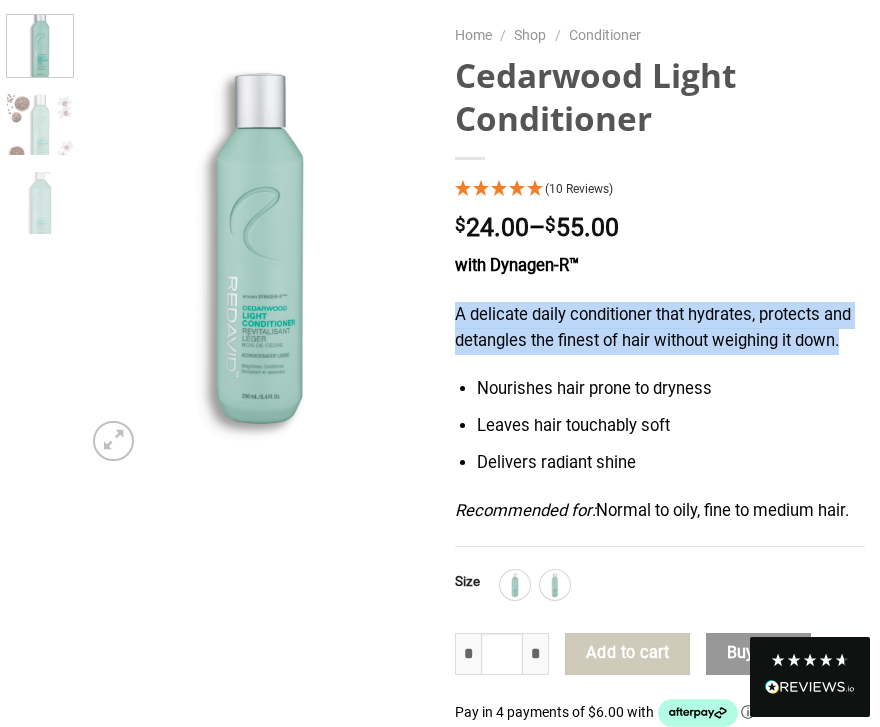 drag, startPoint x: 456, startPoint y: 310, endPoint x: 866, endPoint y: 344, distance: 411.40735 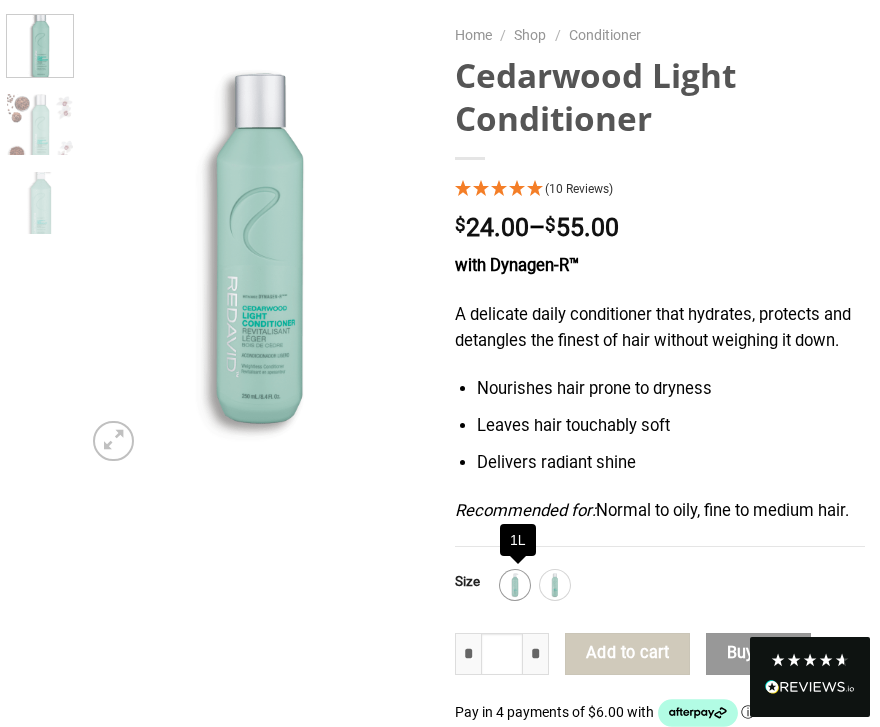 click 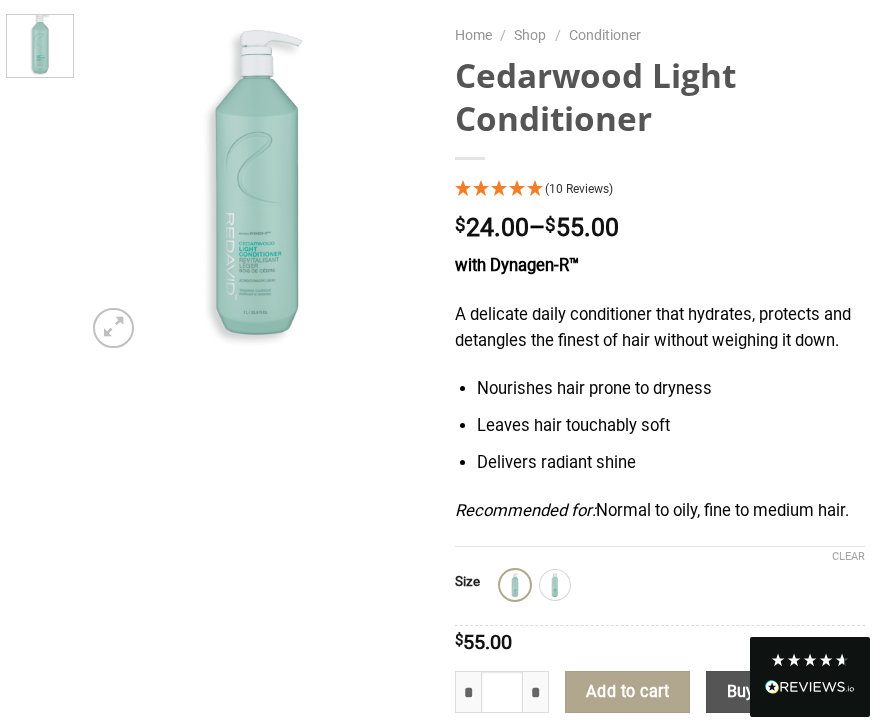 scroll, scrollTop: 0, scrollLeft: 0, axis: both 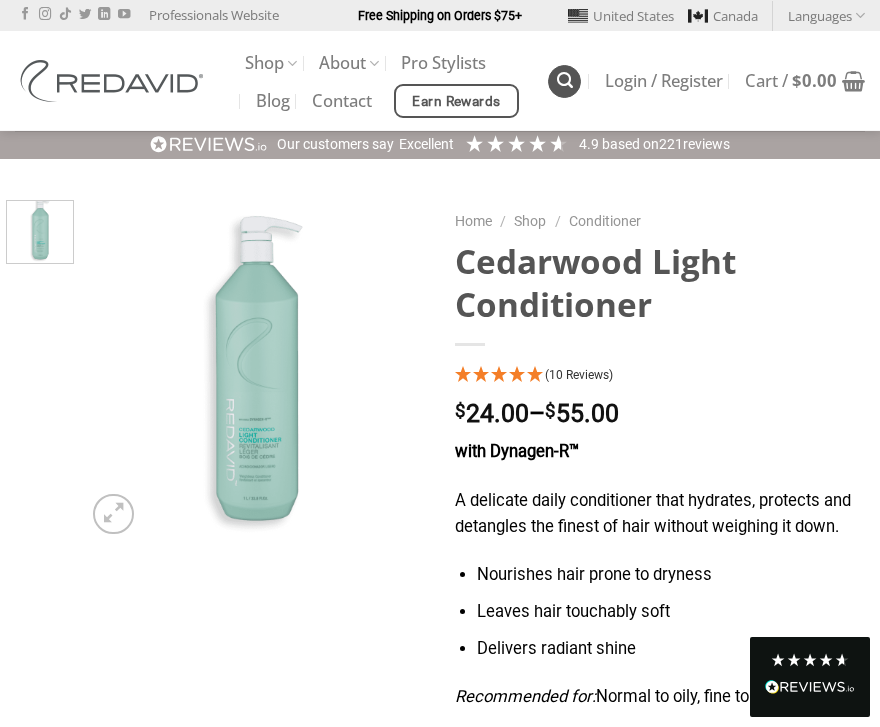 click at bounding box center [564, 81] 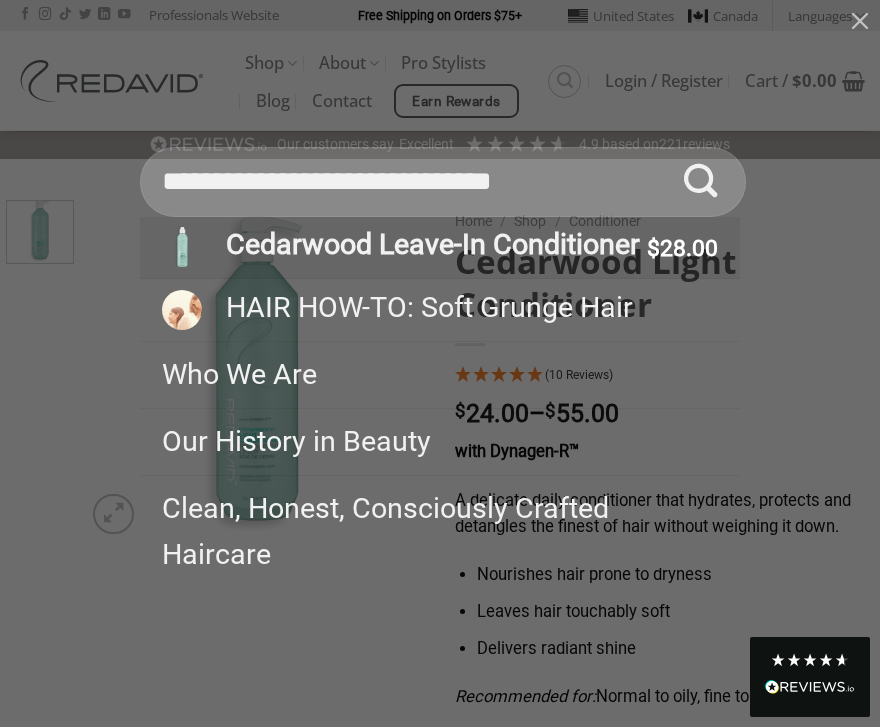 type on "**********" 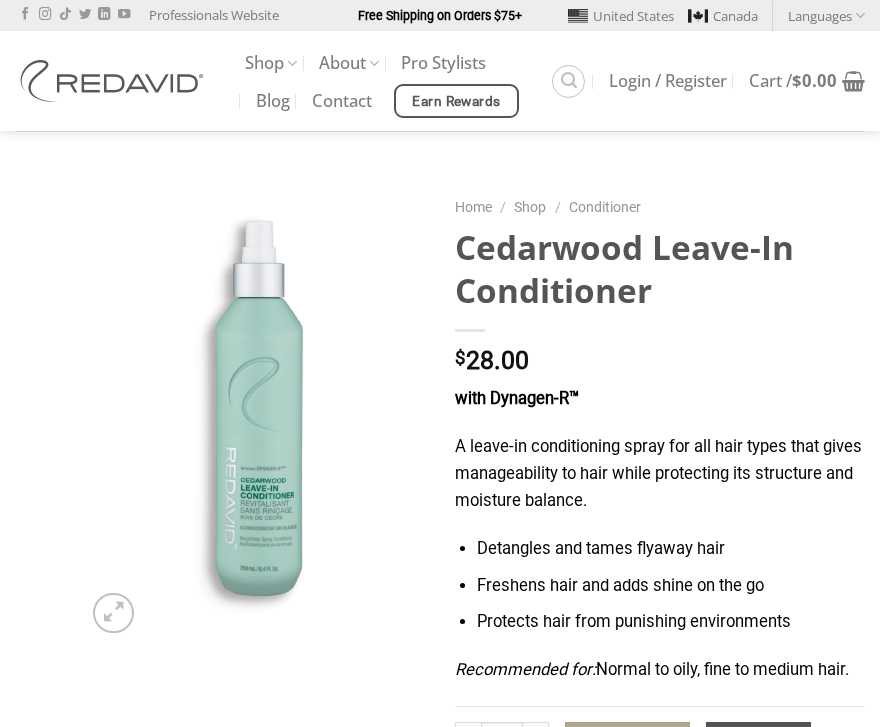 scroll, scrollTop: 0, scrollLeft: 0, axis: both 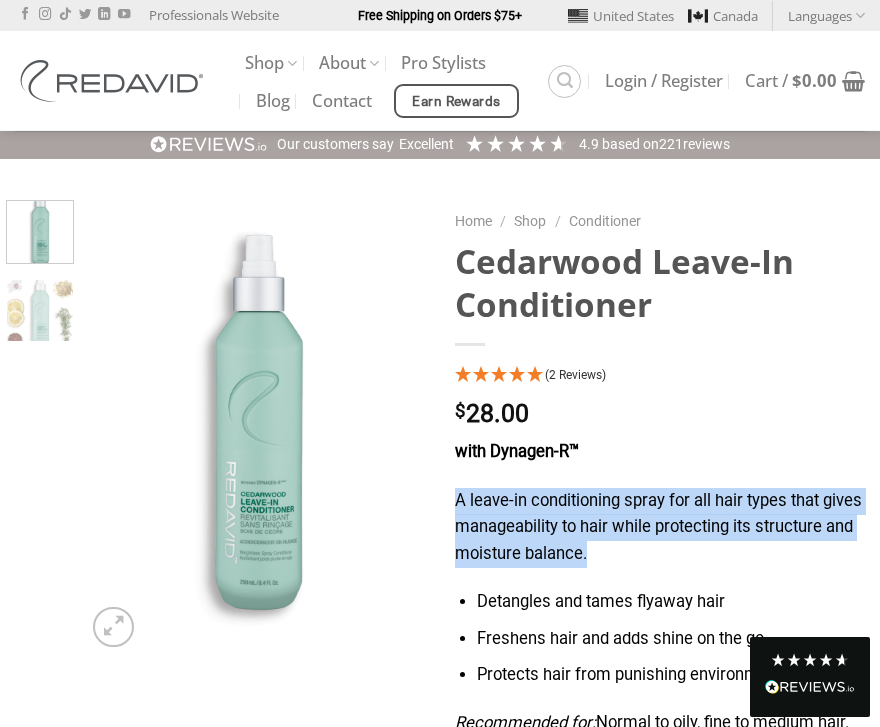 drag, startPoint x: 460, startPoint y: 501, endPoint x: 735, endPoint y: 552, distance: 279.68912 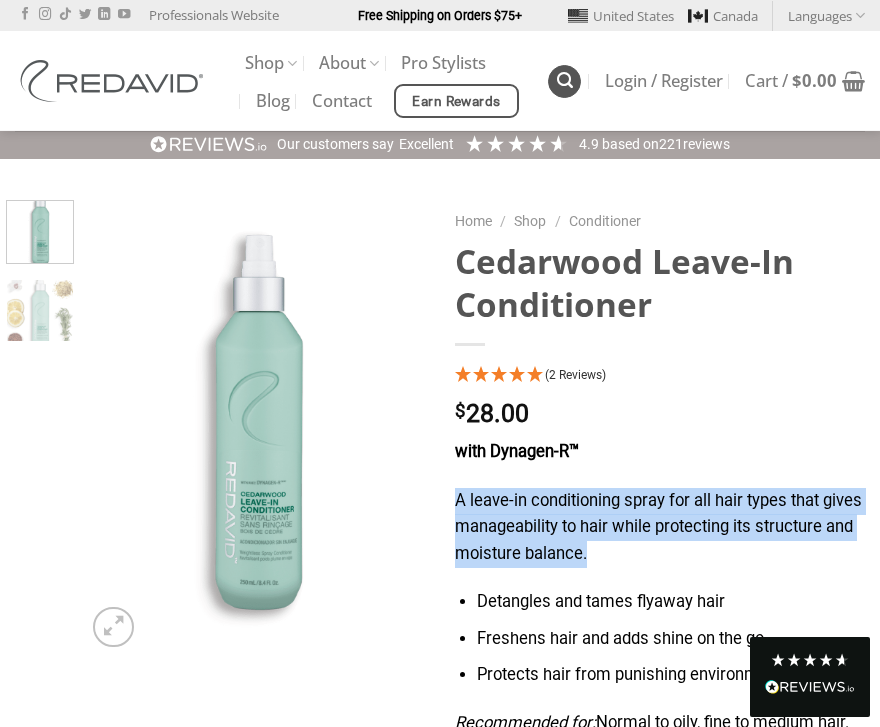 click at bounding box center [564, 81] 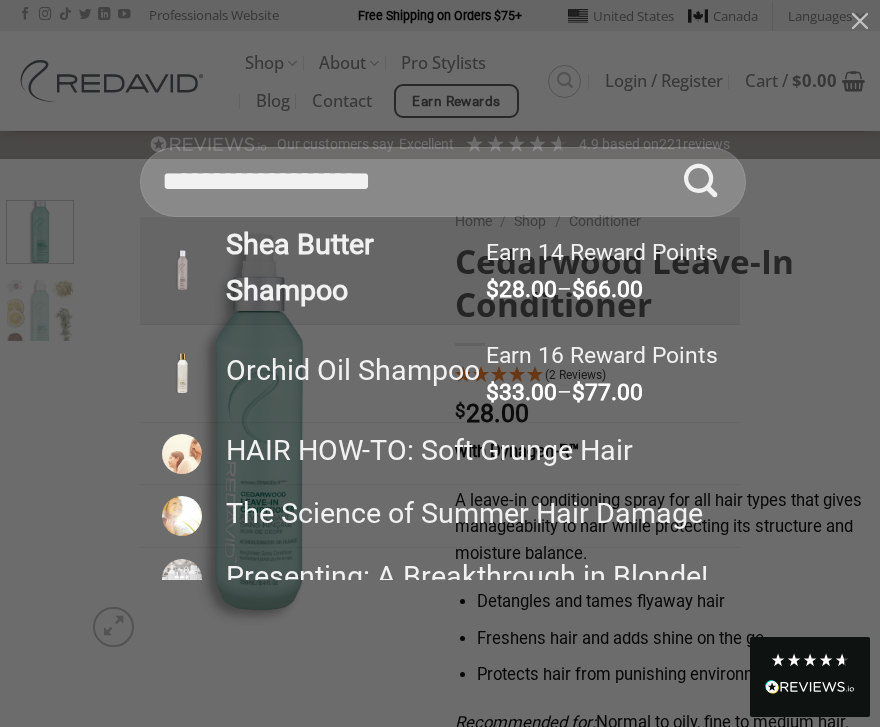type on "**********" 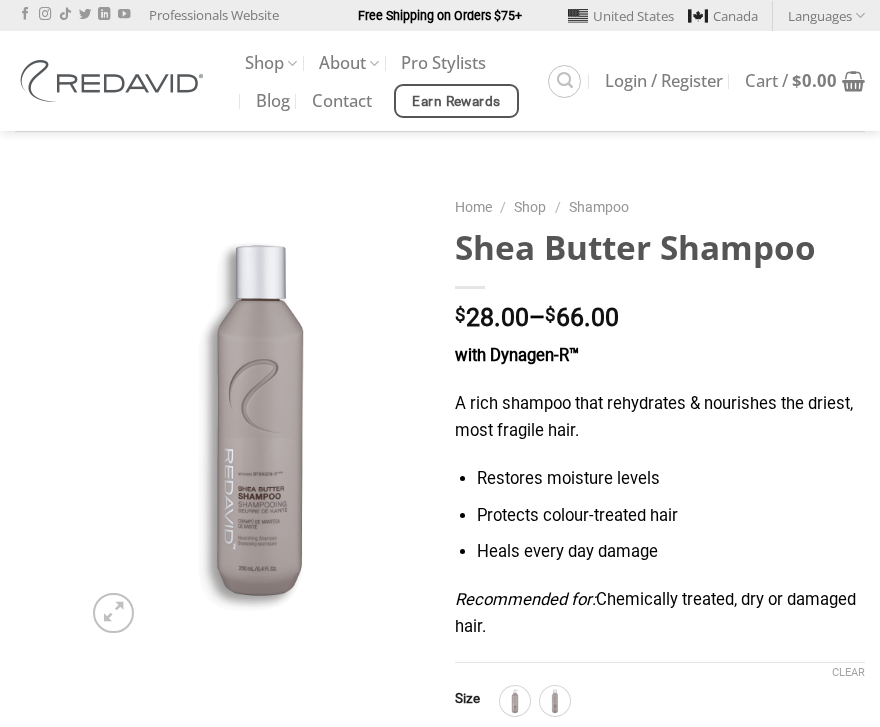 scroll, scrollTop: 0, scrollLeft: 0, axis: both 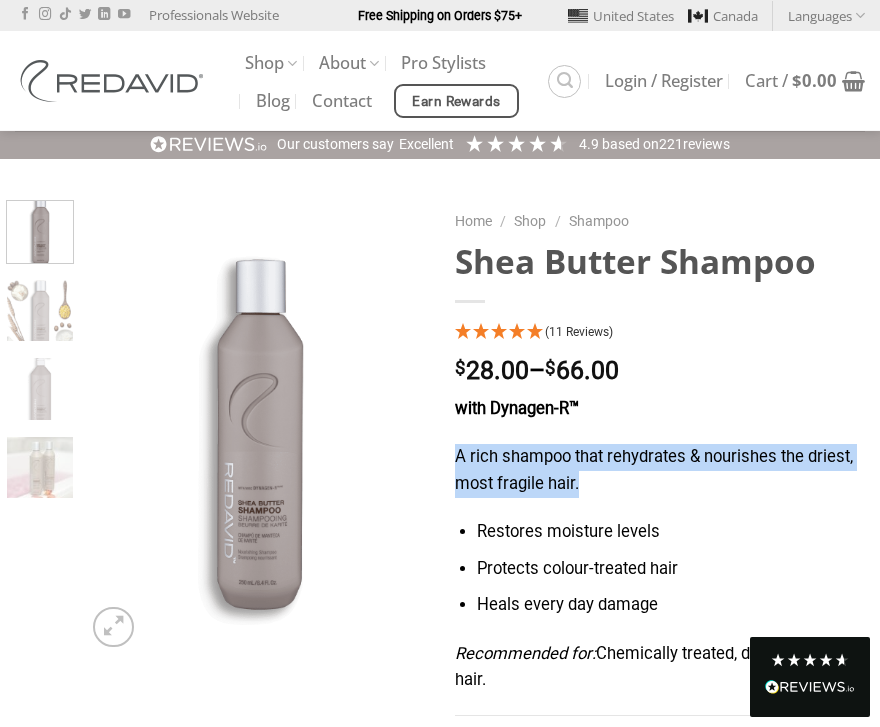 drag, startPoint x: 454, startPoint y: 454, endPoint x: 589, endPoint y: 481, distance: 137.67352 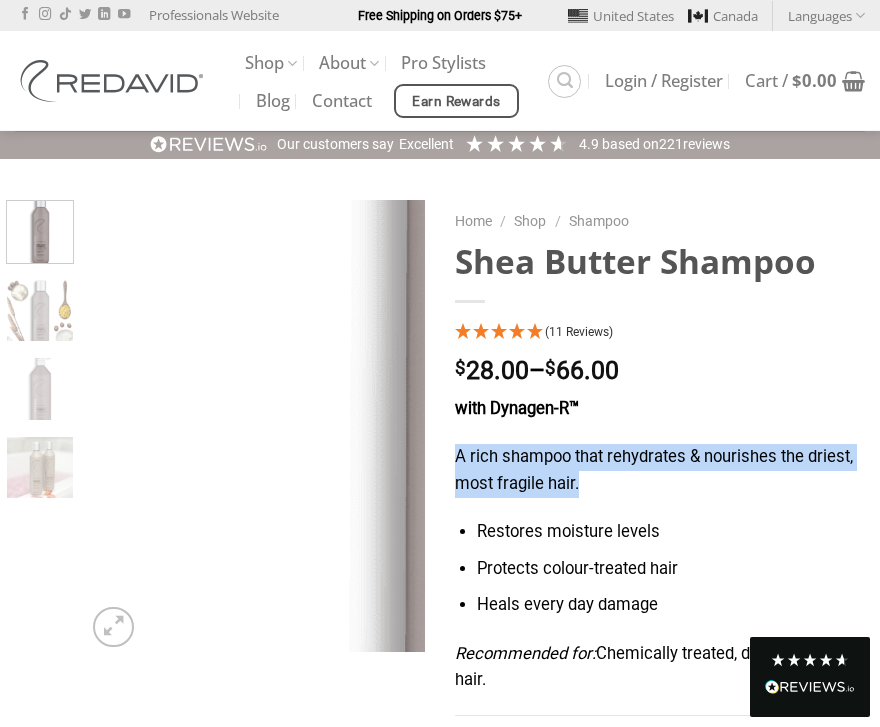 click at bounding box center [41, 435] 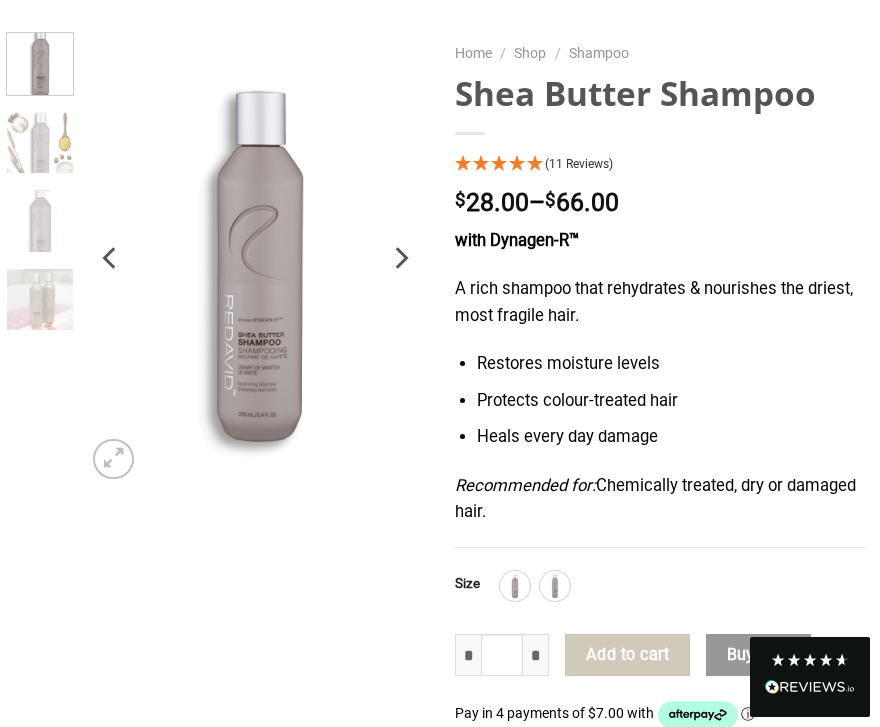 scroll, scrollTop: 211, scrollLeft: 0, axis: vertical 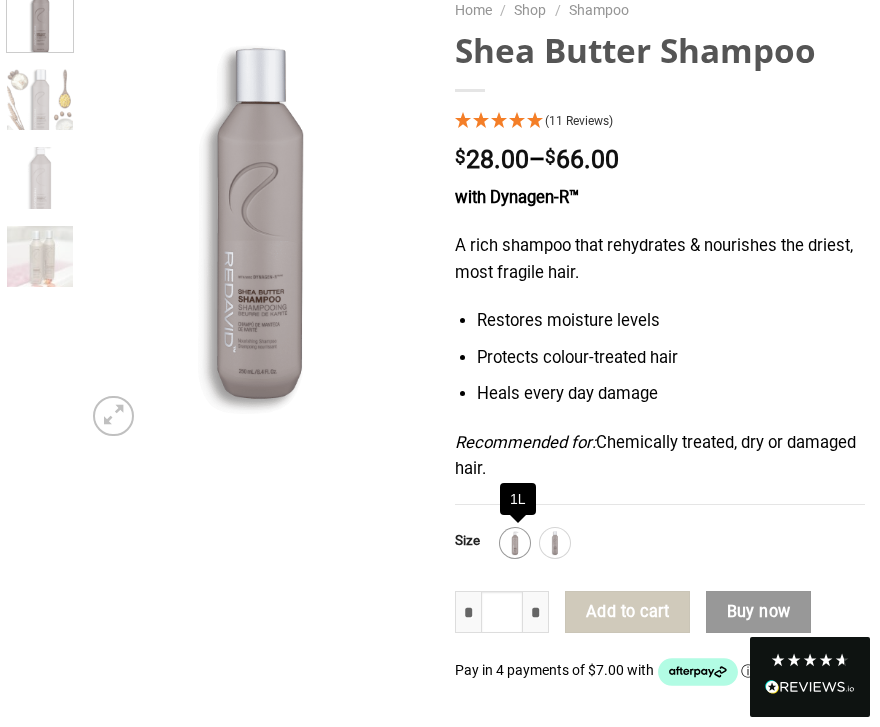 click 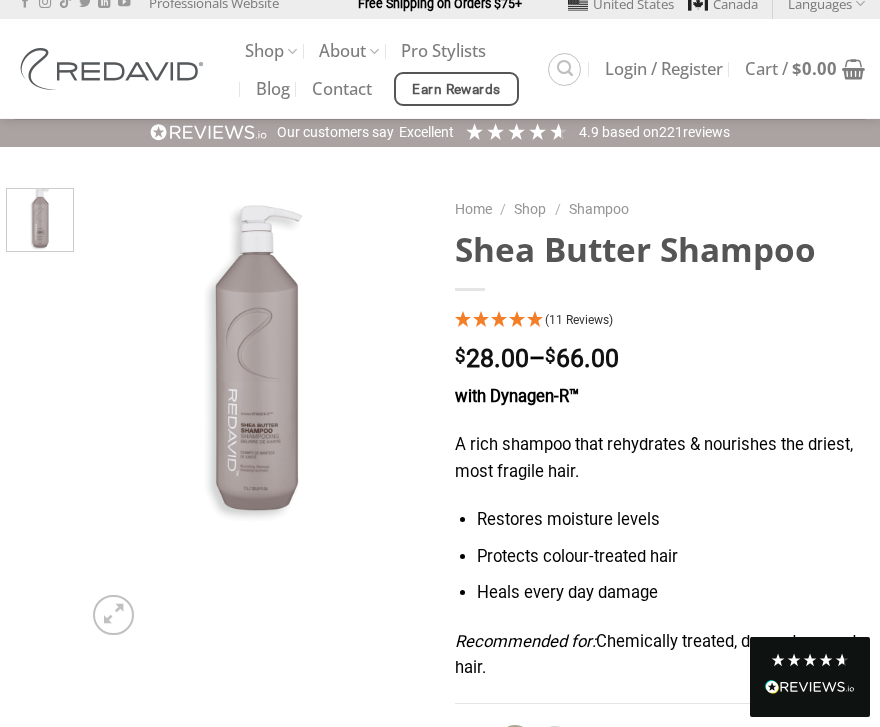 scroll, scrollTop: 0, scrollLeft: 0, axis: both 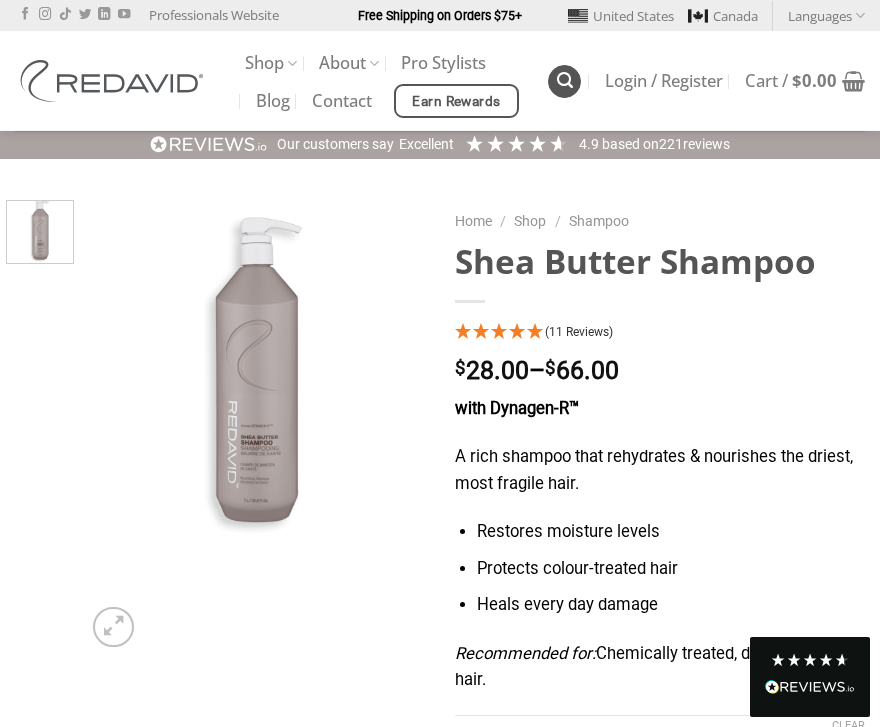 click at bounding box center [565, 80] 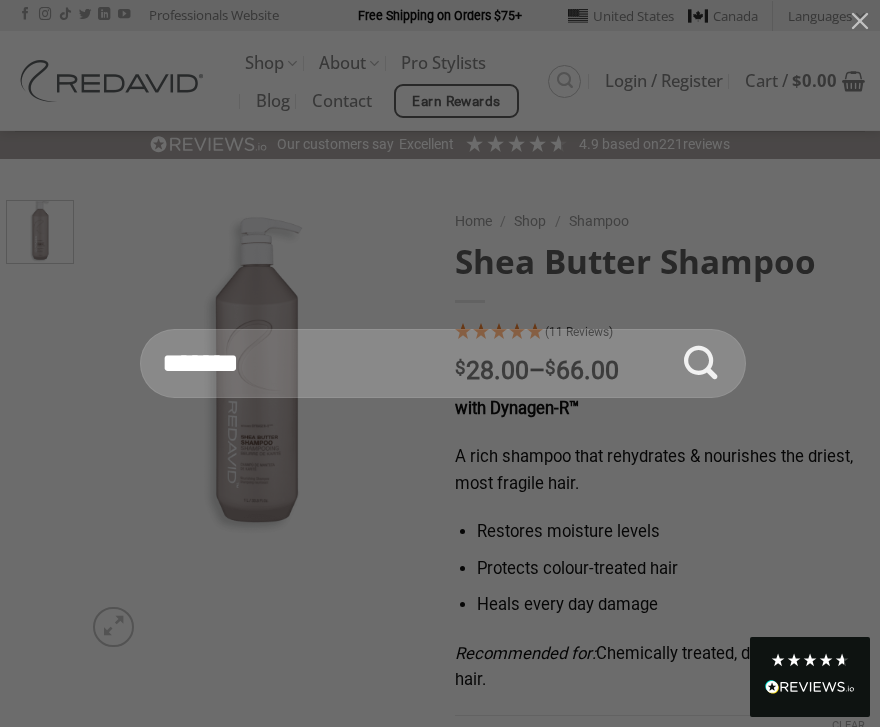 paste on "**********" 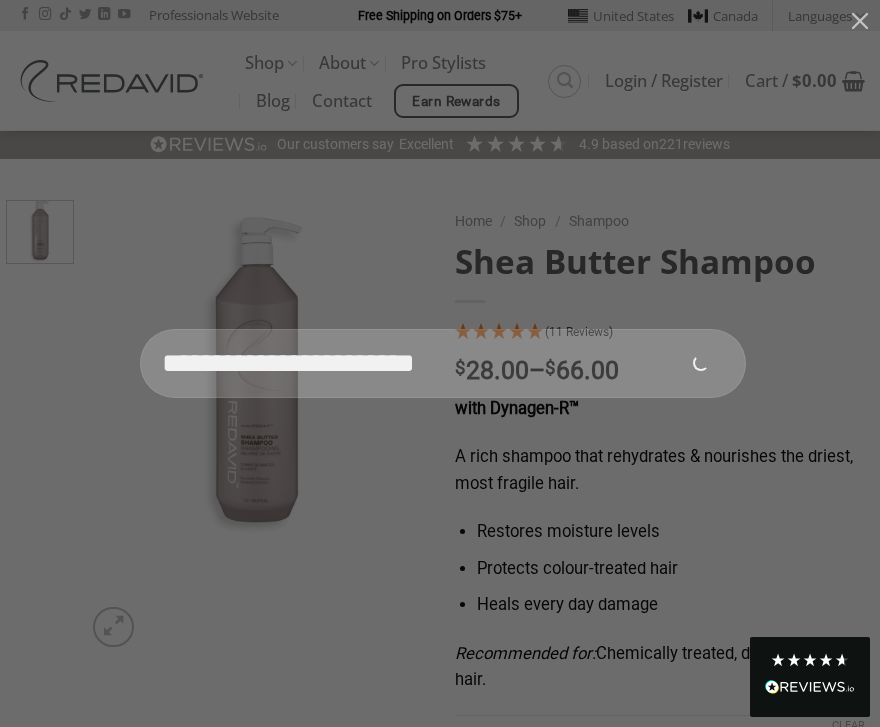 type on "**********" 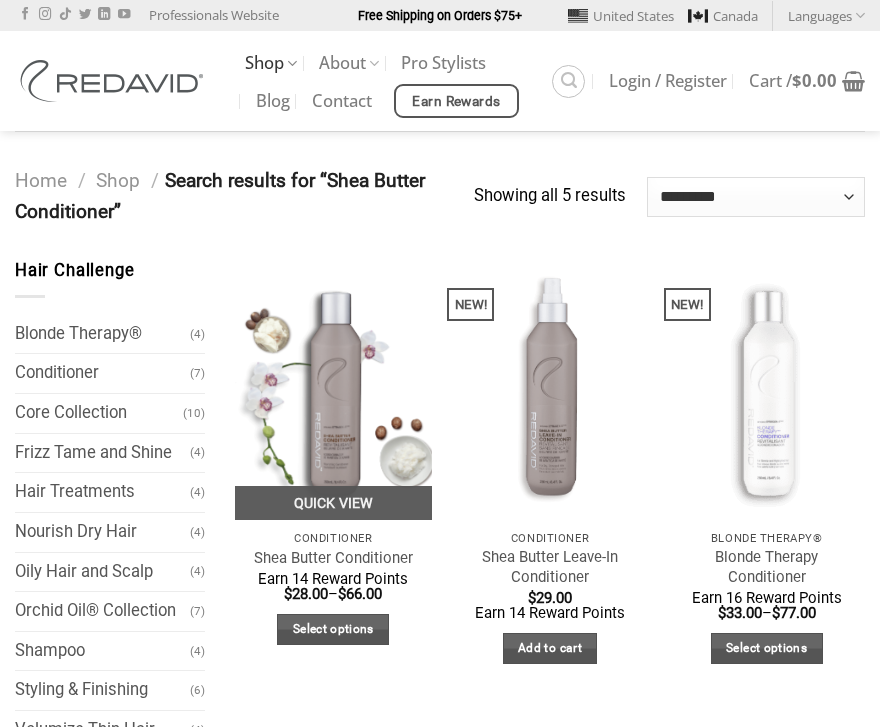 scroll, scrollTop: 0, scrollLeft: 0, axis: both 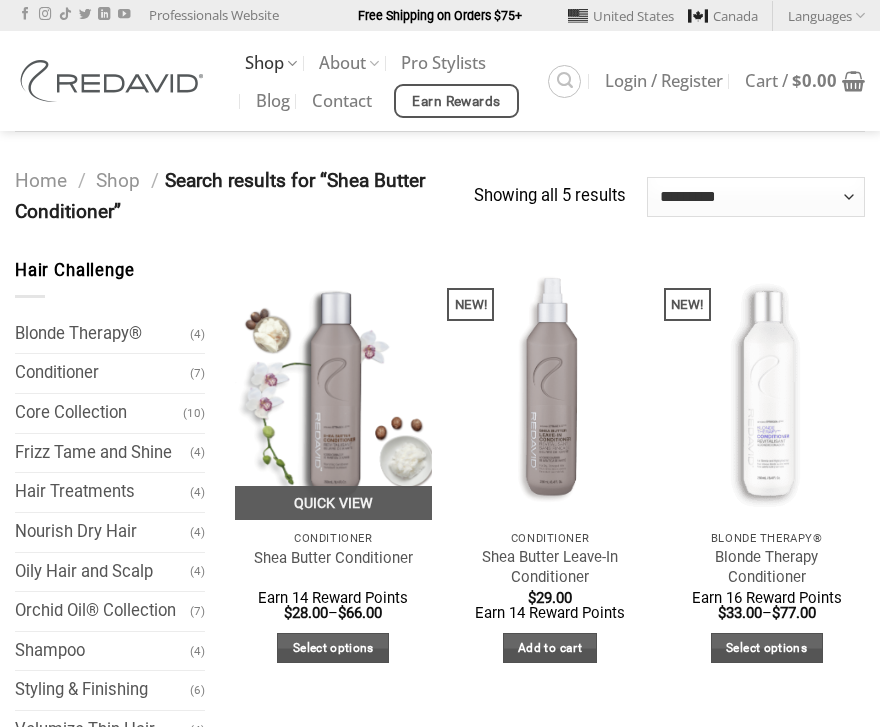 click at bounding box center (333, 389) 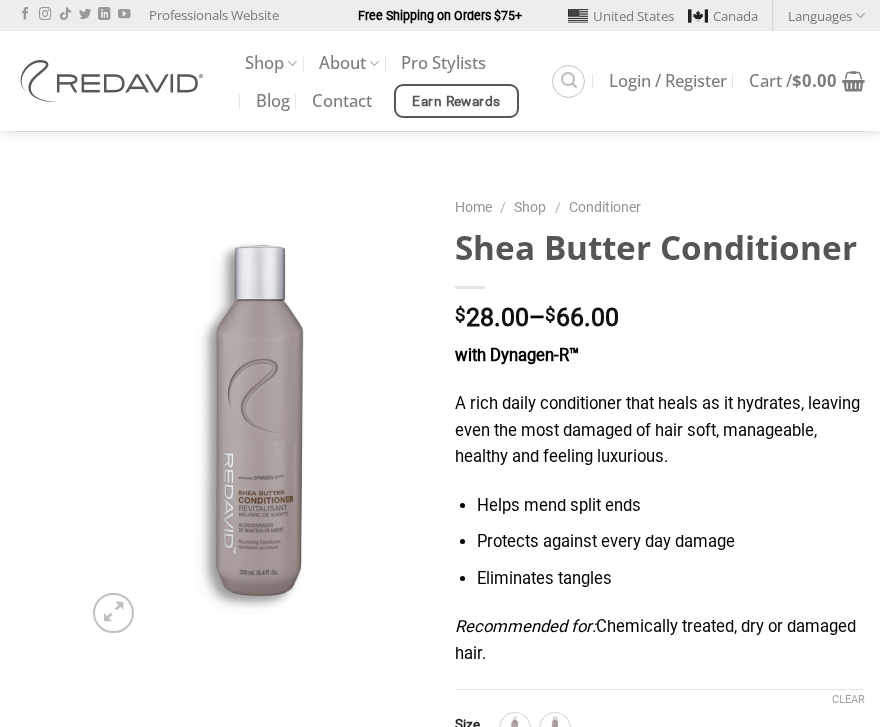 scroll, scrollTop: 0, scrollLeft: 0, axis: both 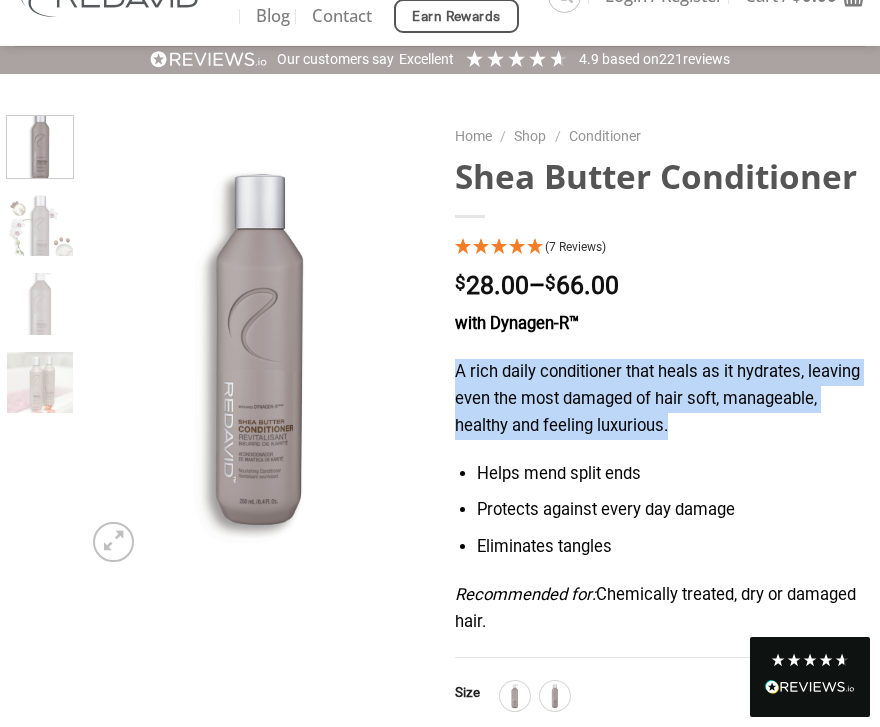 drag, startPoint x: 455, startPoint y: 371, endPoint x: 786, endPoint y: 433, distance: 336.7566 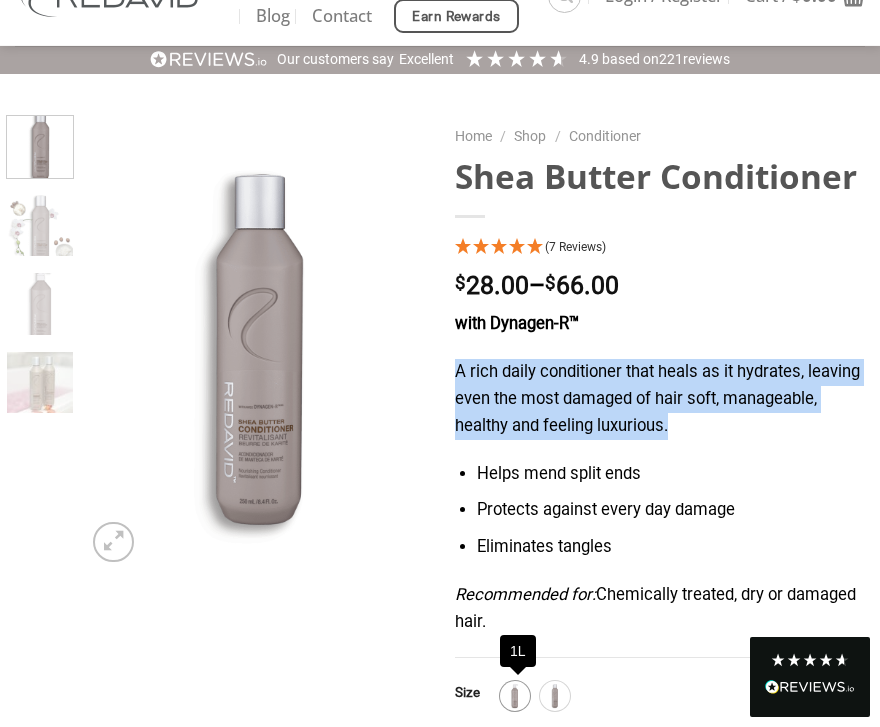 click 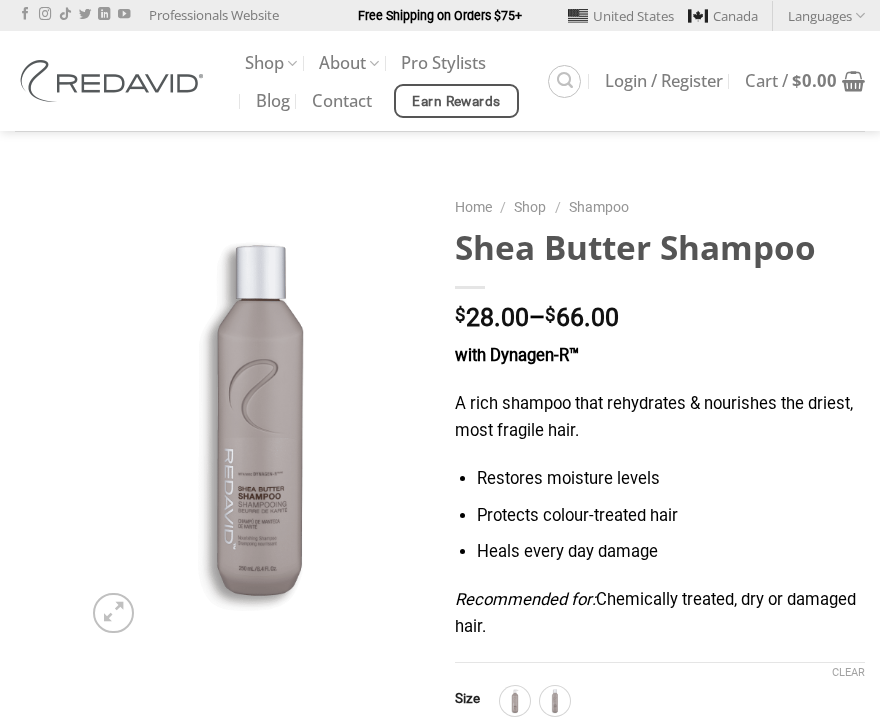 scroll, scrollTop: 0, scrollLeft: 0, axis: both 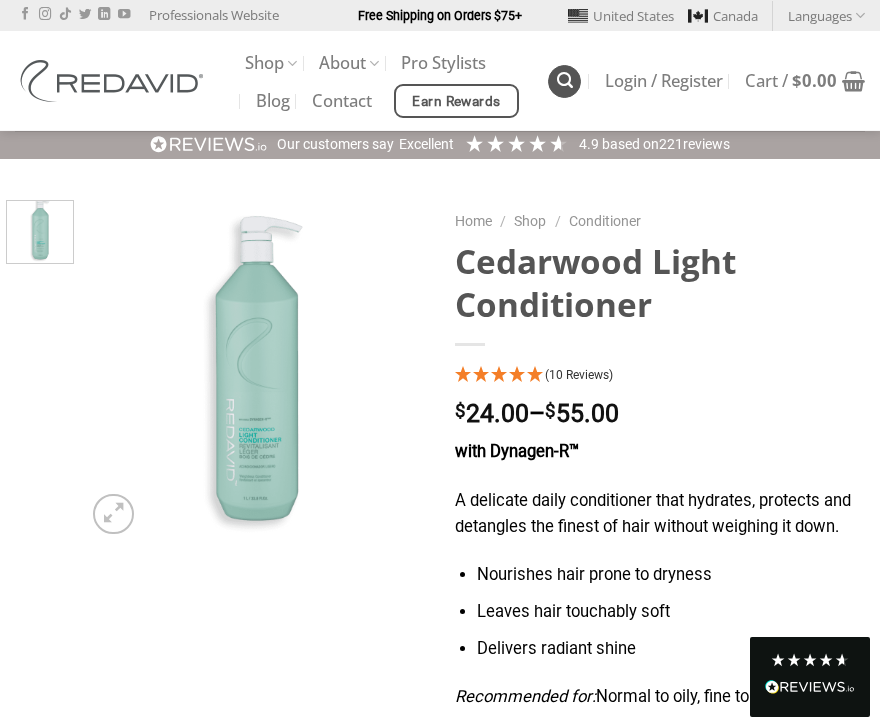 click at bounding box center [564, 81] 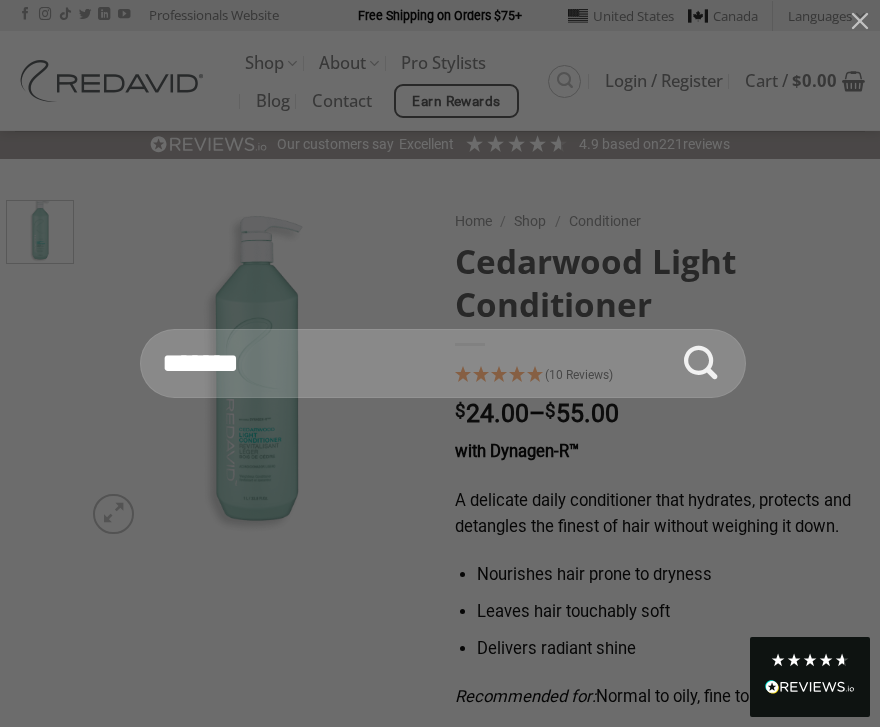 paste on "**********" 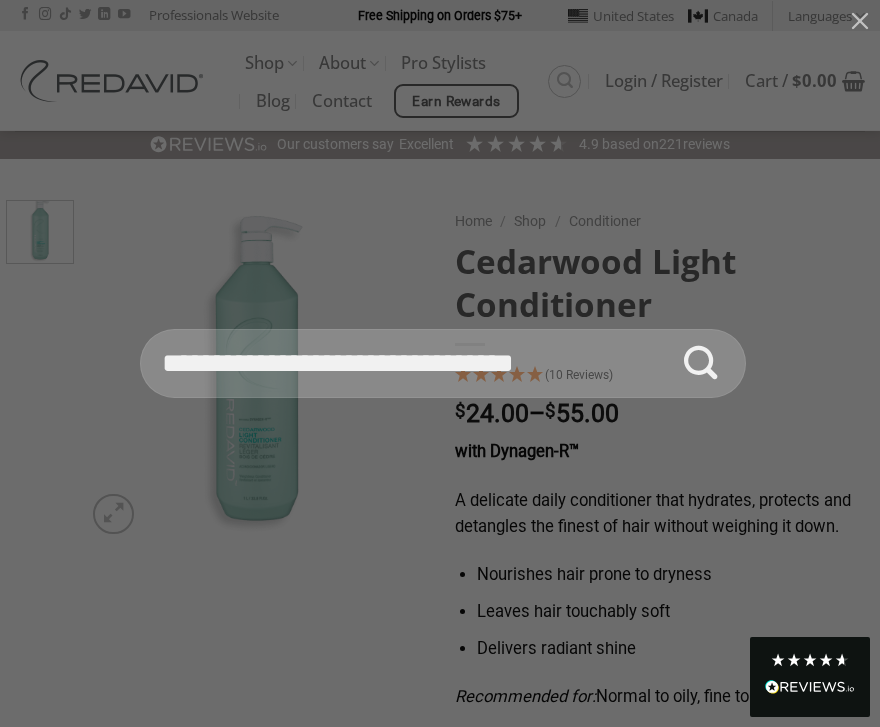 type on "**********" 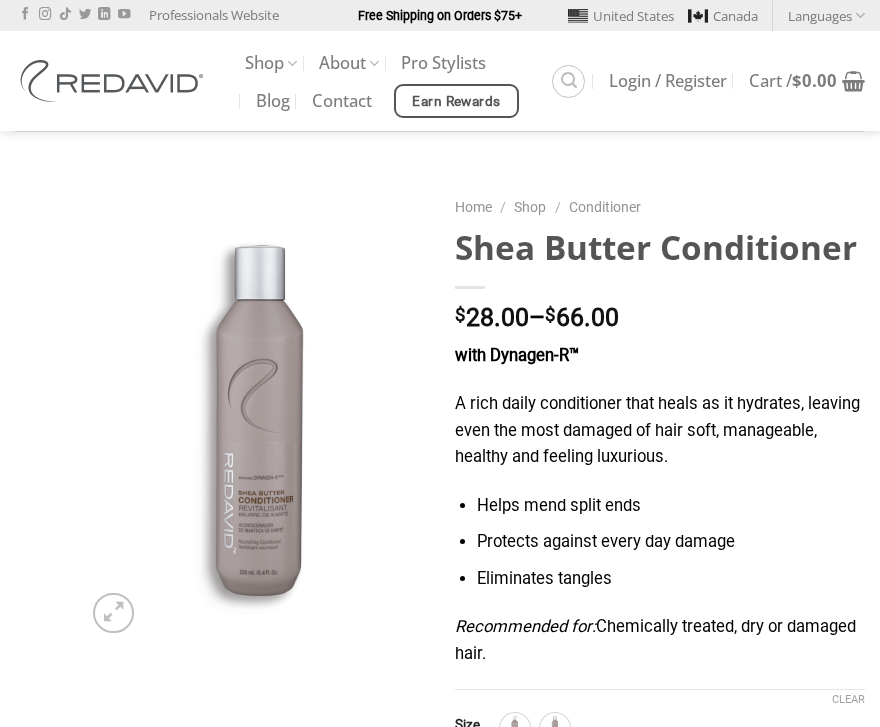 scroll, scrollTop: 0, scrollLeft: 0, axis: both 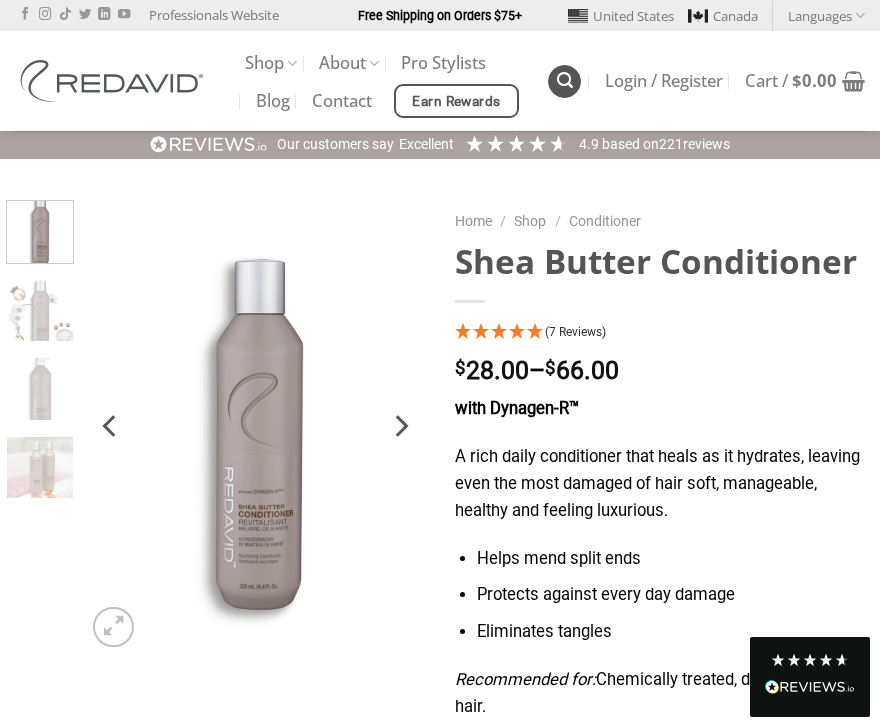 click at bounding box center [565, 80] 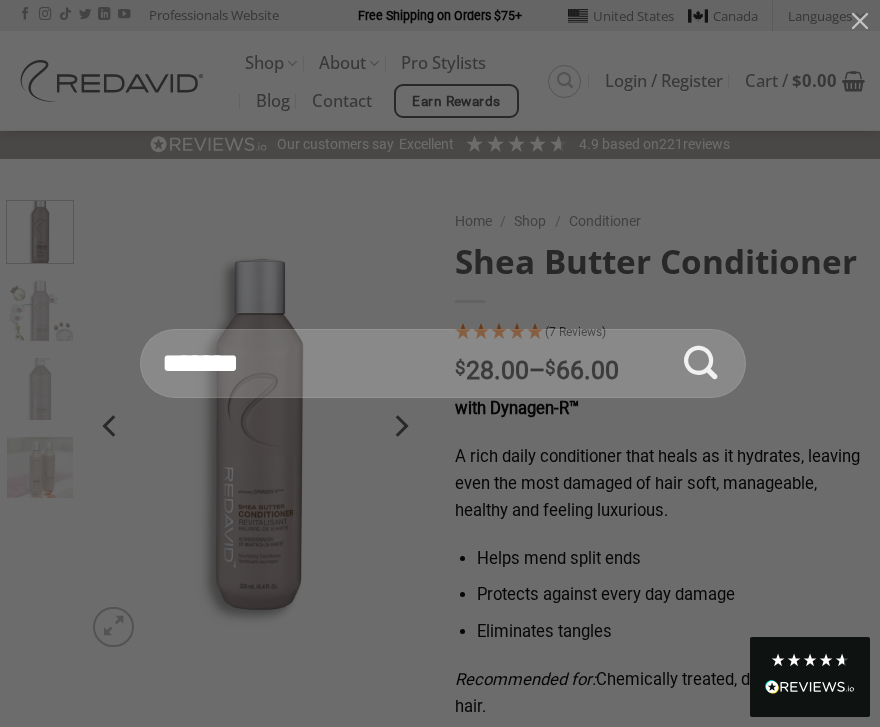 paste on "**********" 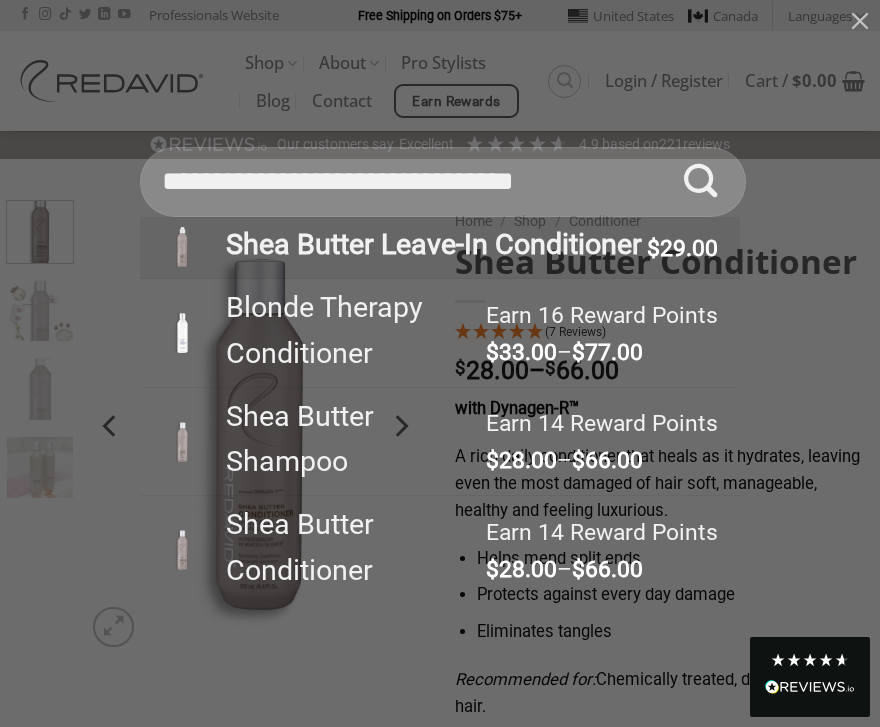 type on "**********" 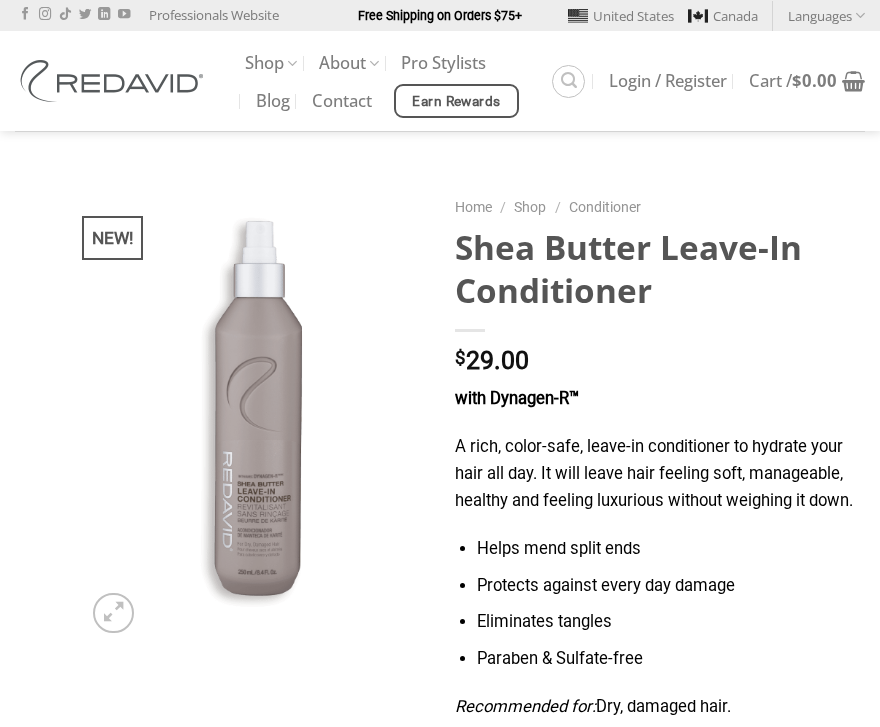 scroll, scrollTop: 0, scrollLeft: 0, axis: both 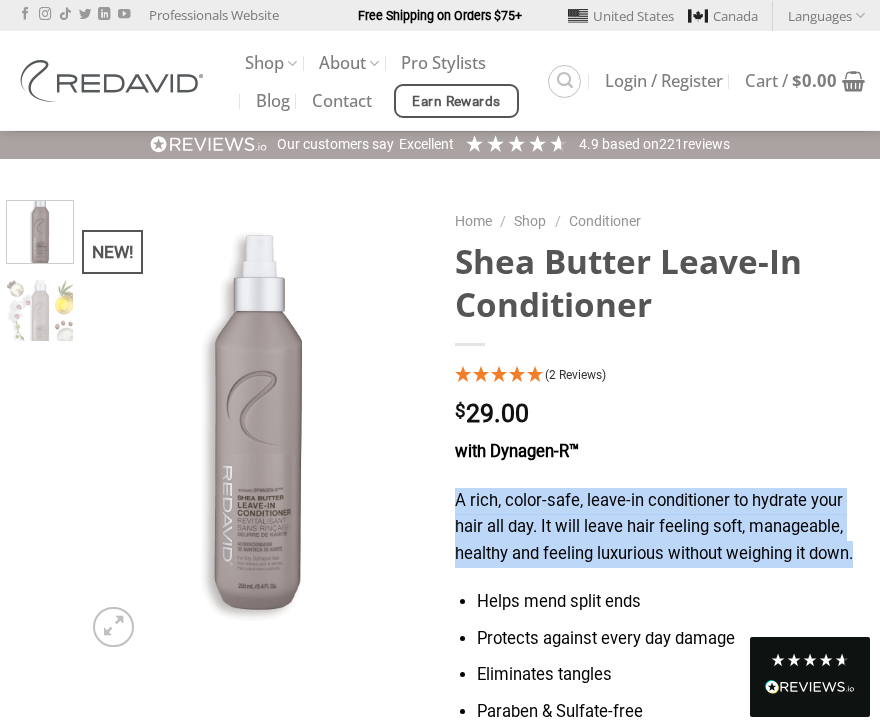 drag, startPoint x: 457, startPoint y: 497, endPoint x: 876, endPoint y: 560, distance: 423.7098 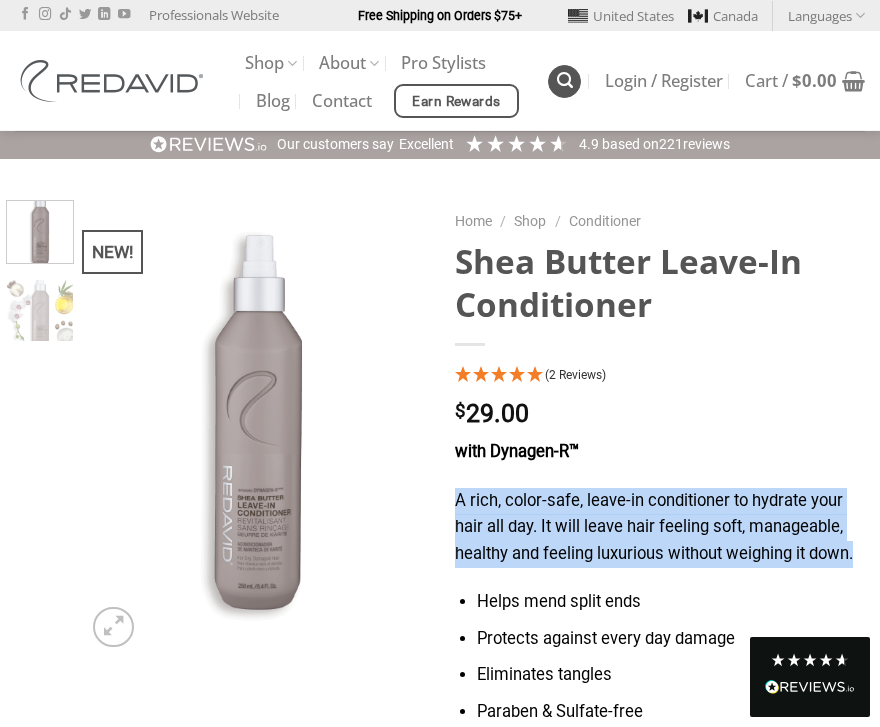 click at bounding box center [565, 80] 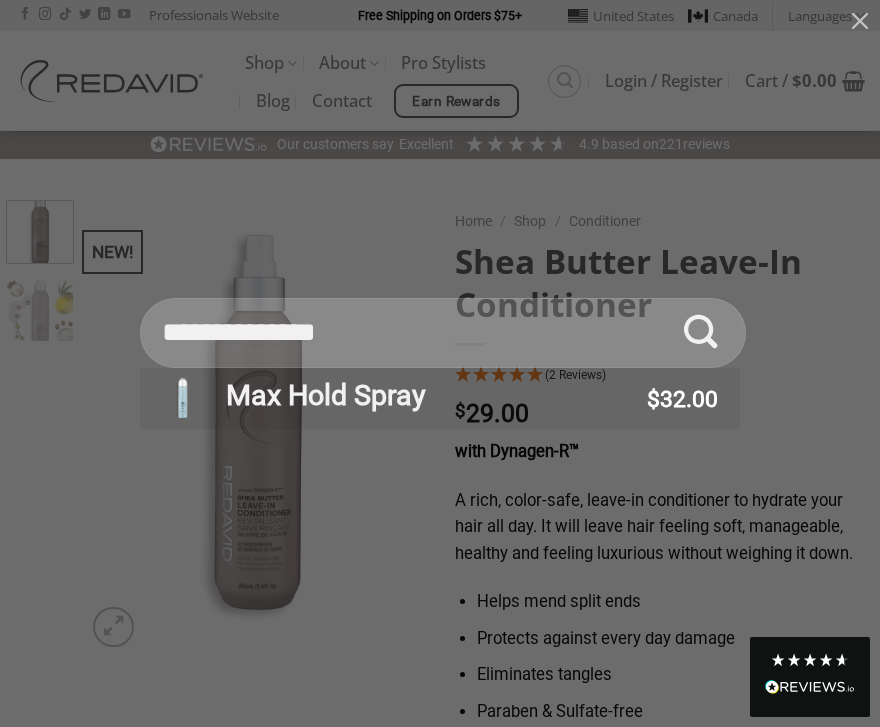 type on "**********" 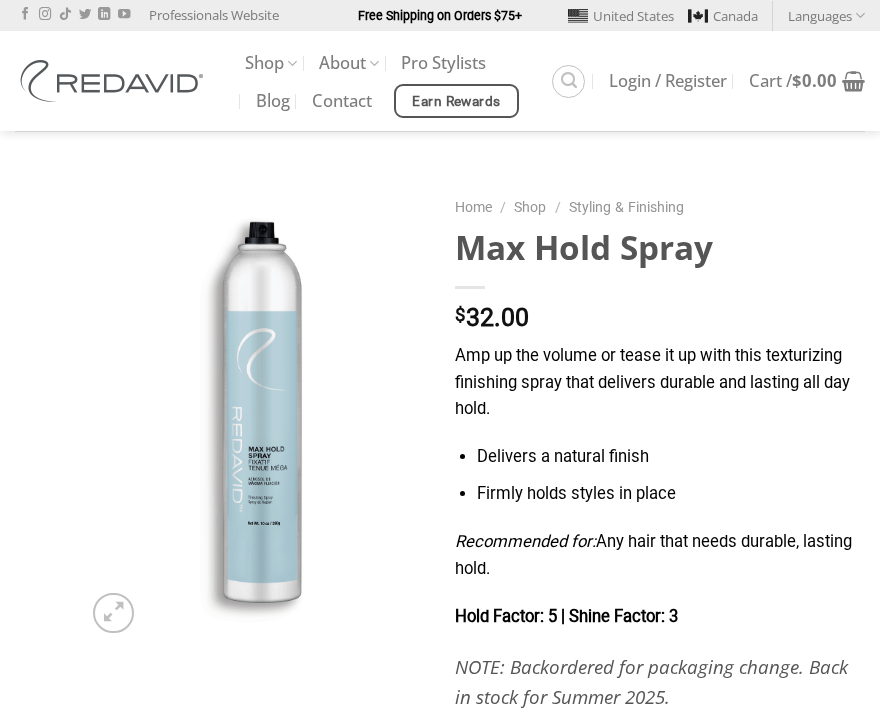 scroll, scrollTop: 0, scrollLeft: 0, axis: both 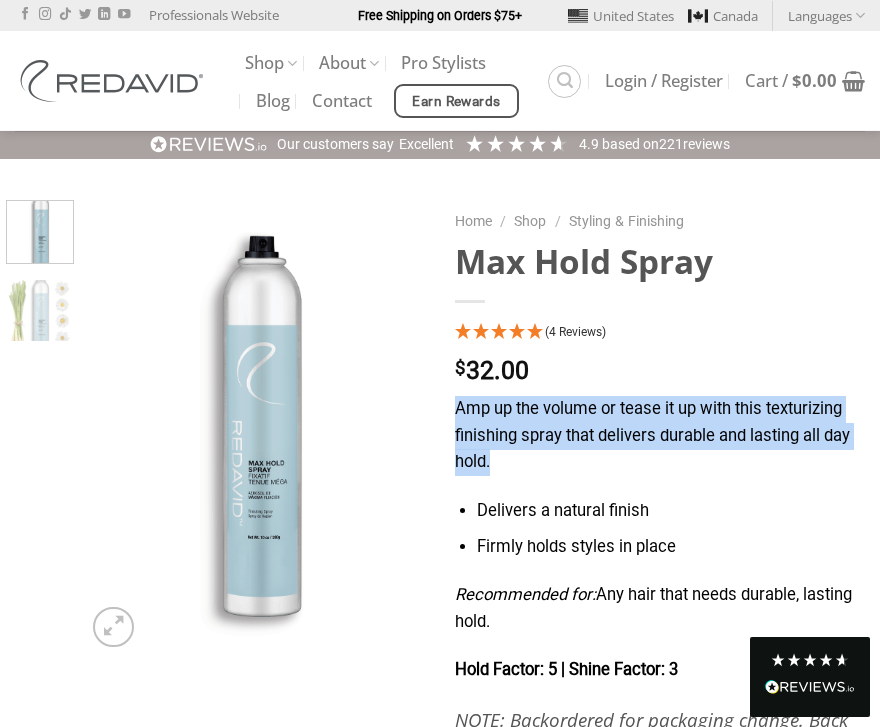 drag, startPoint x: 457, startPoint y: 411, endPoint x: 492, endPoint y: 458, distance: 58.60034 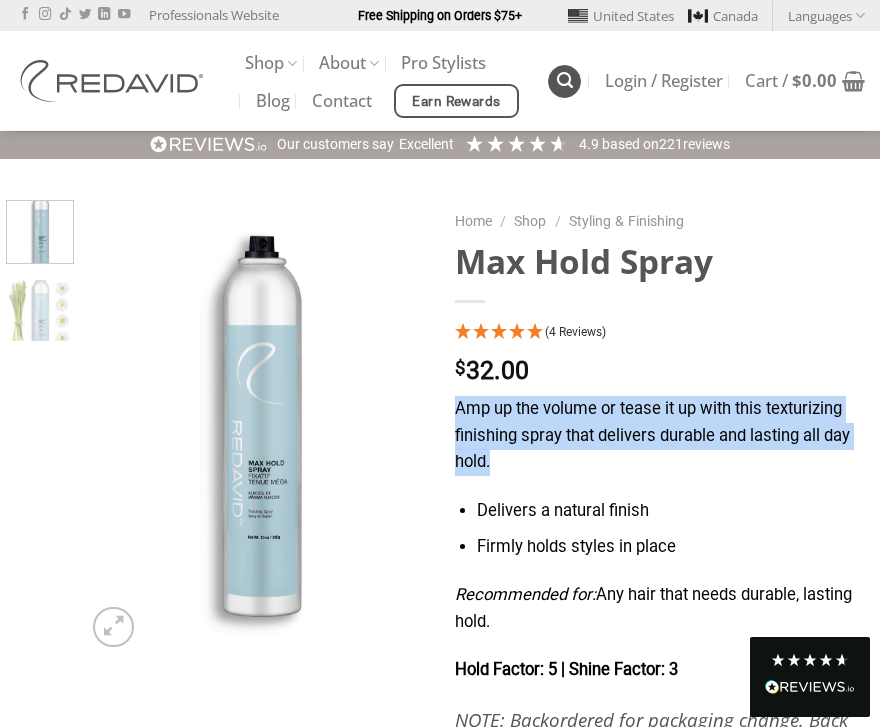 click at bounding box center (565, 80) 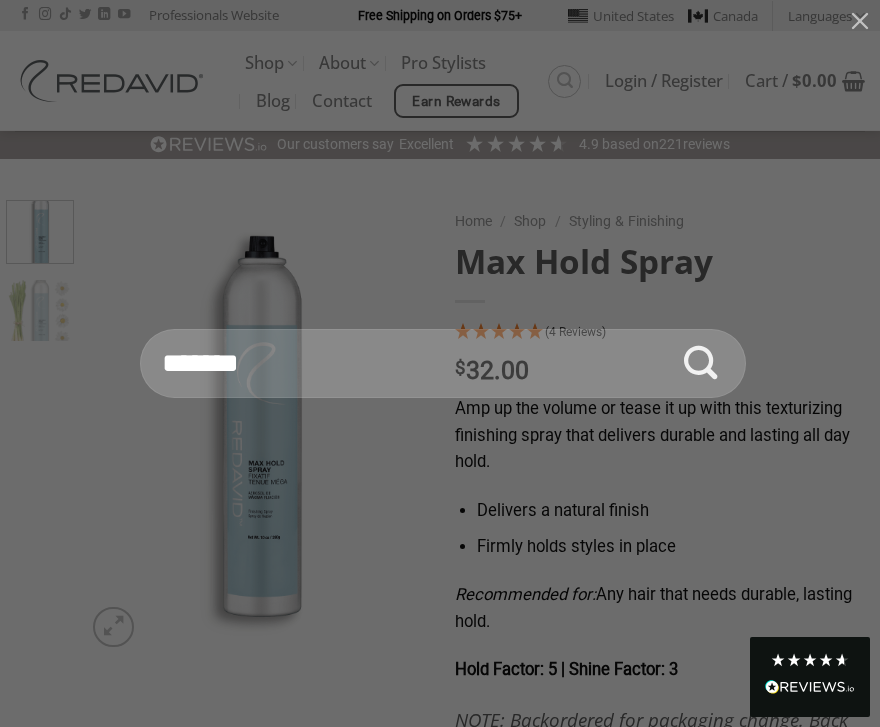 paste on "**********" 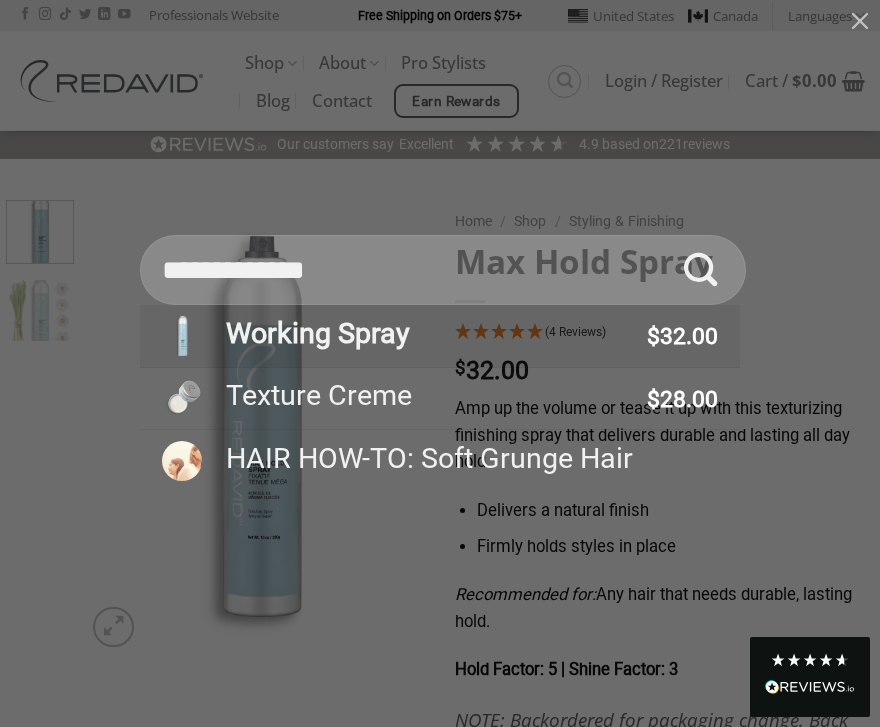 type on "**********" 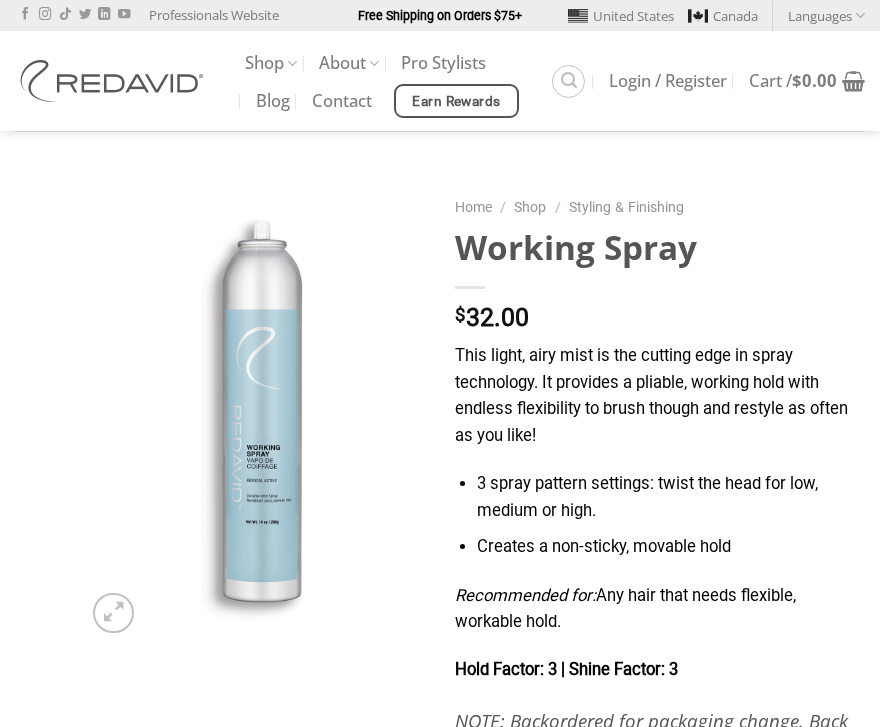 scroll, scrollTop: 0, scrollLeft: 0, axis: both 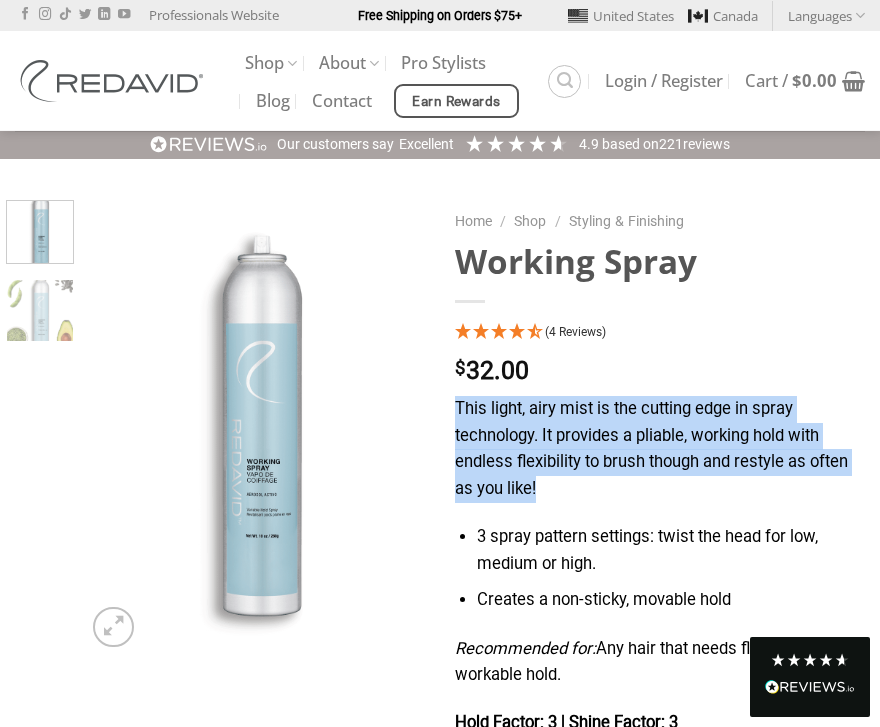 drag, startPoint x: 457, startPoint y: 413, endPoint x: 549, endPoint y: 495, distance: 123.2396 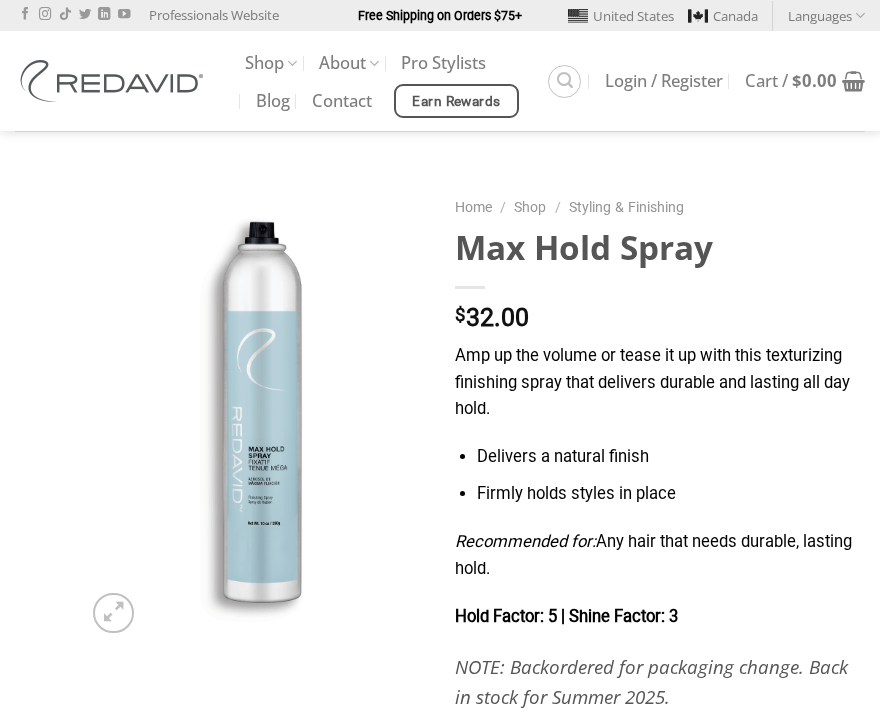 scroll, scrollTop: 0, scrollLeft: 0, axis: both 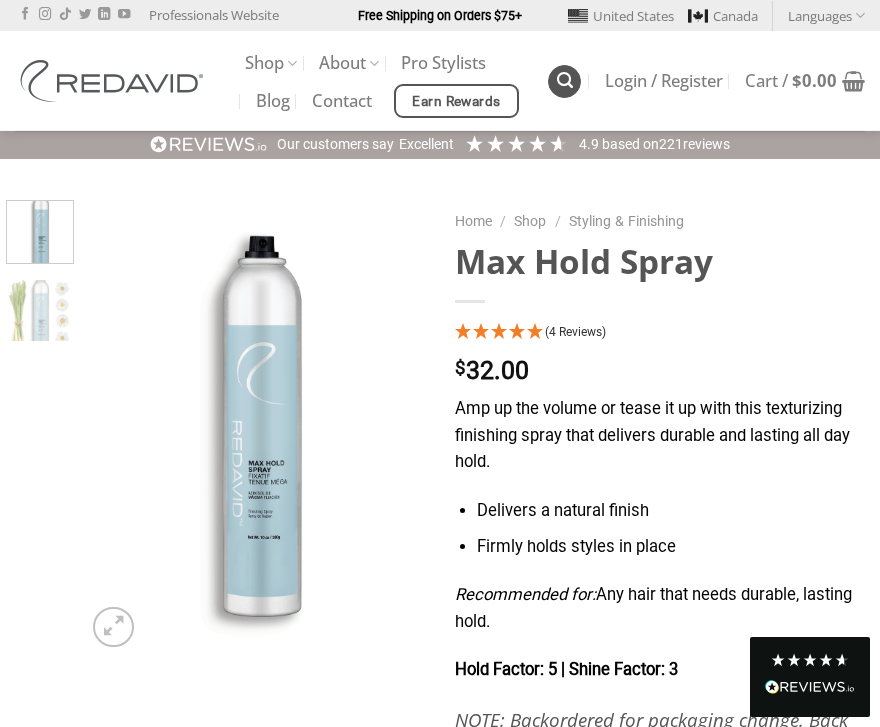 click at bounding box center (564, 81) 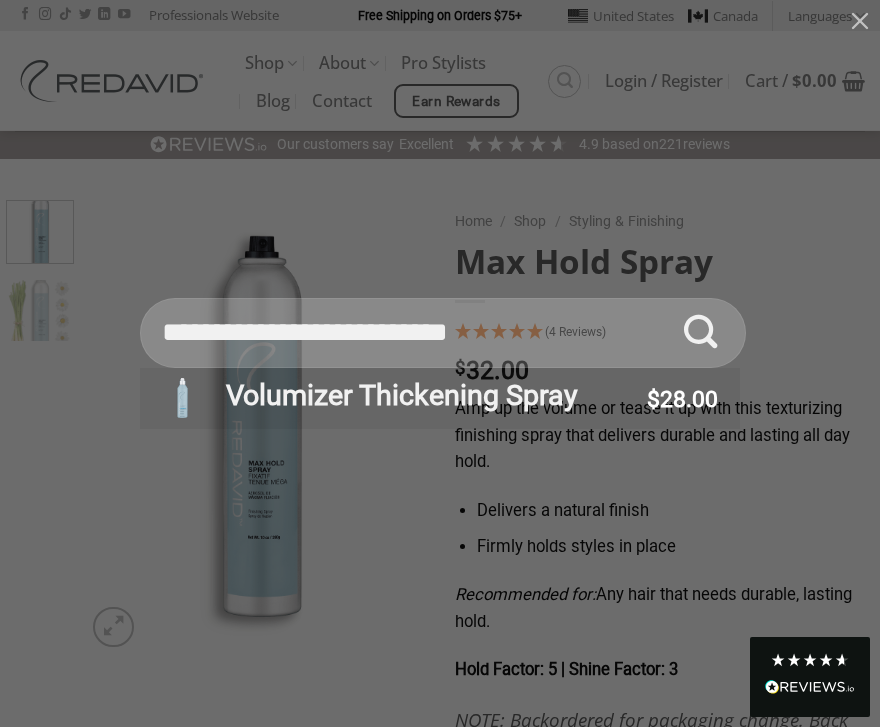 type on "**********" 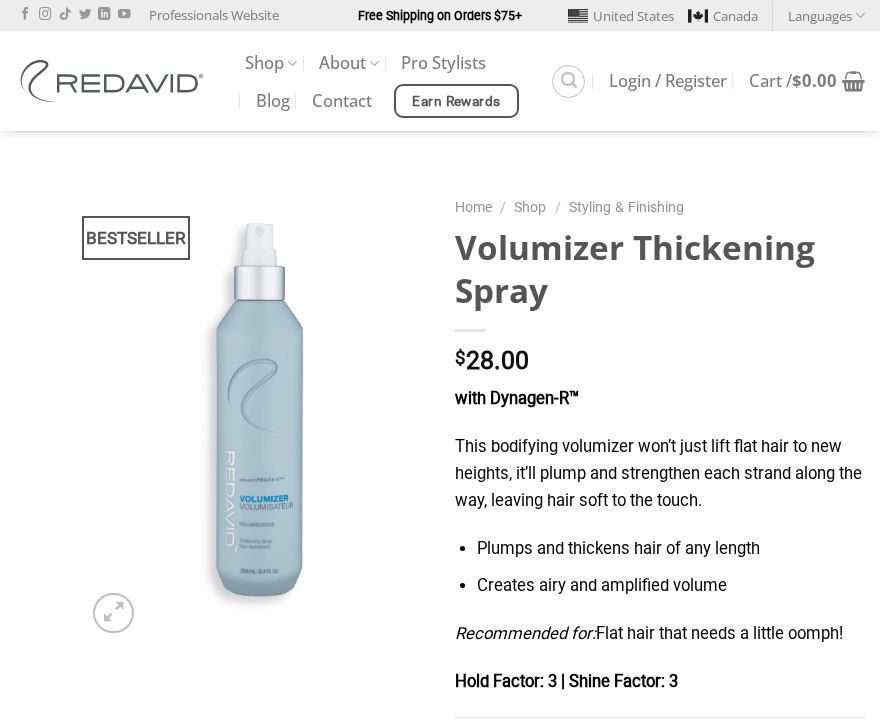 scroll, scrollTop: 0, scrollLeft: 0, axis: both 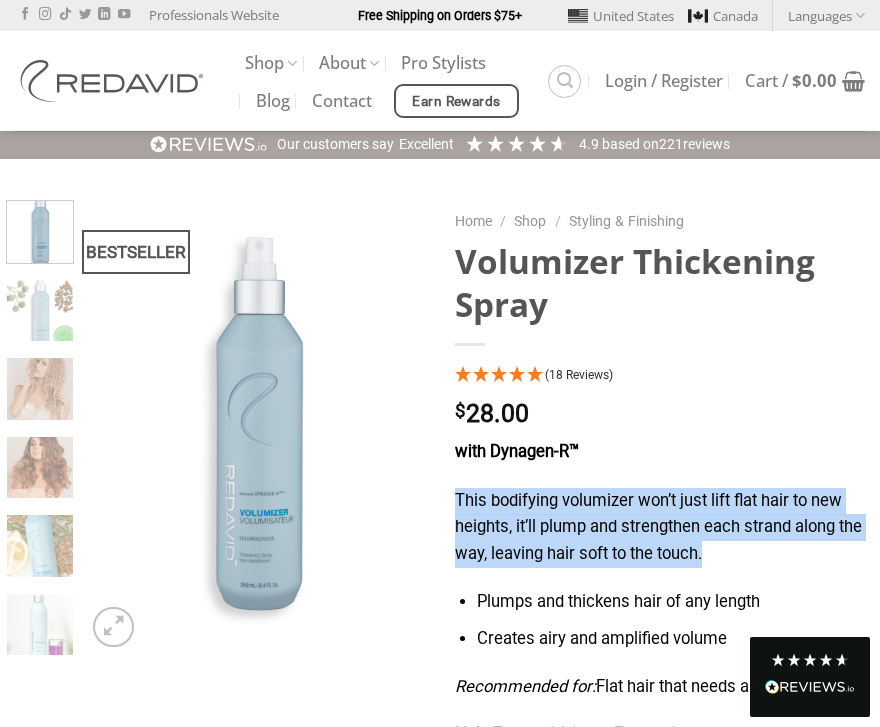 drag, startPoint x: 456, startPoint y: 499, endPoint x: 772, endPoint y: 565, distance: 322.81885 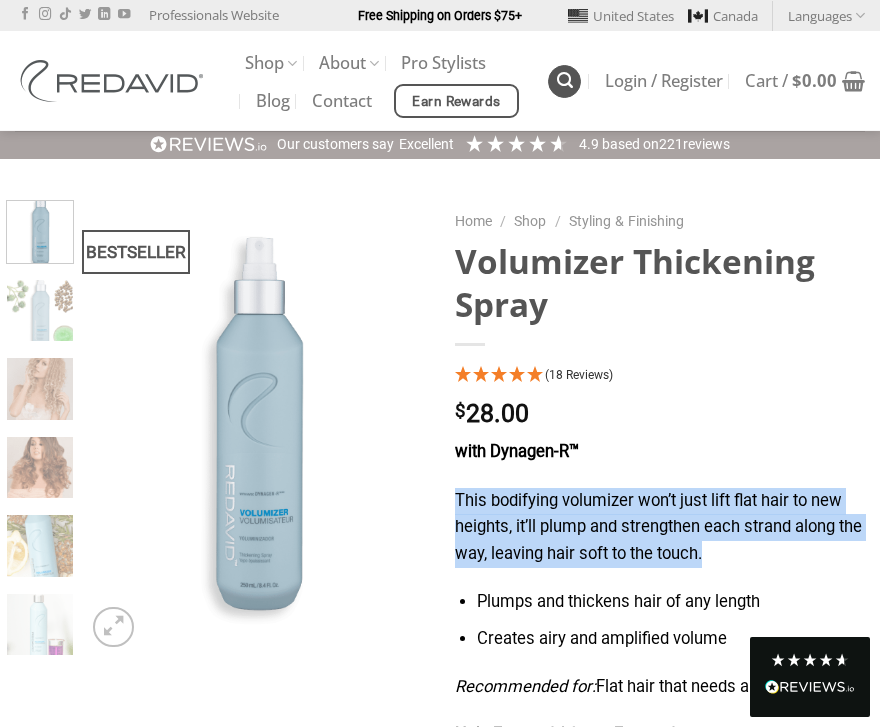 click at bounding box center (565, 80) 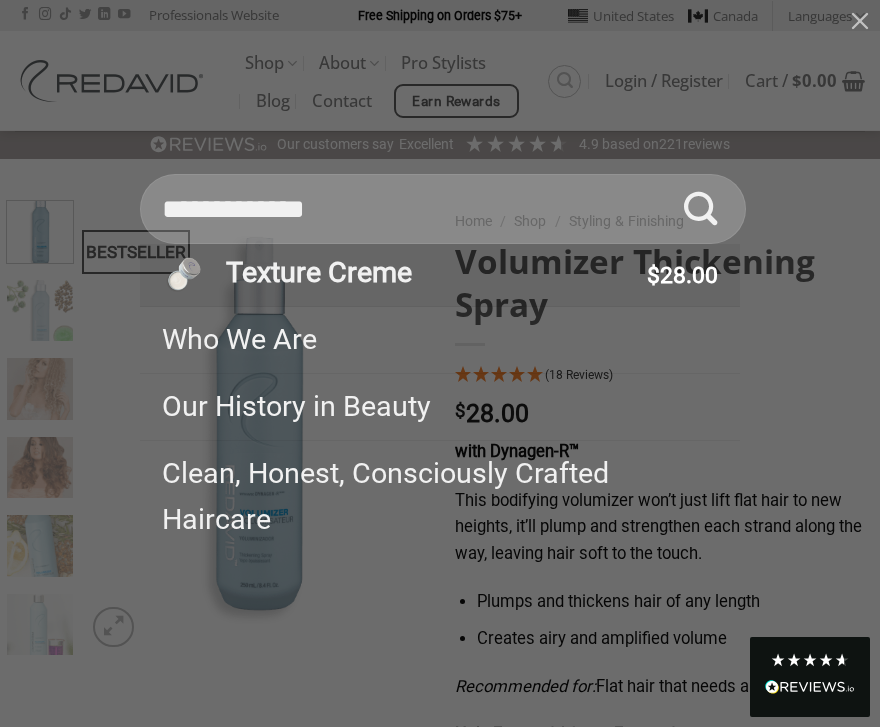 type on "**********" 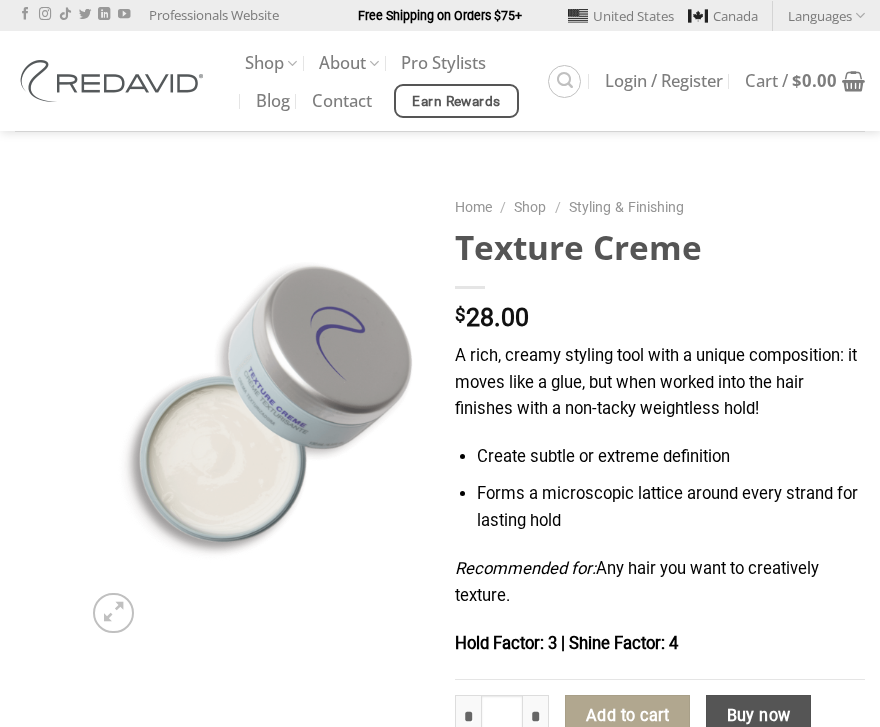 scroll, scrollTop: 0, scrollLeft: 0, axis: both 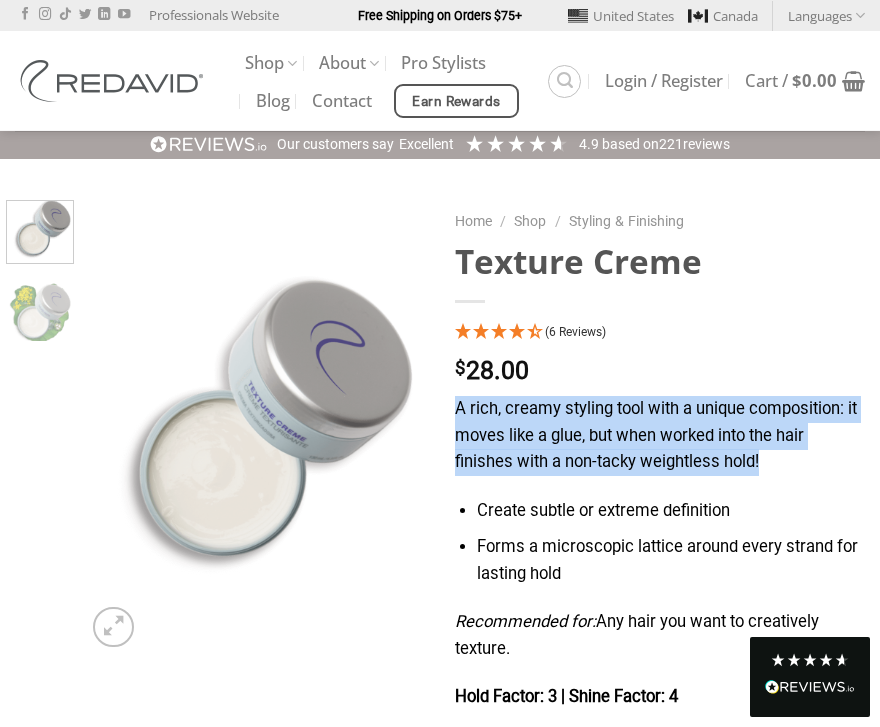 drag, startPoint x: 459, startPoint y: 407, endPoint x: 783, endPoint y: 452, distance: 327.11008 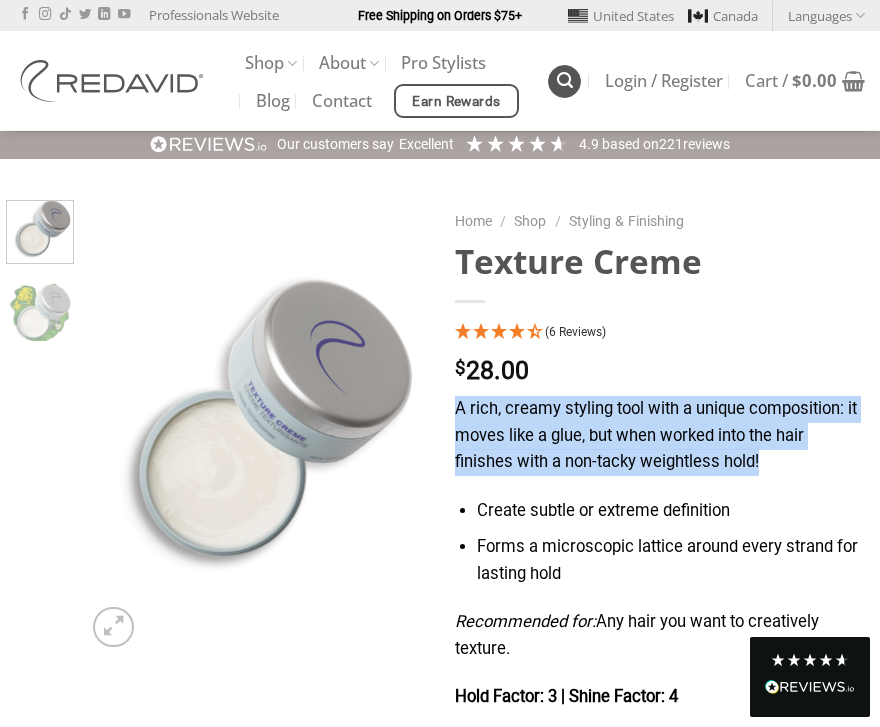click at bounding box center (565, 80) 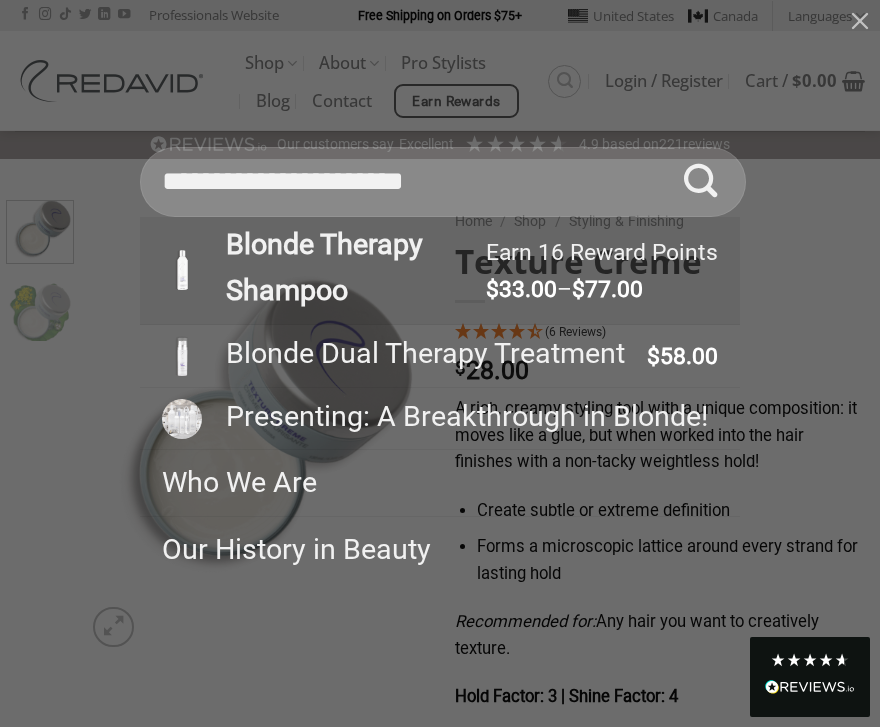 type on "**********" 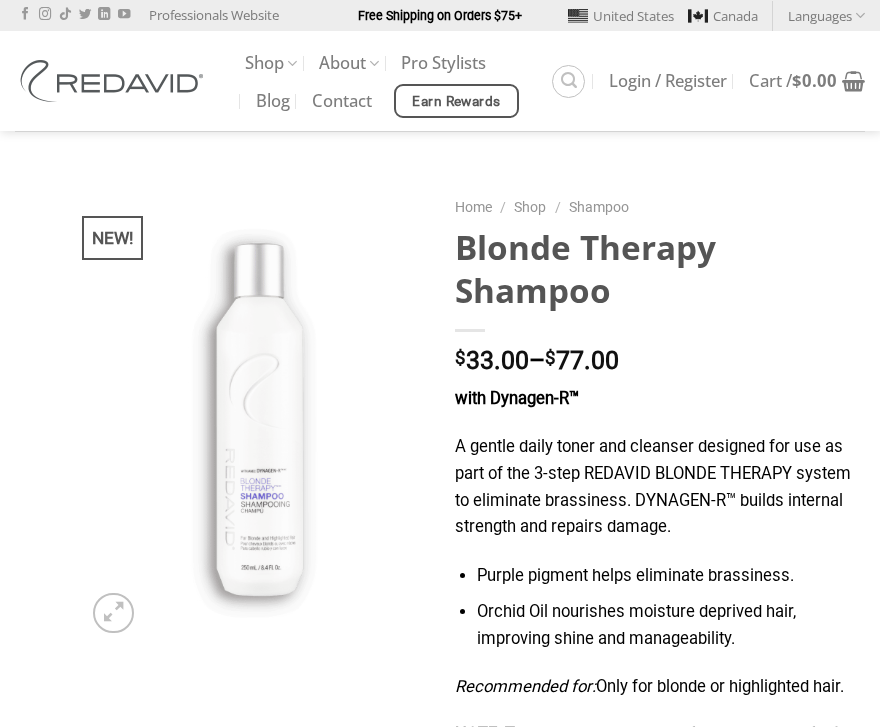 scroll, scrollTop: 0, scrollLeft: 0, axis: both 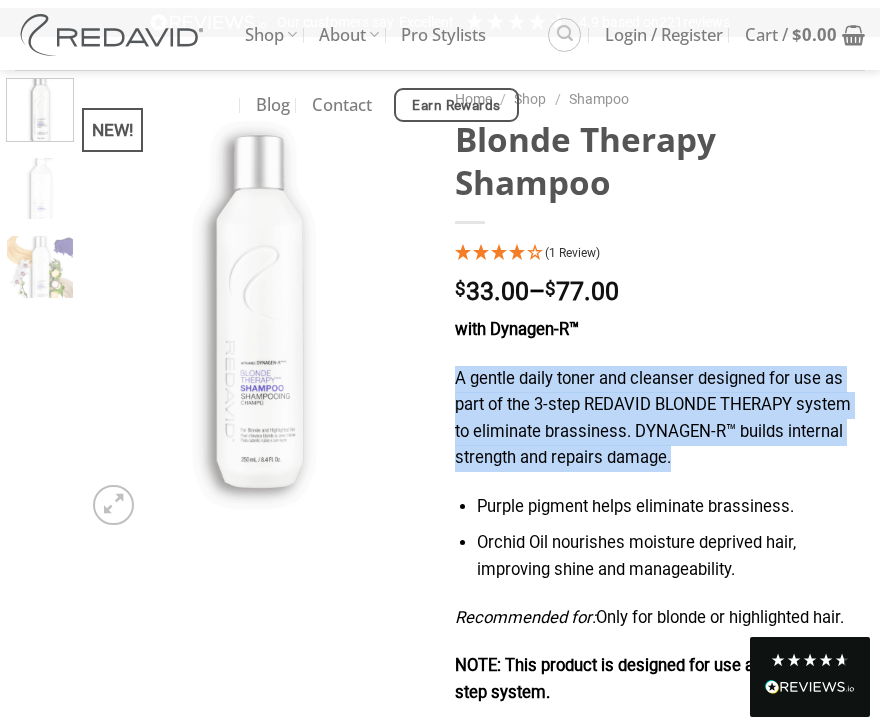 drag, startPoint x: 456, startPoint y: 374, endPoint x: 691, endPoint y: 459, distance: 249.89998 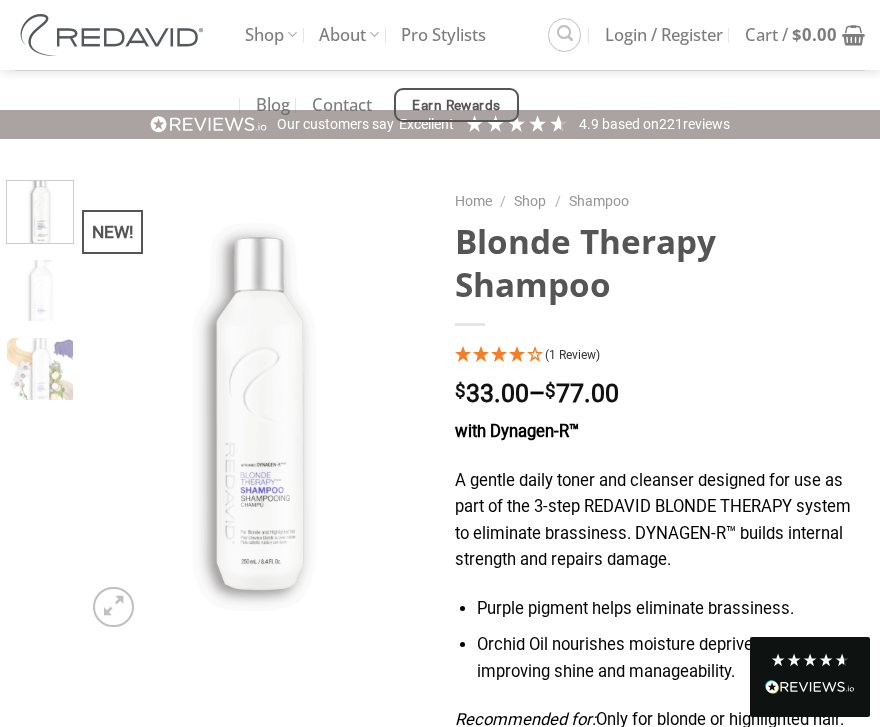 scroll, scrollTop: 0, scrollLeft: 0, axis: both 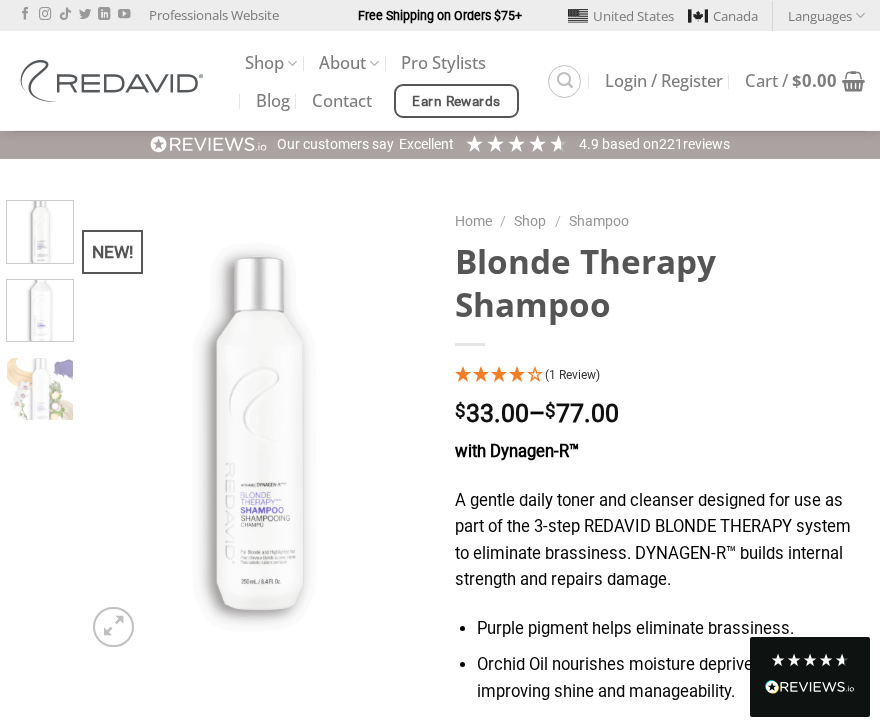 click at bounding box center [40, 308] 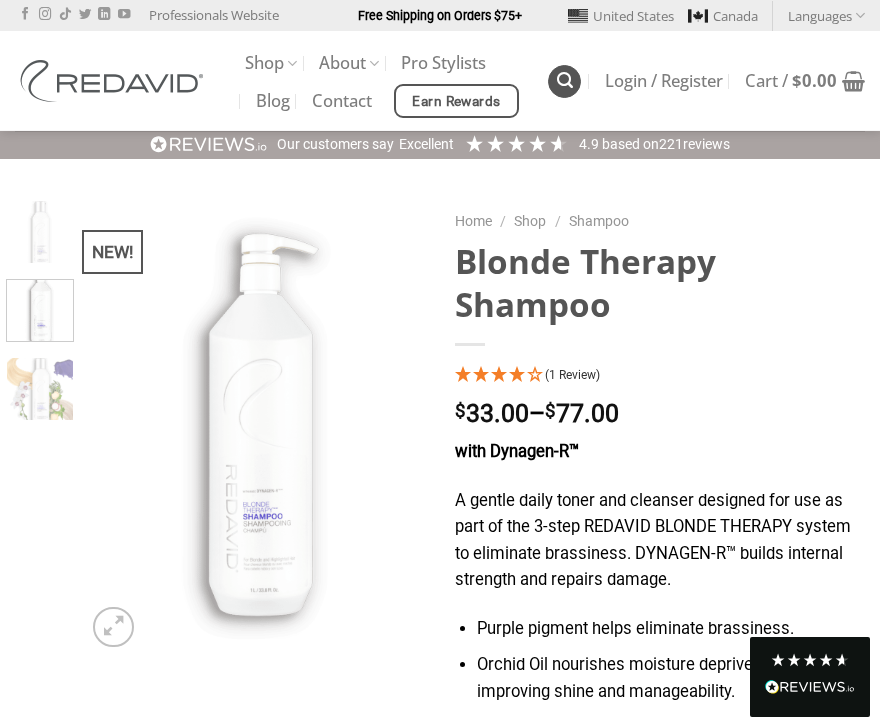 click at bounding box center [565, 80] 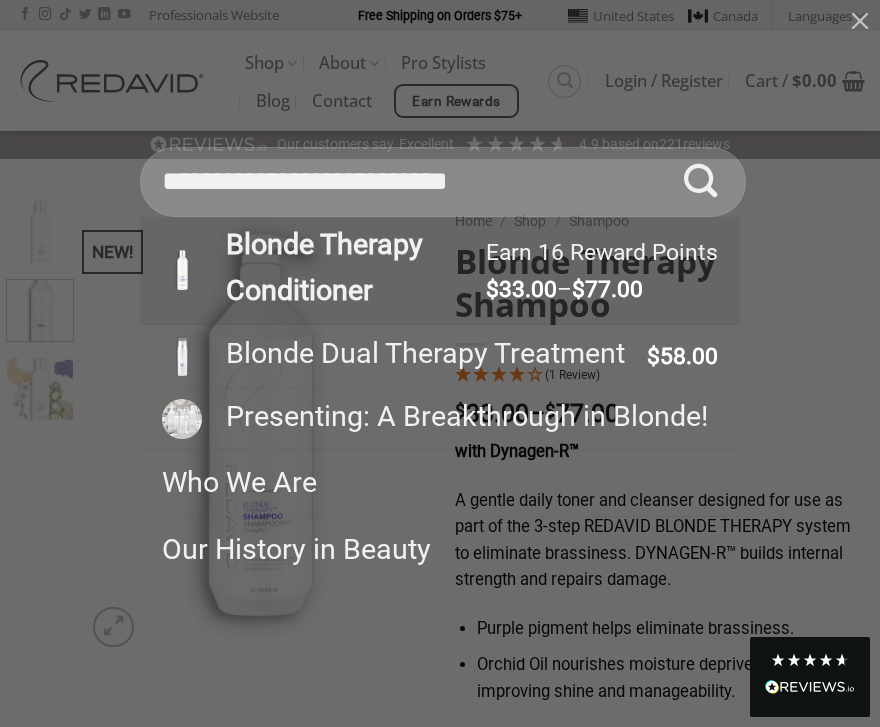 type on "**********" 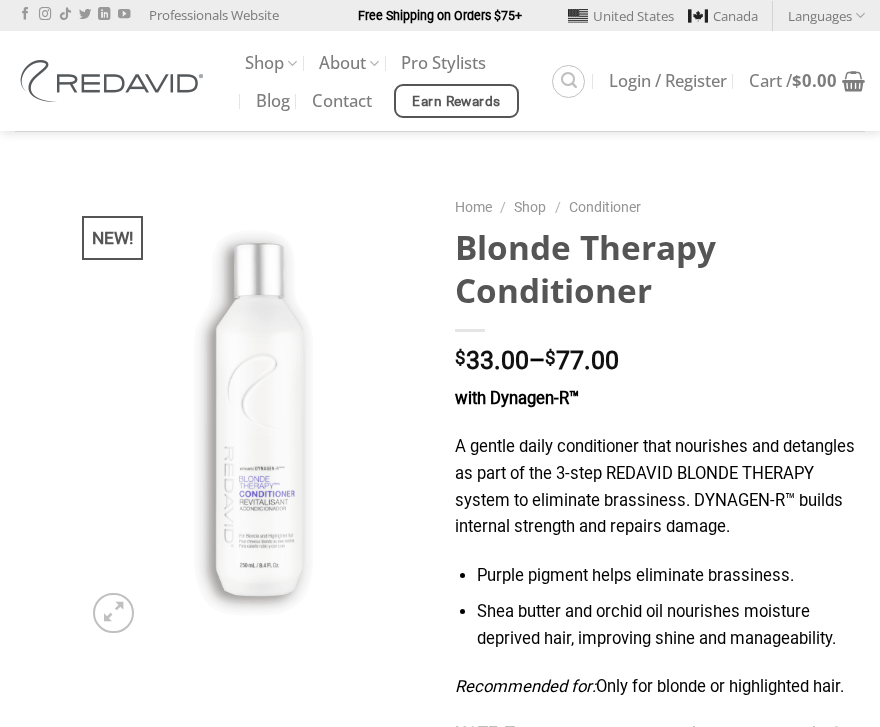 scroll, scrollTop: 0, scrollLeft: 0, axis: both 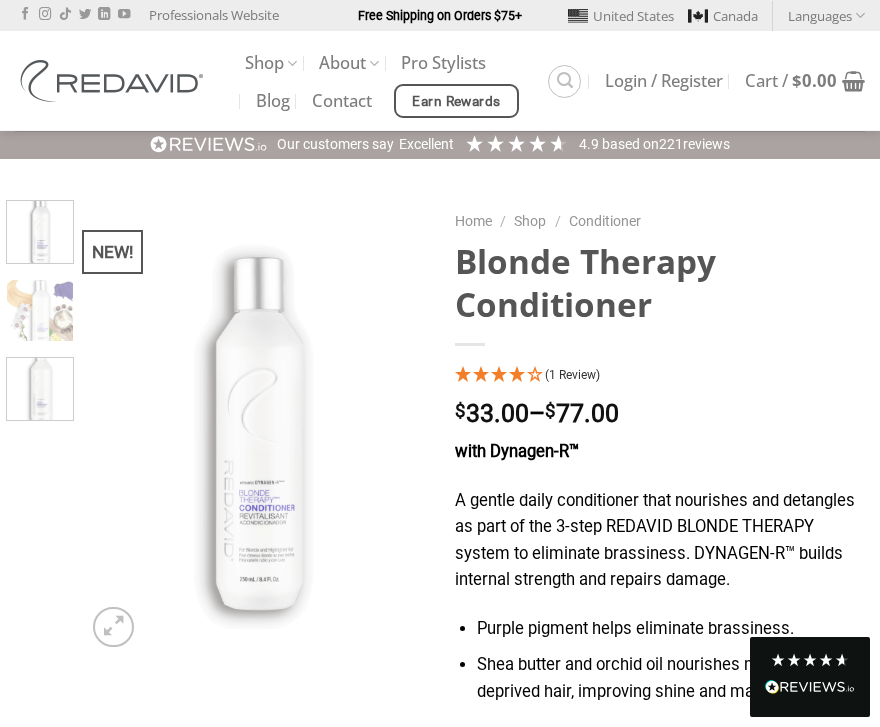 click at bounding box center (40, 386) 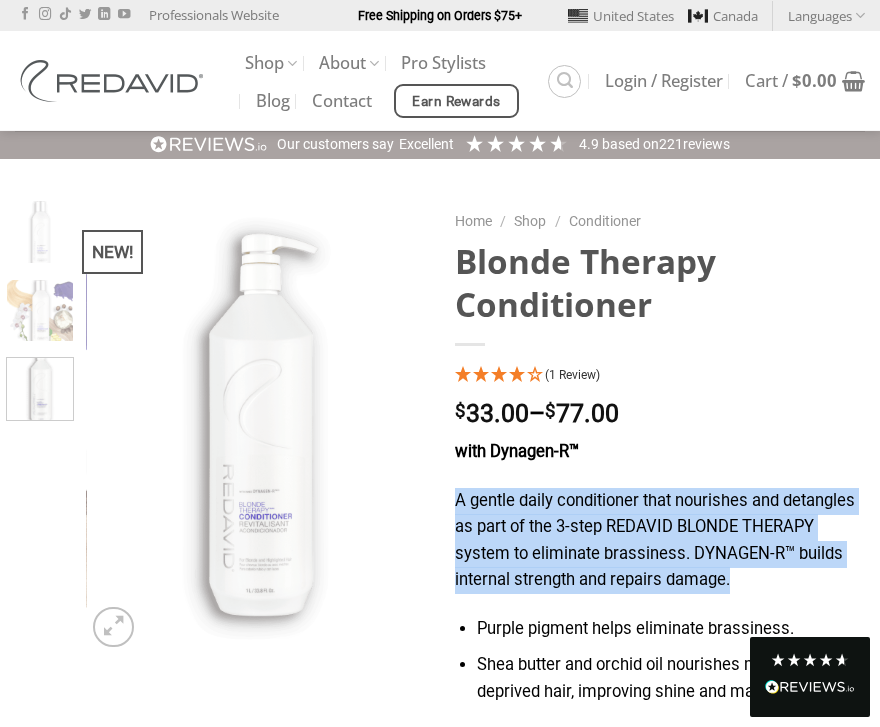 drag, startPoint x: 452, startPoint y: 498, endPoint x: 847, endPoint y: 592, distance: 406.0308 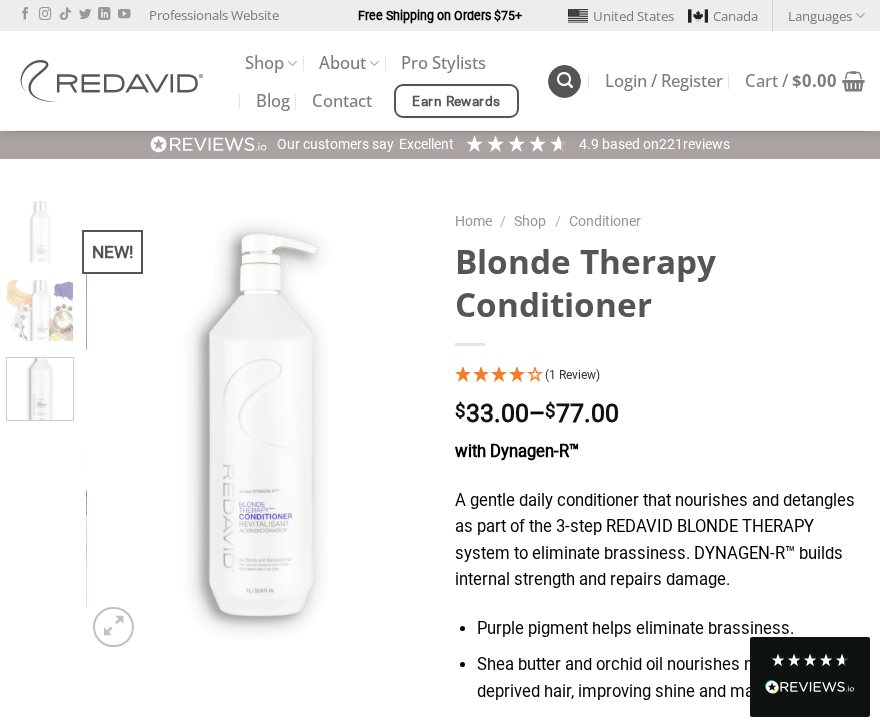 click at bounding box center [565, 80] 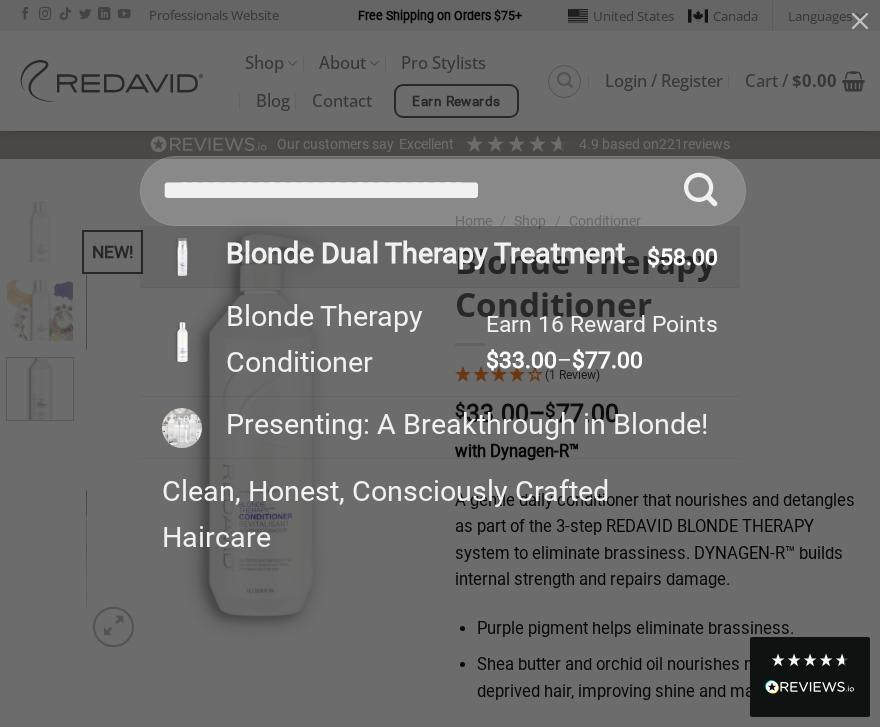 type on "**********" 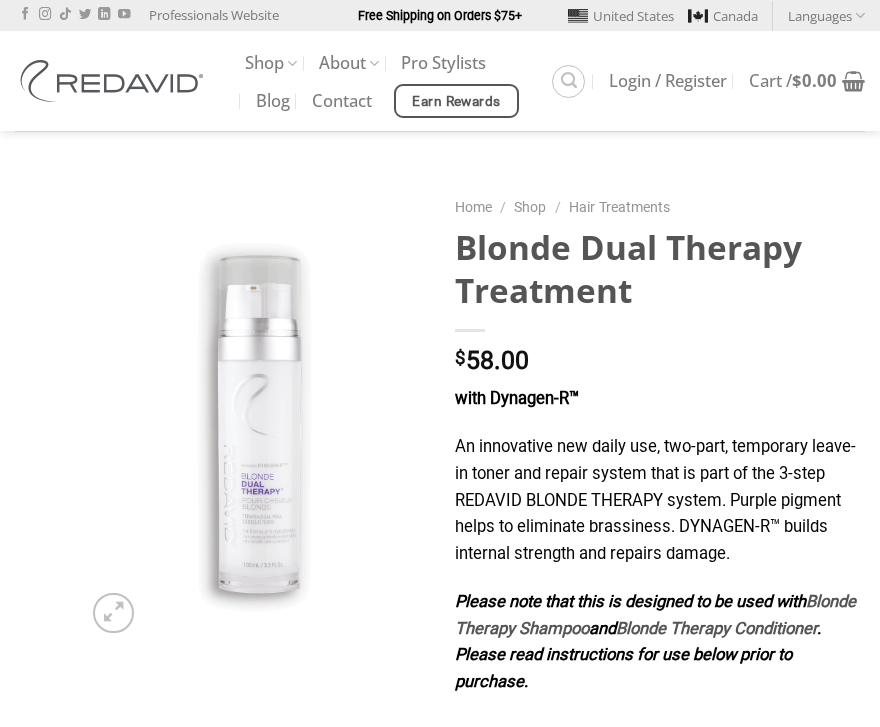 scroll, scrollTop: 0, scrollLeft: 0, axis: both 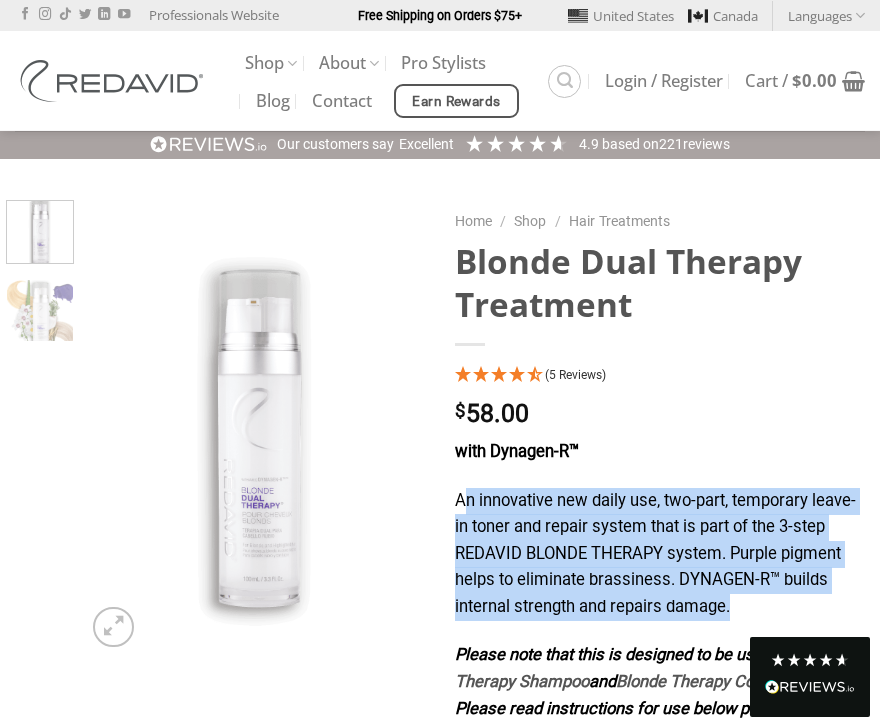 drag, startPoint x: 461, startPoint y: 497, endPoint x: 818, endPoint y: 595, distance: 370.2067 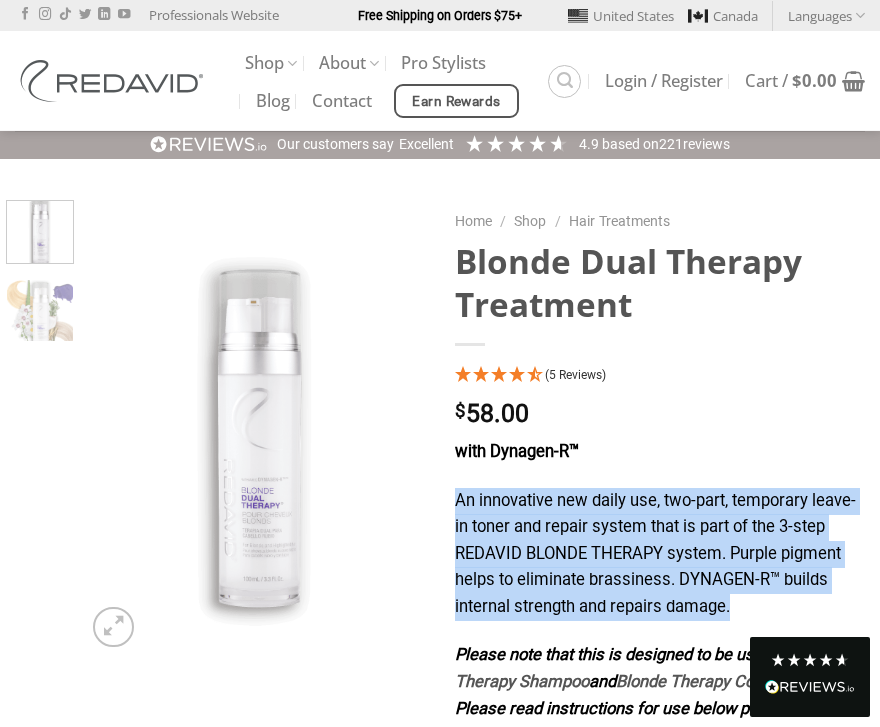 drag, startPoint x: 458, startPoint y: 494, endPoint x: 849, endPoint y: 598, distance: 404.59485 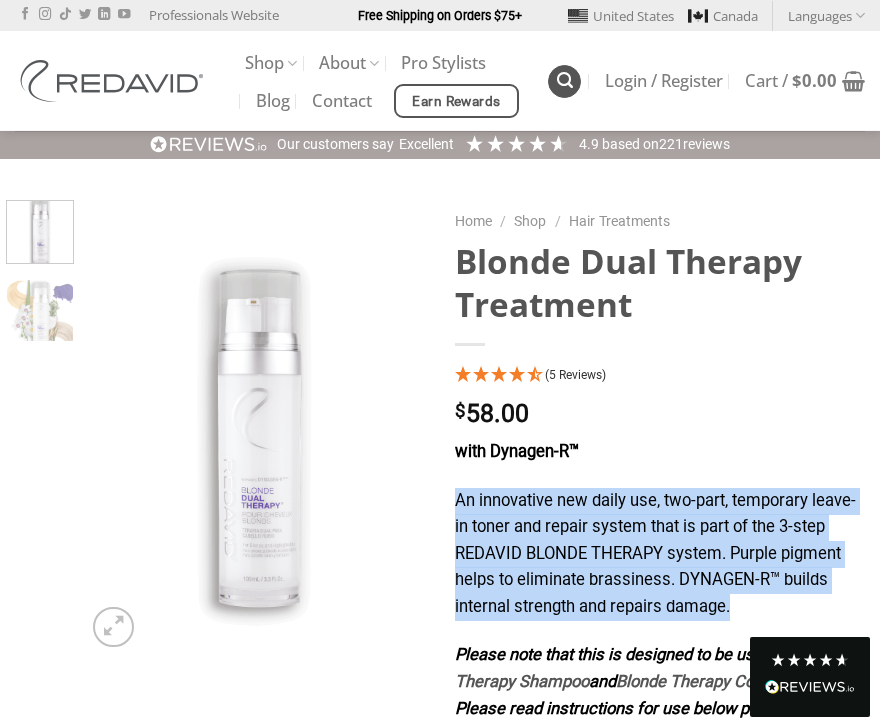 click at bounding box center (565, 80) 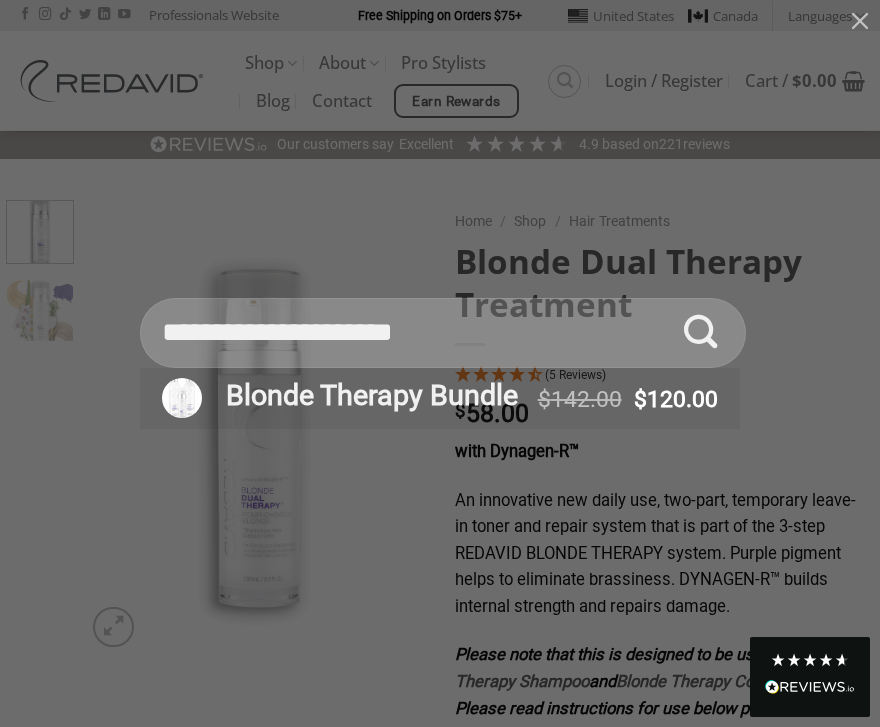 type on "**********" 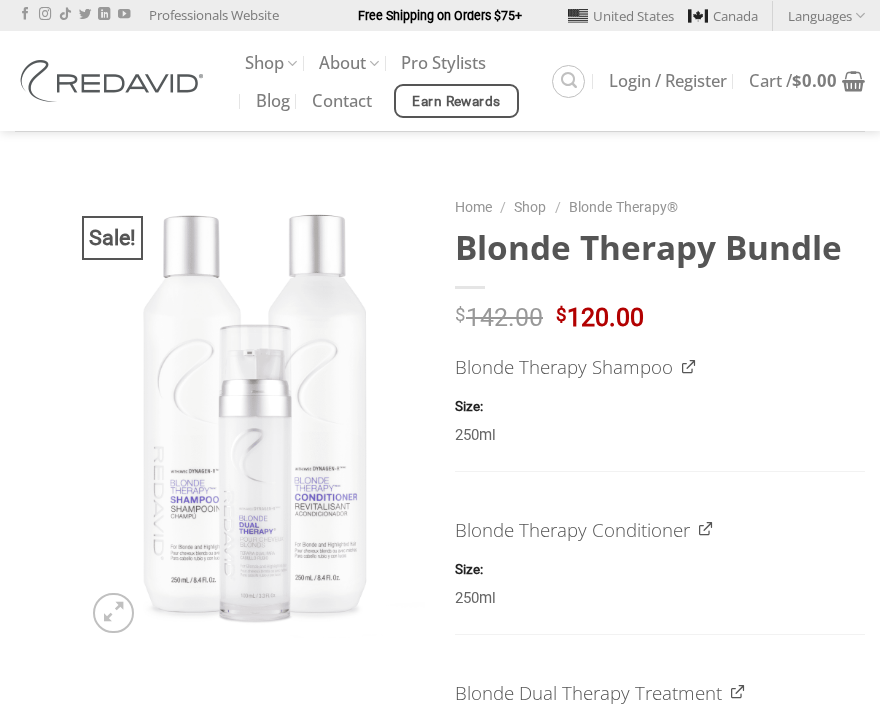 scroll, scrollTop: 0, scrollLeft: 0, axis: both 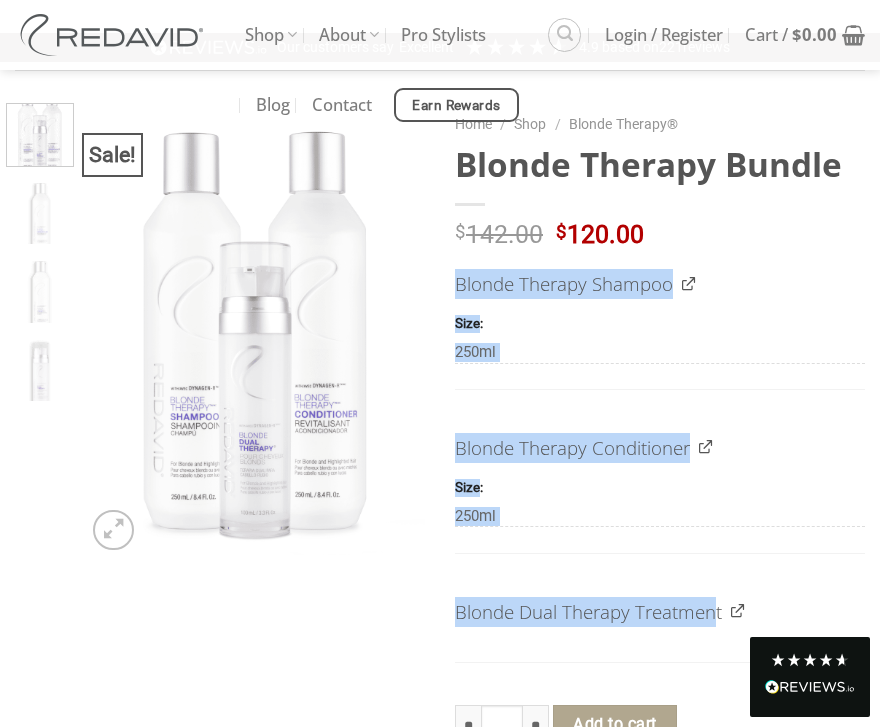 drag, startPoint x: 456, startPoint y: 283, endPoint x: 717, endPoint y: 626, distance: 431.01044 